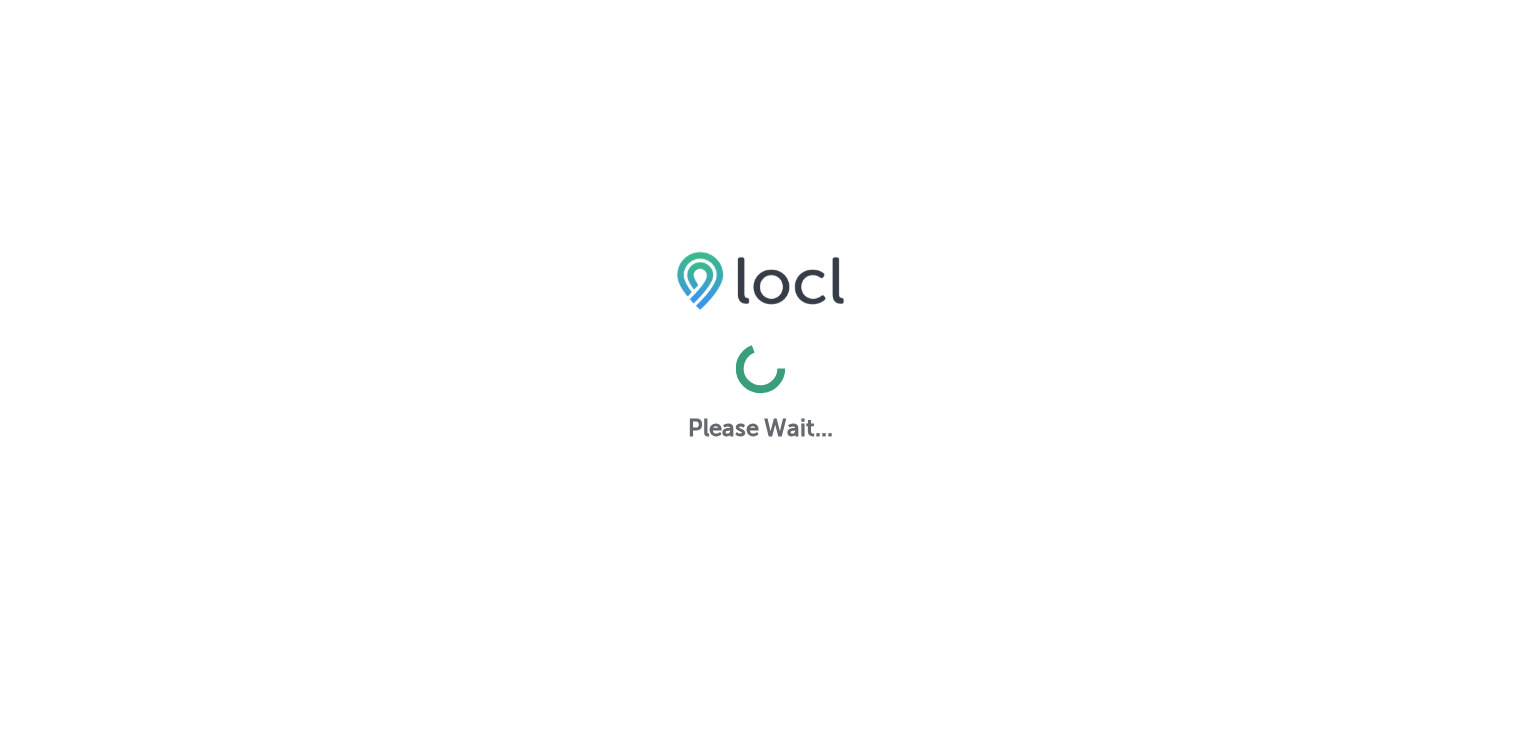 scroll, scrollTop: 0, scrollLeft: 0, axis: both 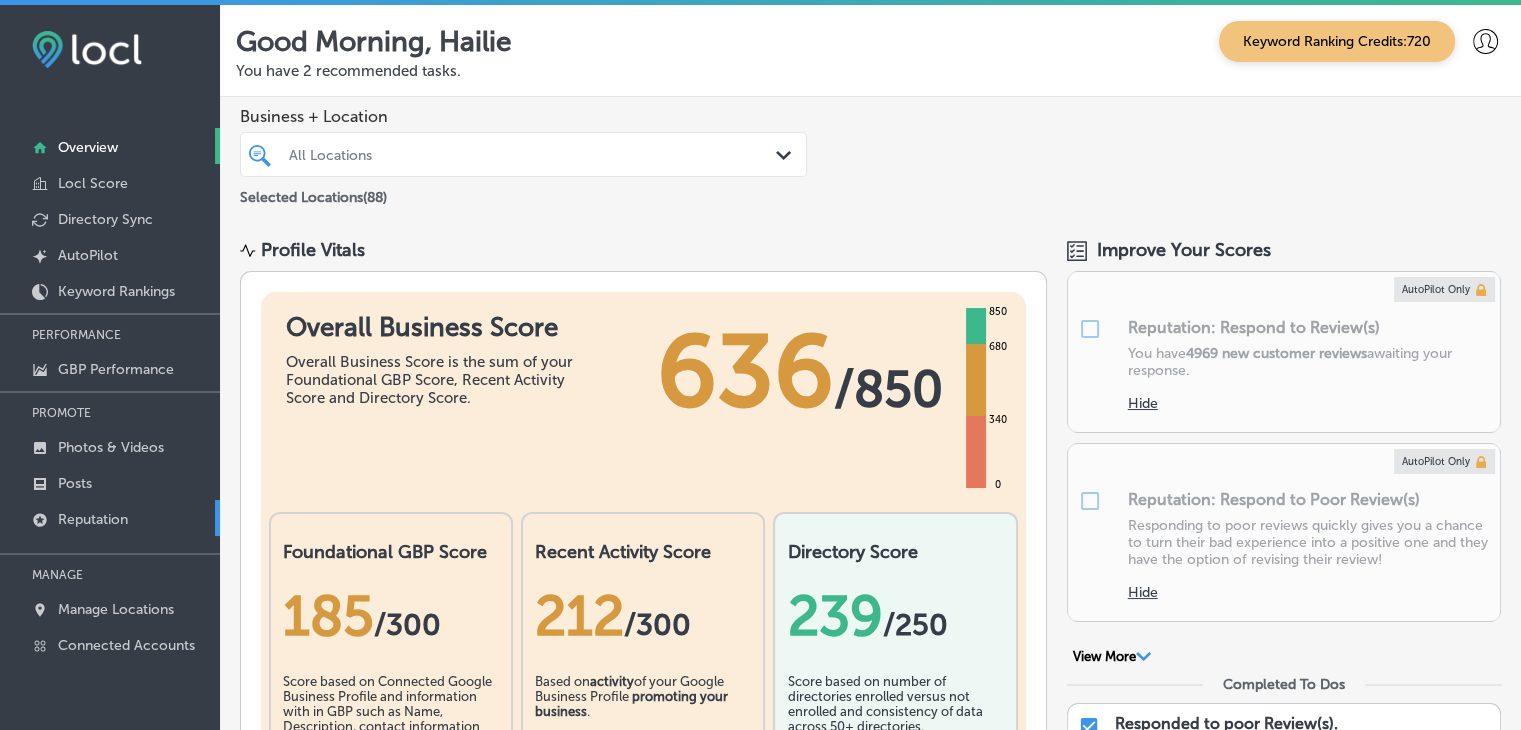 click on "Reputation" at bounding box center (110, 518) 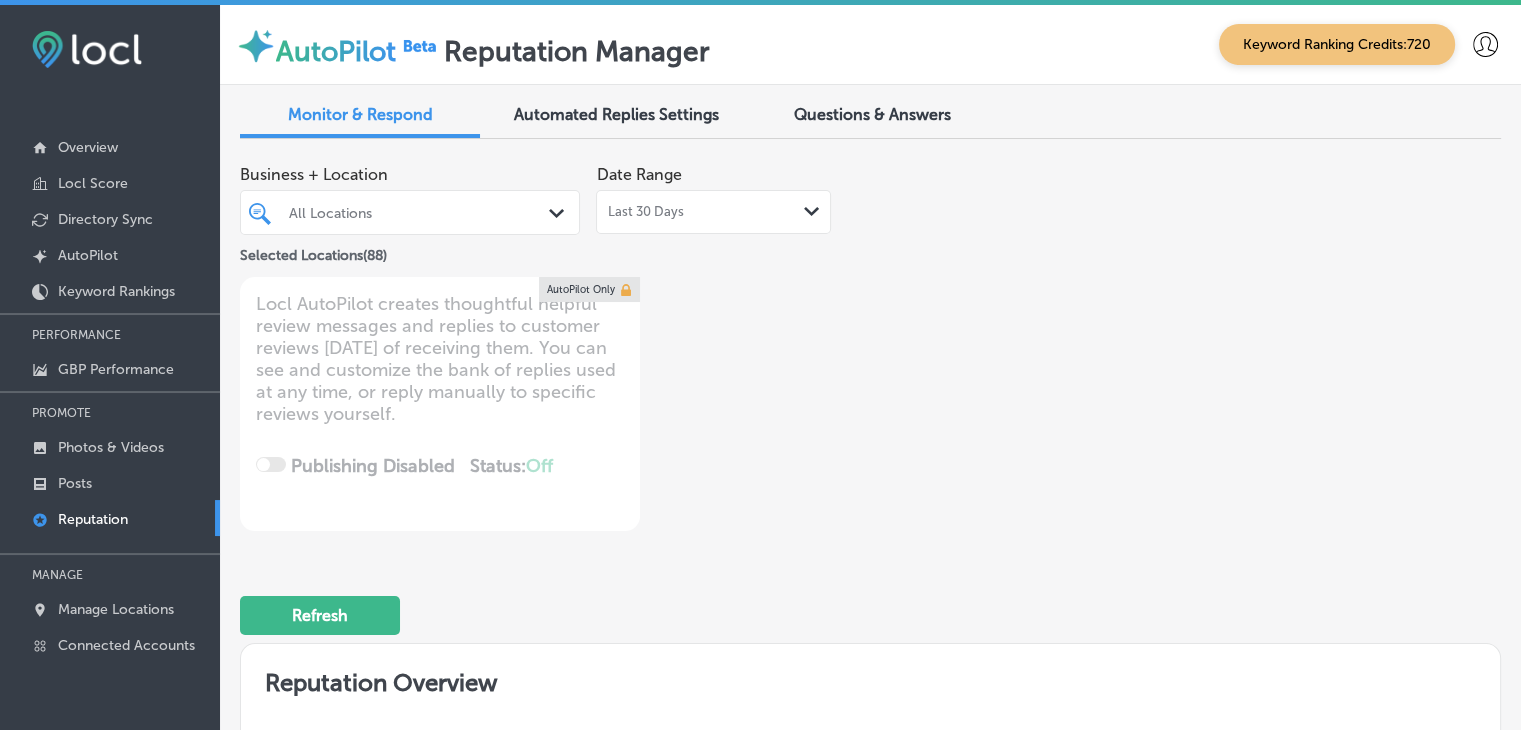 click on "Last 30 Days
Path
Created with Sketch." at bounding box center [713, 212] 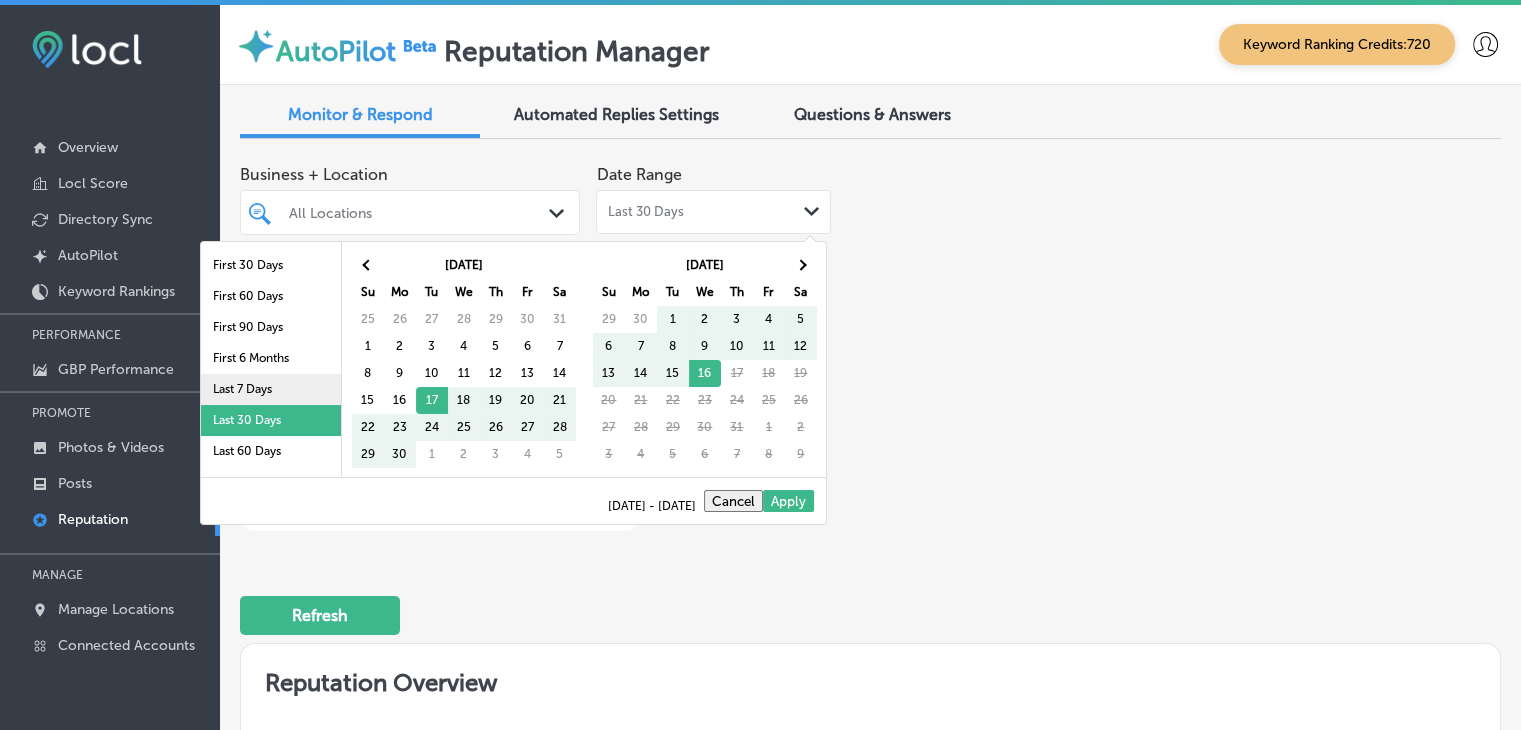 click on "Last 7 Days" at bounding box center [271, 389] 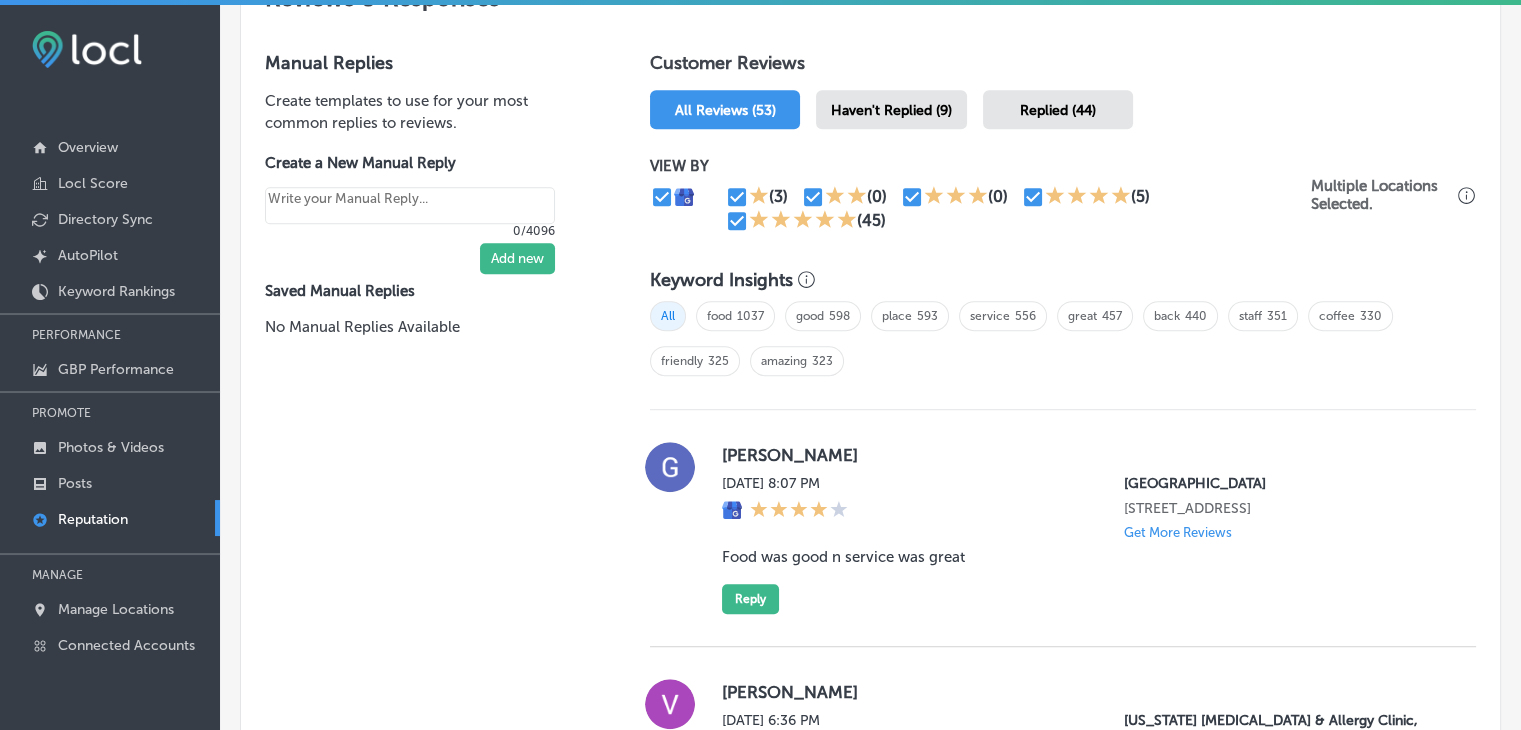 scroll, scrollTop: 1200, scrollLeft: 0, axis: vertical 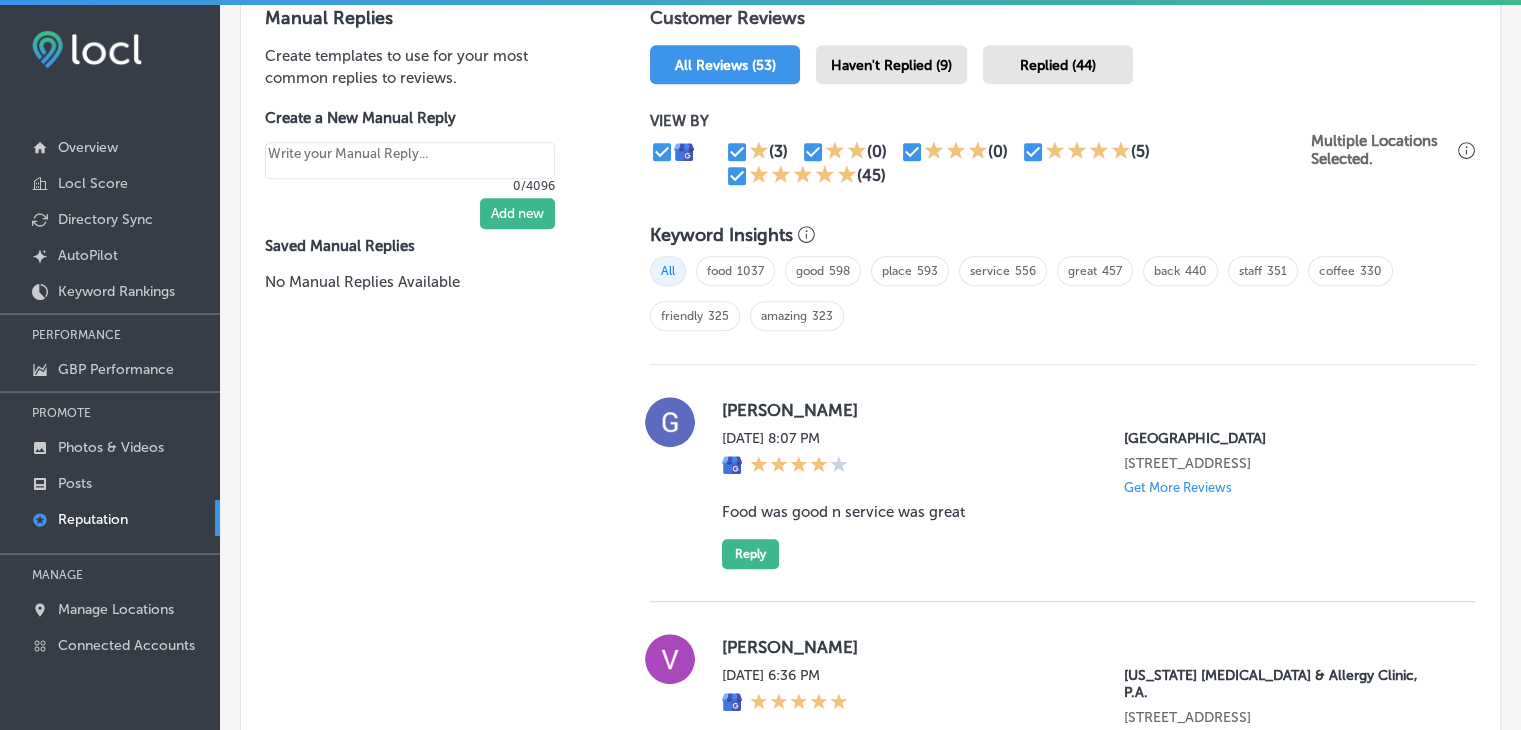 click on "VIEW BY (3) (0) (0) (5) (45) Multiple Locations Selected." at bounding box center (1063, 150) 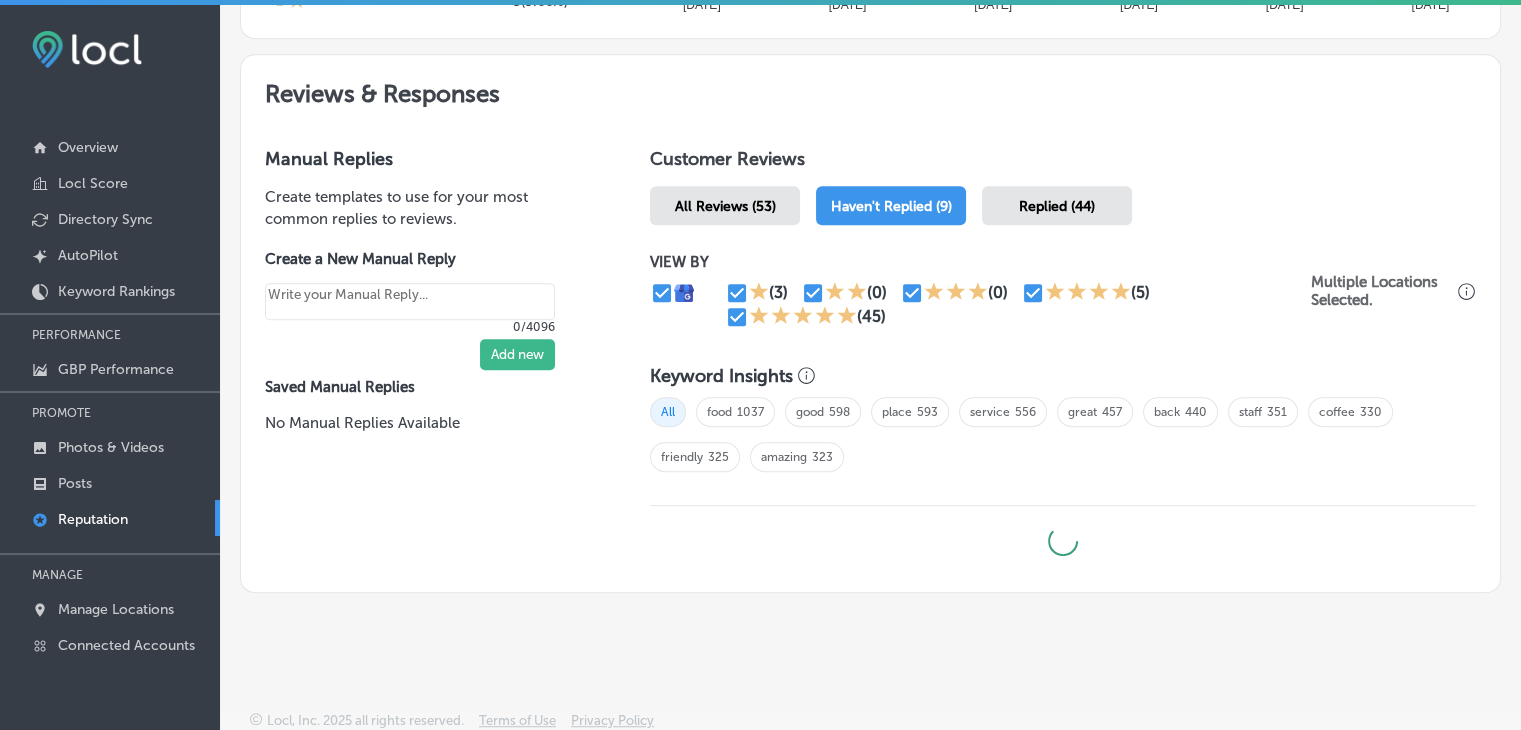 type on "x" 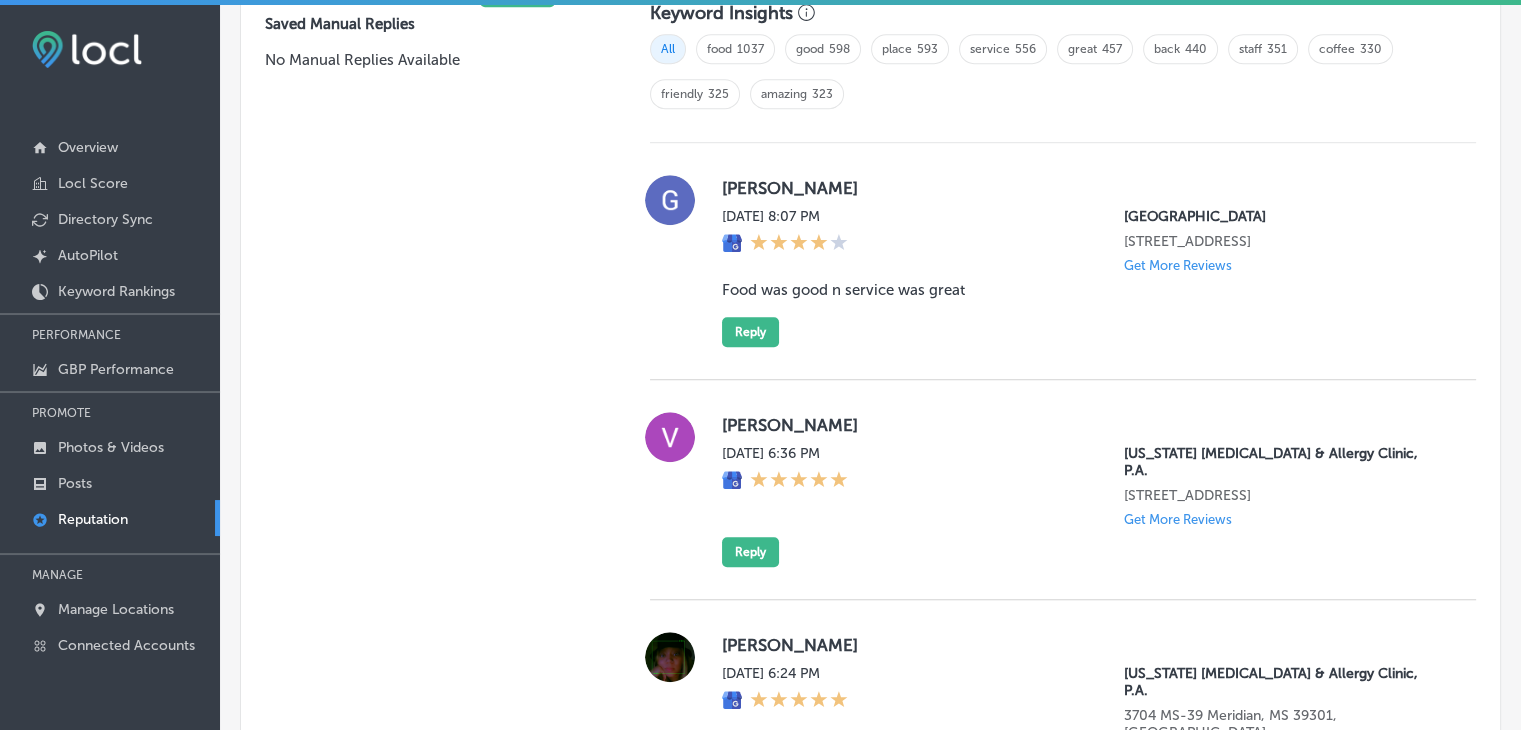 scroll, scrollTop: 1200, scrollLeft: 0, axis: vertical 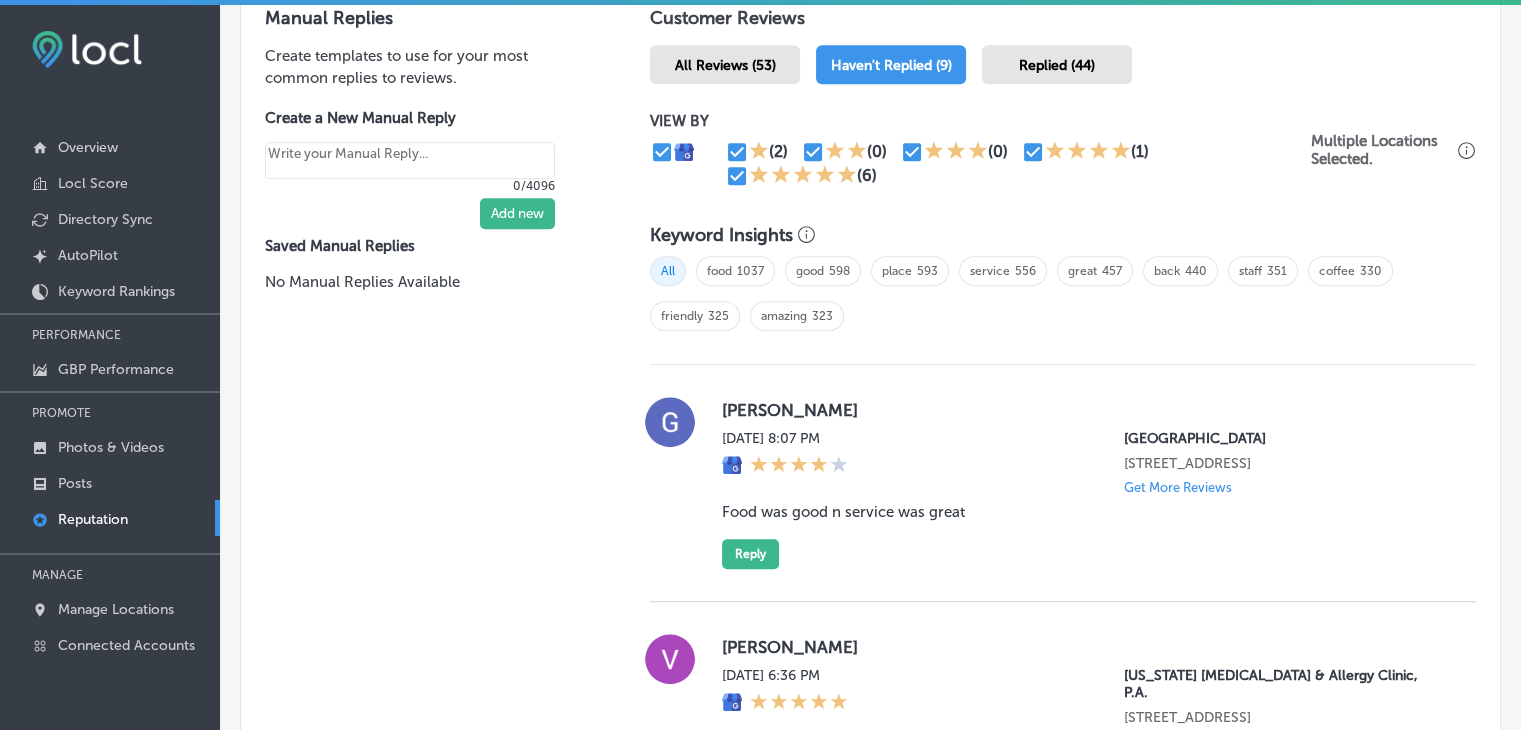 click at bounding box center [1033, 152] 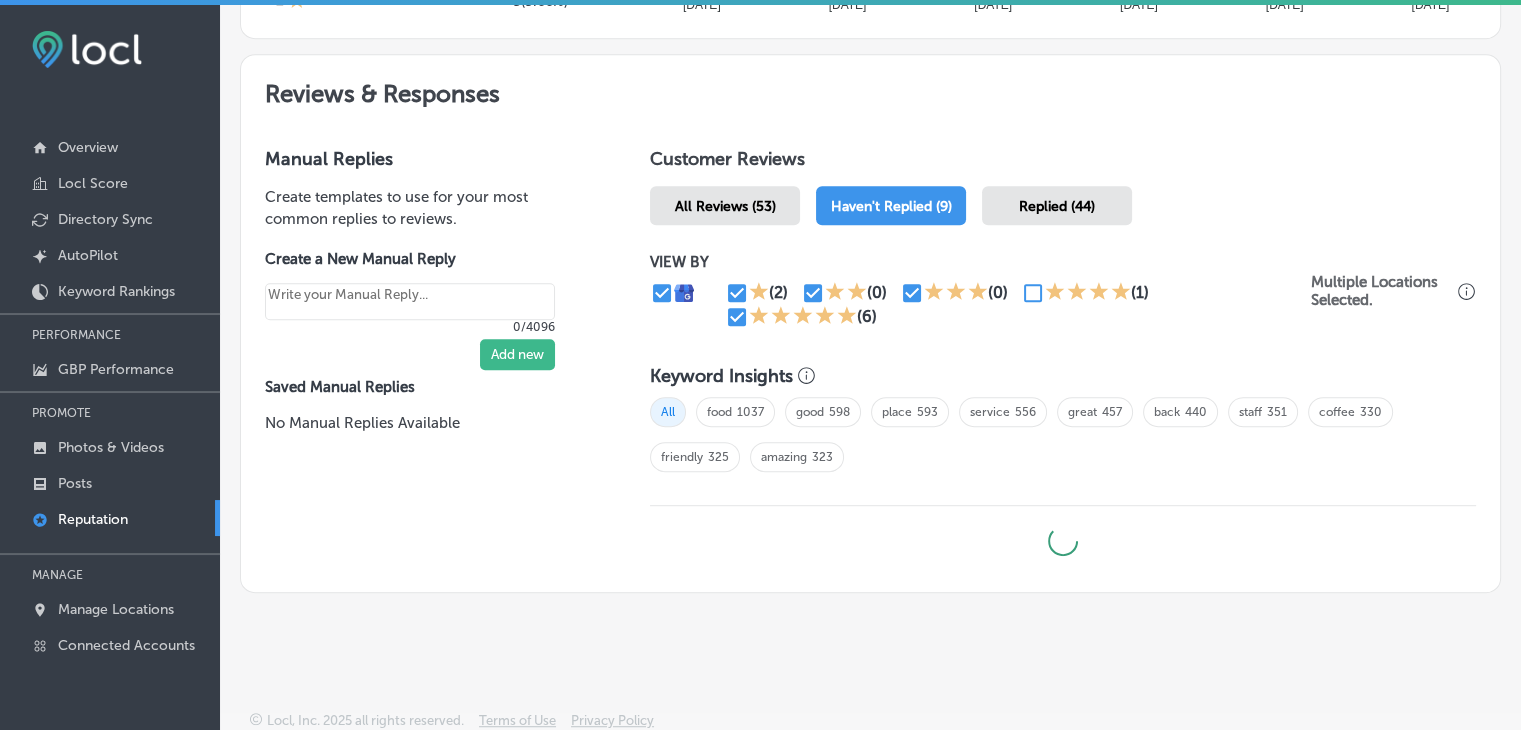 type on "x" 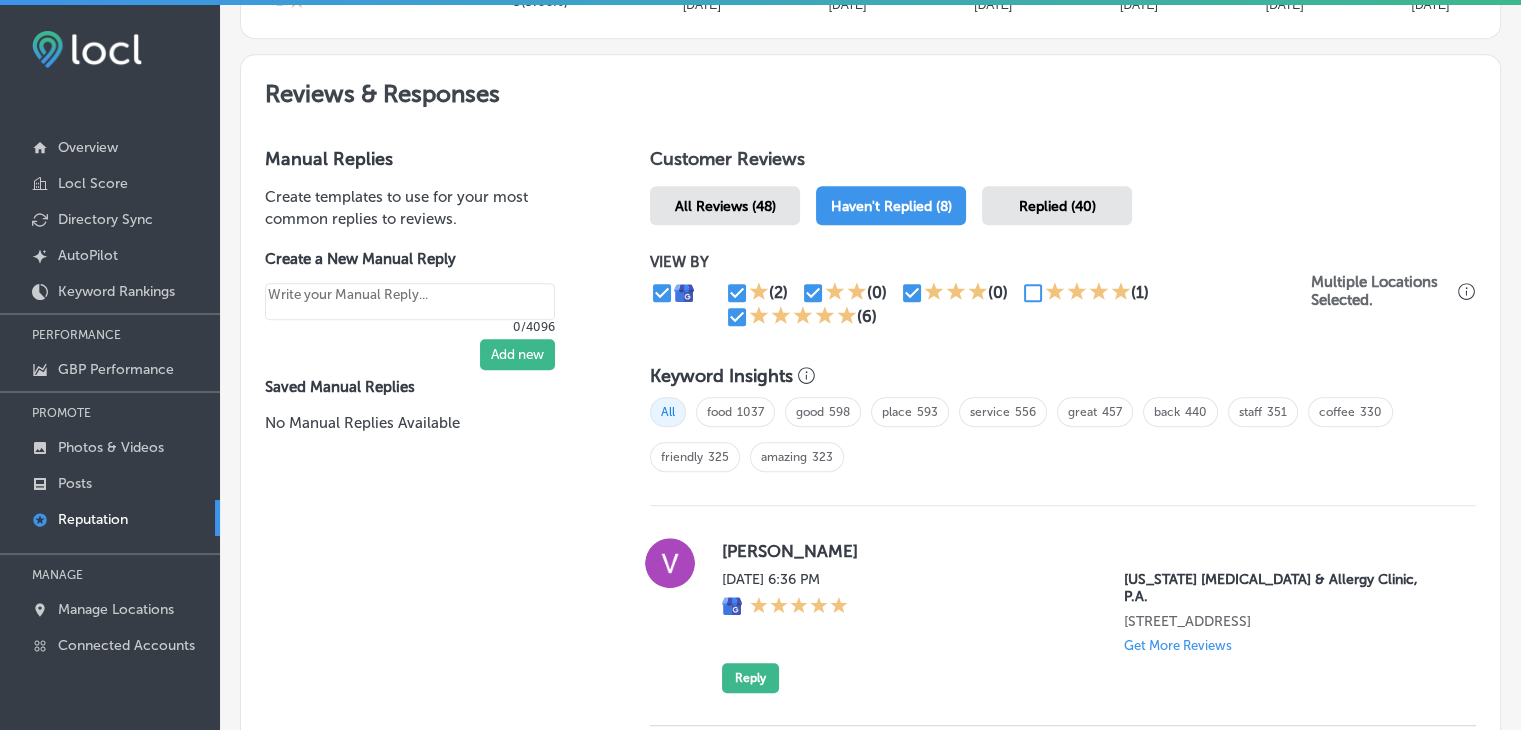 scroll, scrollTop: 1200, scrollLeft: 0, axis: vertical 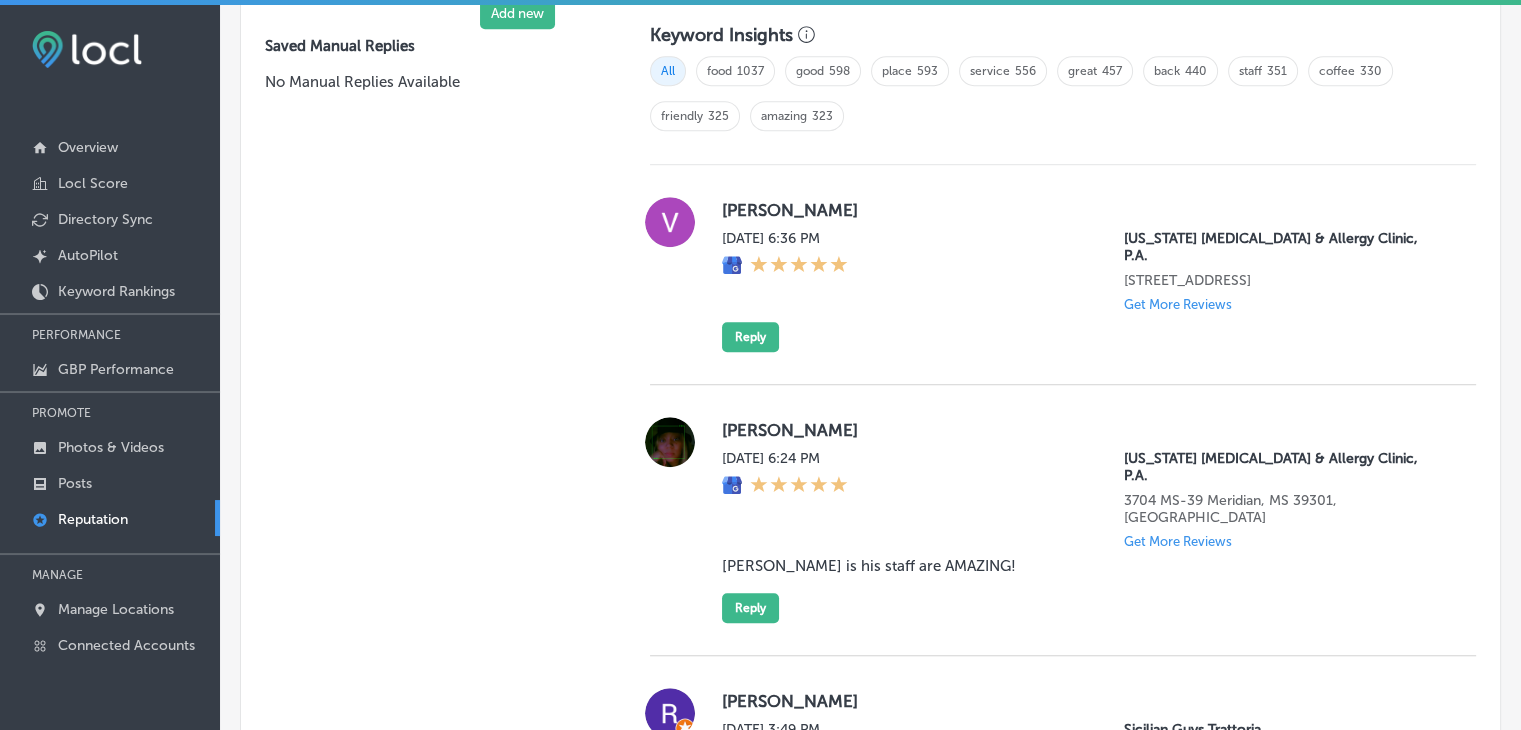 click on "[PERSON_NAME]   [DATE] 6:36 PM [US_STATE] [MEDICAL_DATA] & Allergy Clinic, P.A. [STREET_ADDRESS] Get More Reviews Reply" at bounding box center (1063, 275) 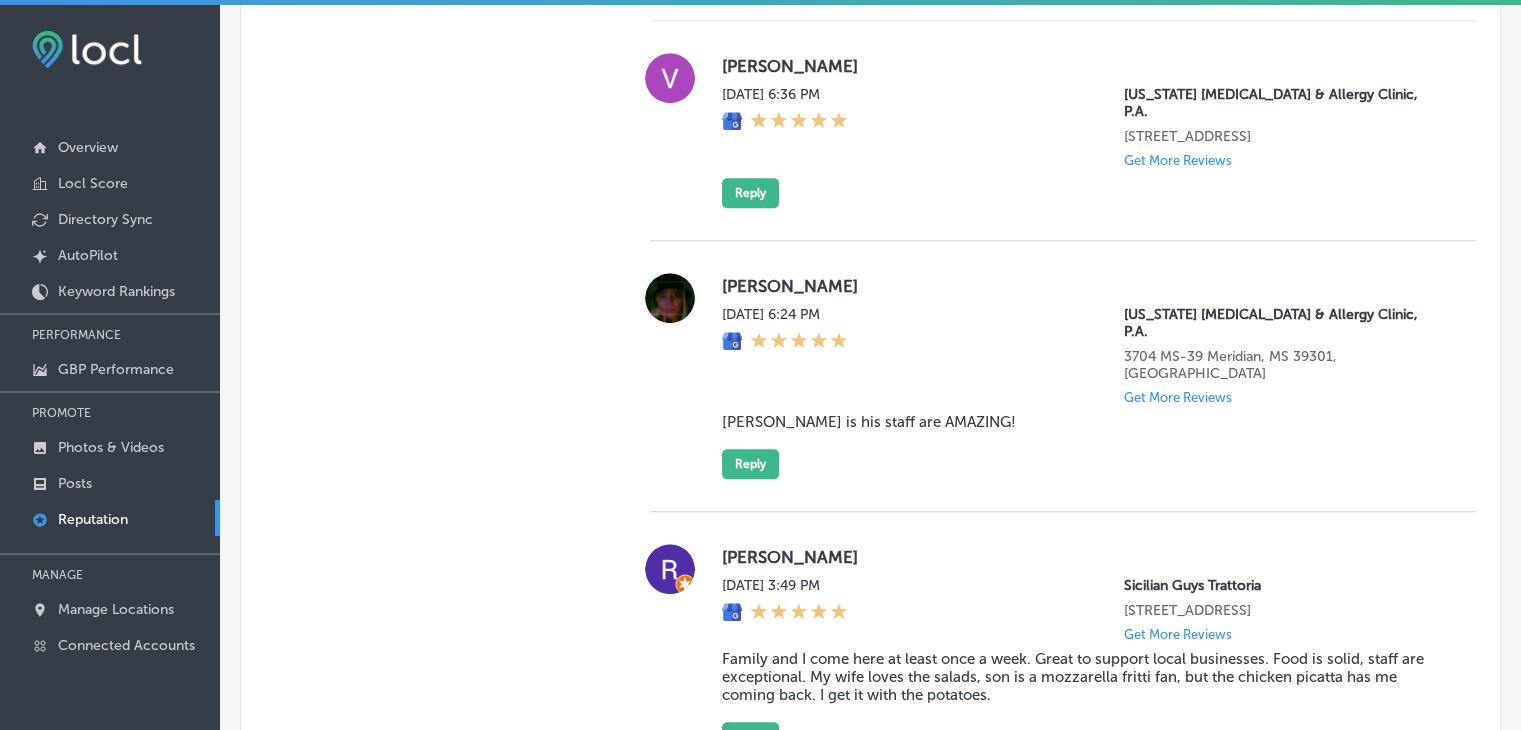 scroll, scrollTop: 1500, scrollLeft: 0, axis: vertical 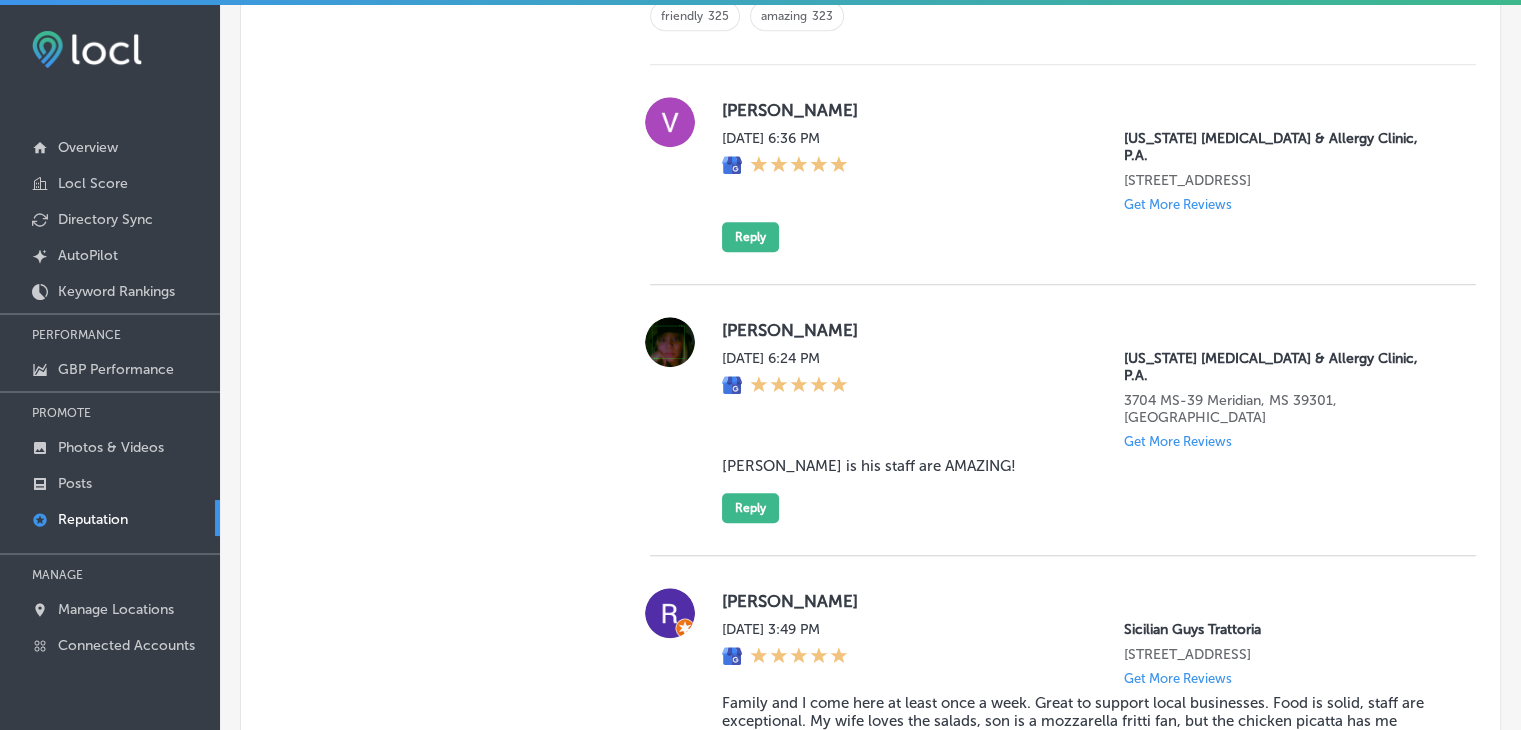 click on "[STREET_ADDRESS]" at bounding box center [1284, 180] 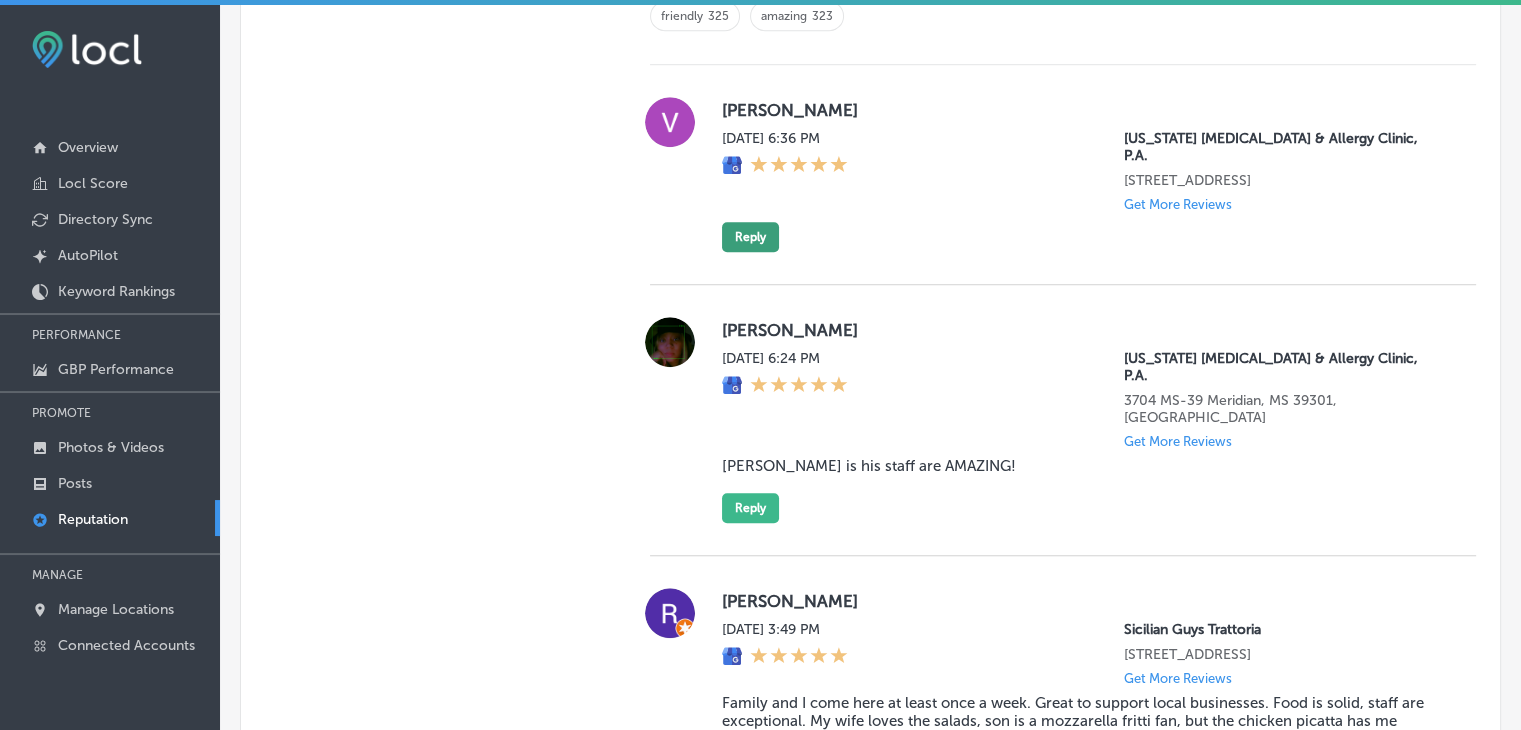 click on "Reply" at bounding box center (750, 237) 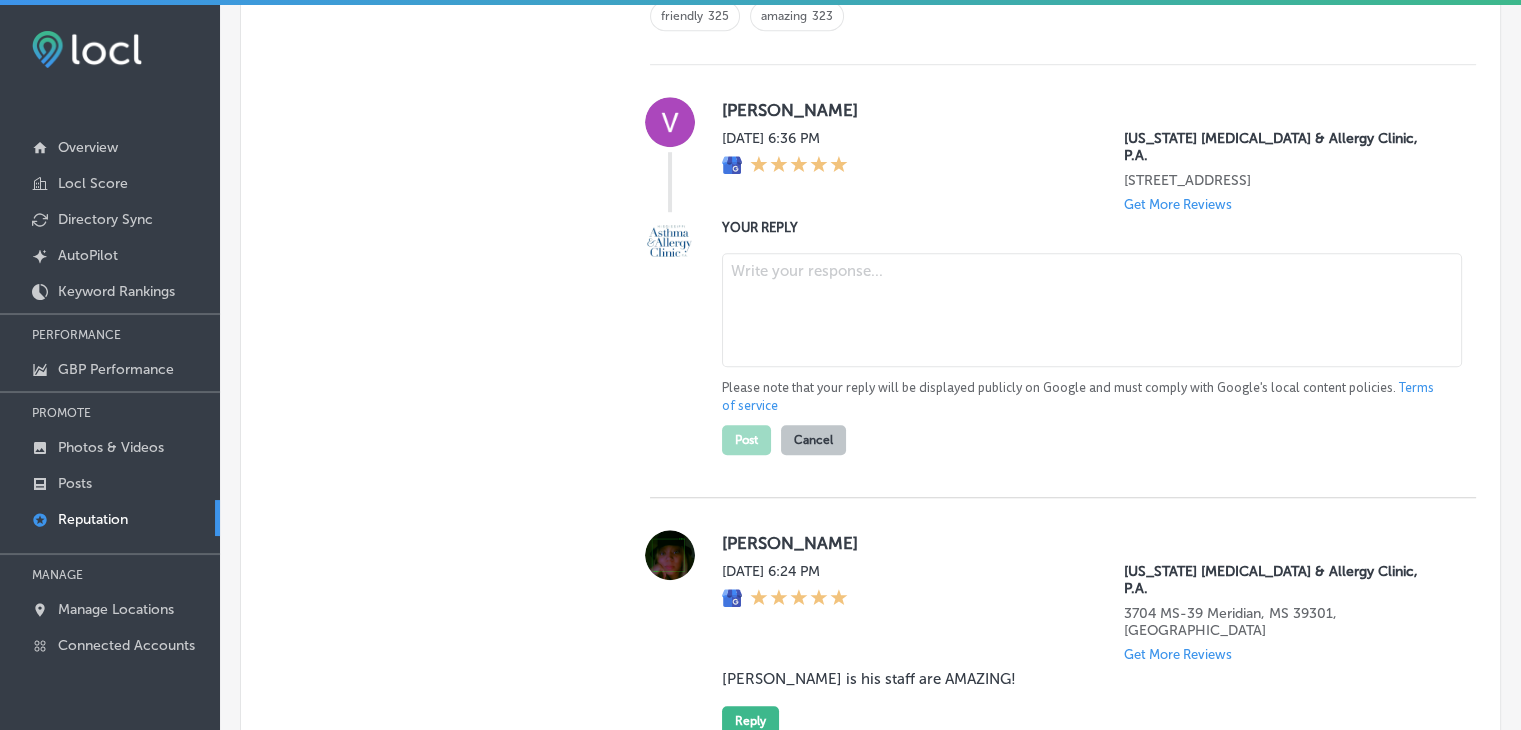 click at bounding box center (1092, 310) 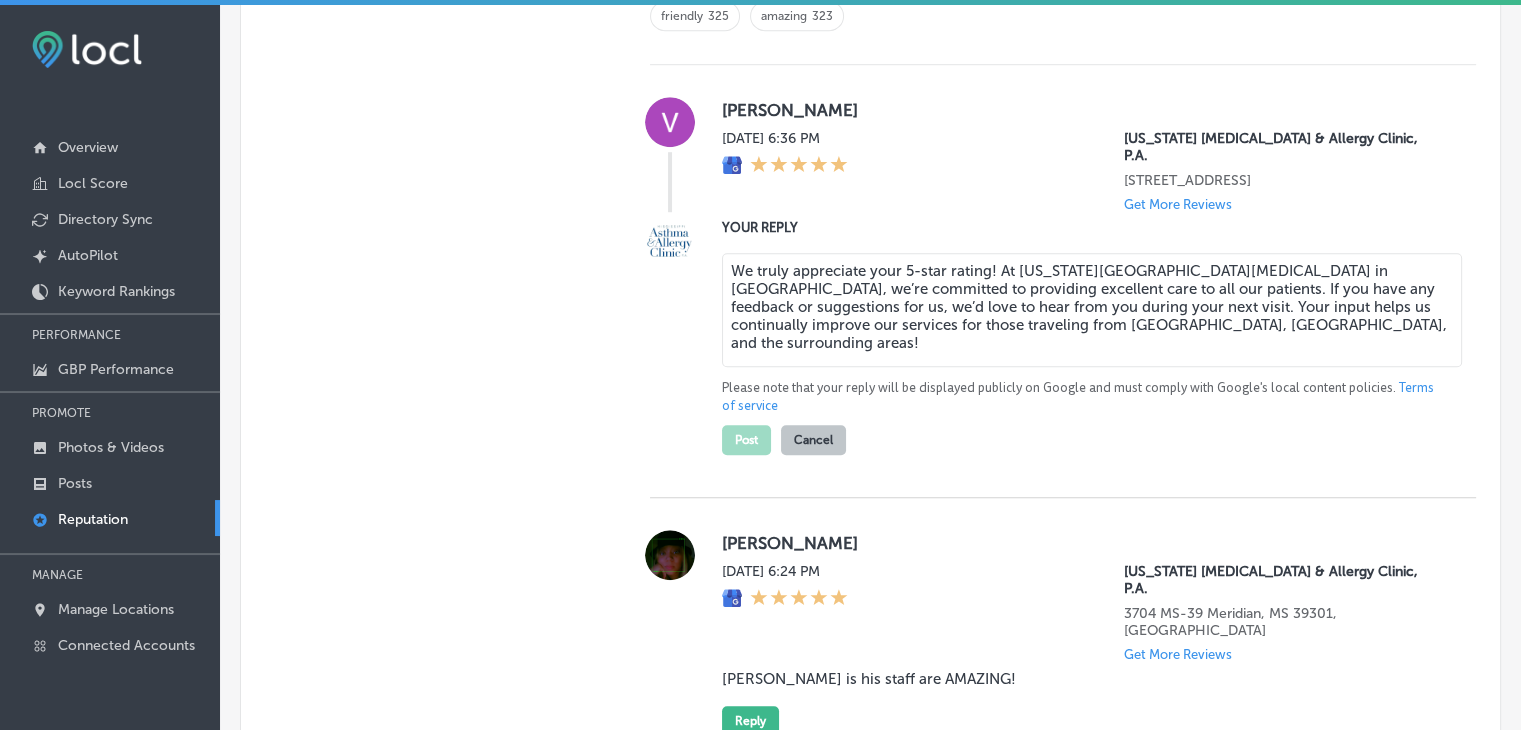 type on "x" 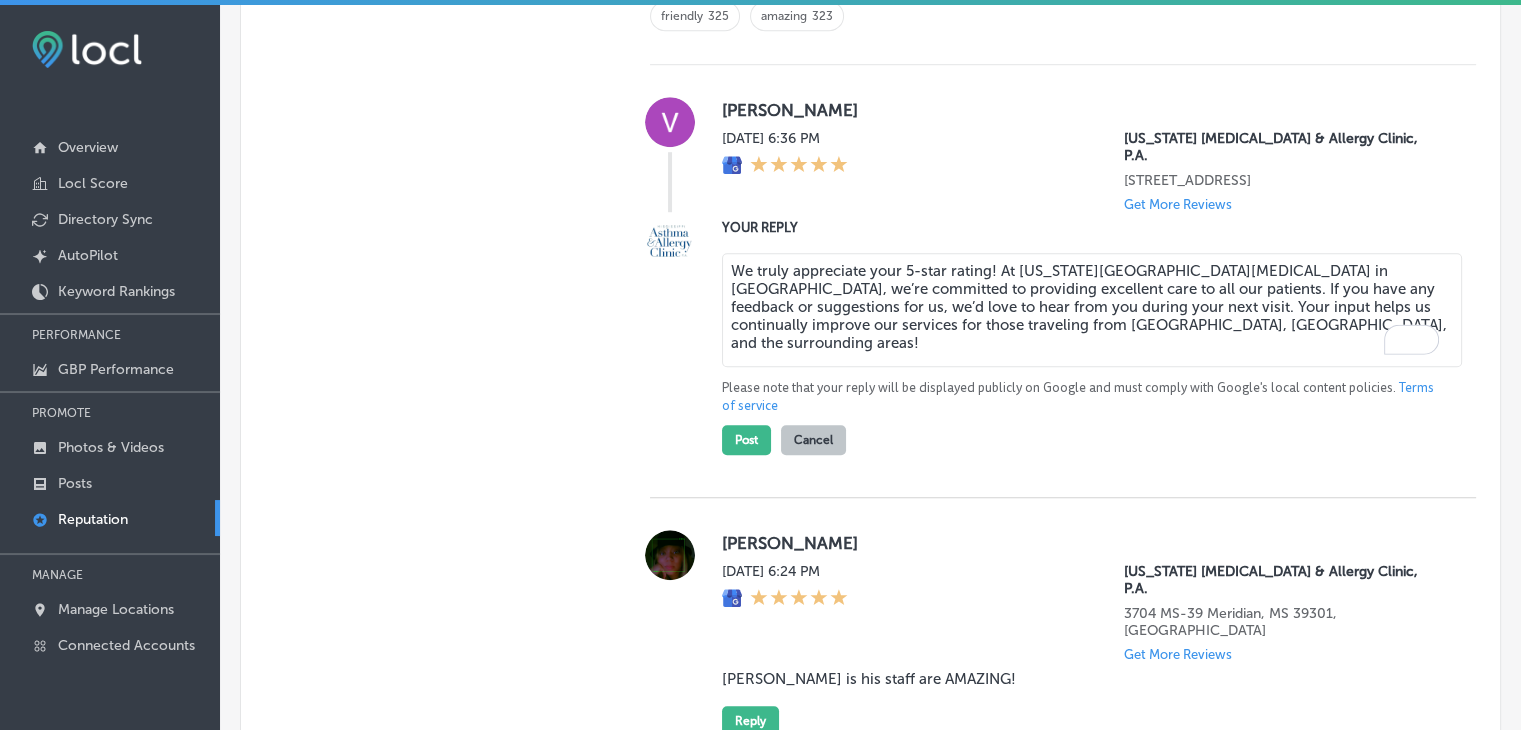 click on "We truly appreciate your 5-star rating! At [US_STATE][GEOGRAPHIC_DATA][MEDICAL_DATA] in [GEOGRAPHIC_DATA], we’re committed to providing excellent care to all our patients. If you have any feedback or suggestions for us, we’d love to hear from you during your next visit. Your input helps us continually improve our services for those traveling from [GEOGRAPHIC_DATA], [GEOGRAPHIC_DATA], and the surrounding areas!" at bounding box center [1092, 310] 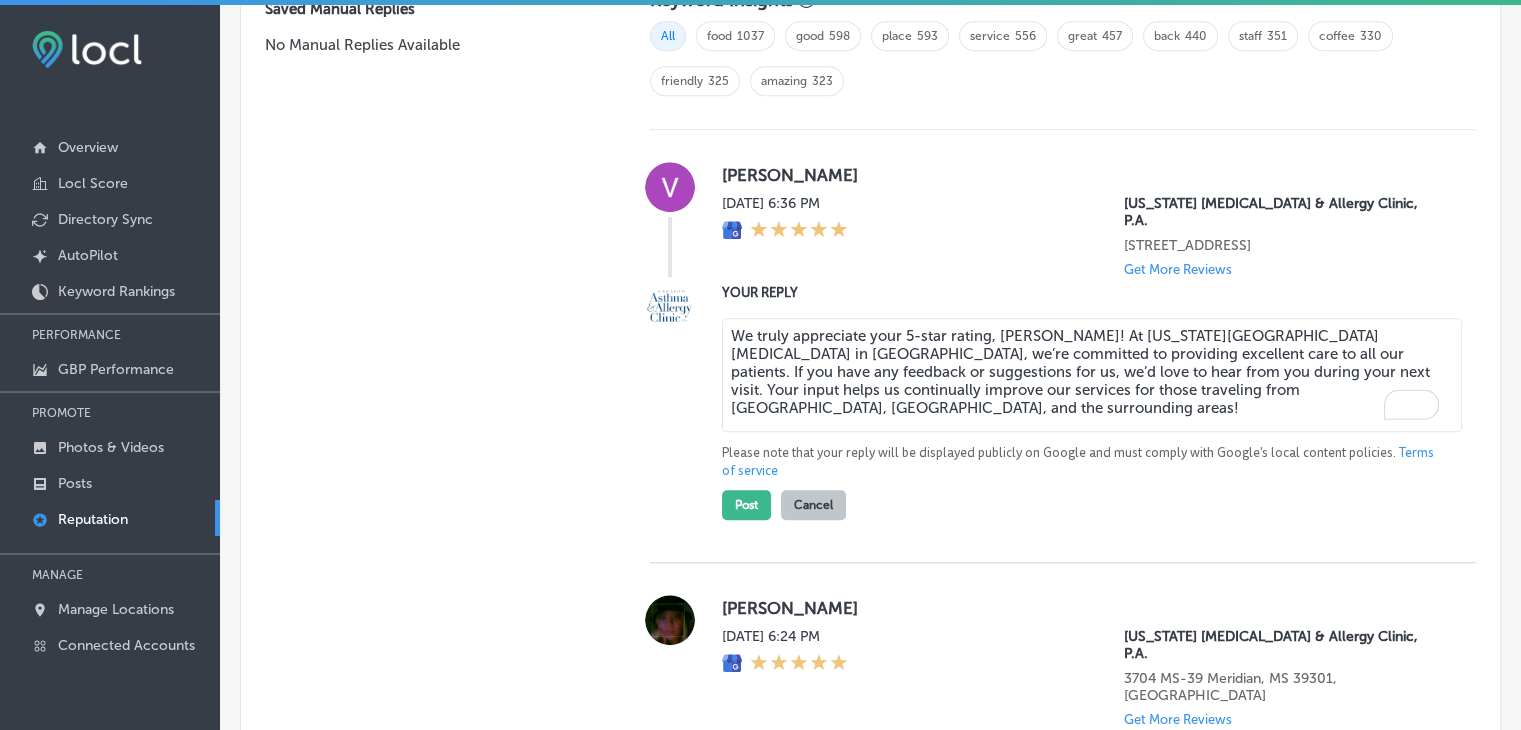 scroll, scrollTop: 1400, scrollLeft: 0, axis: vertical 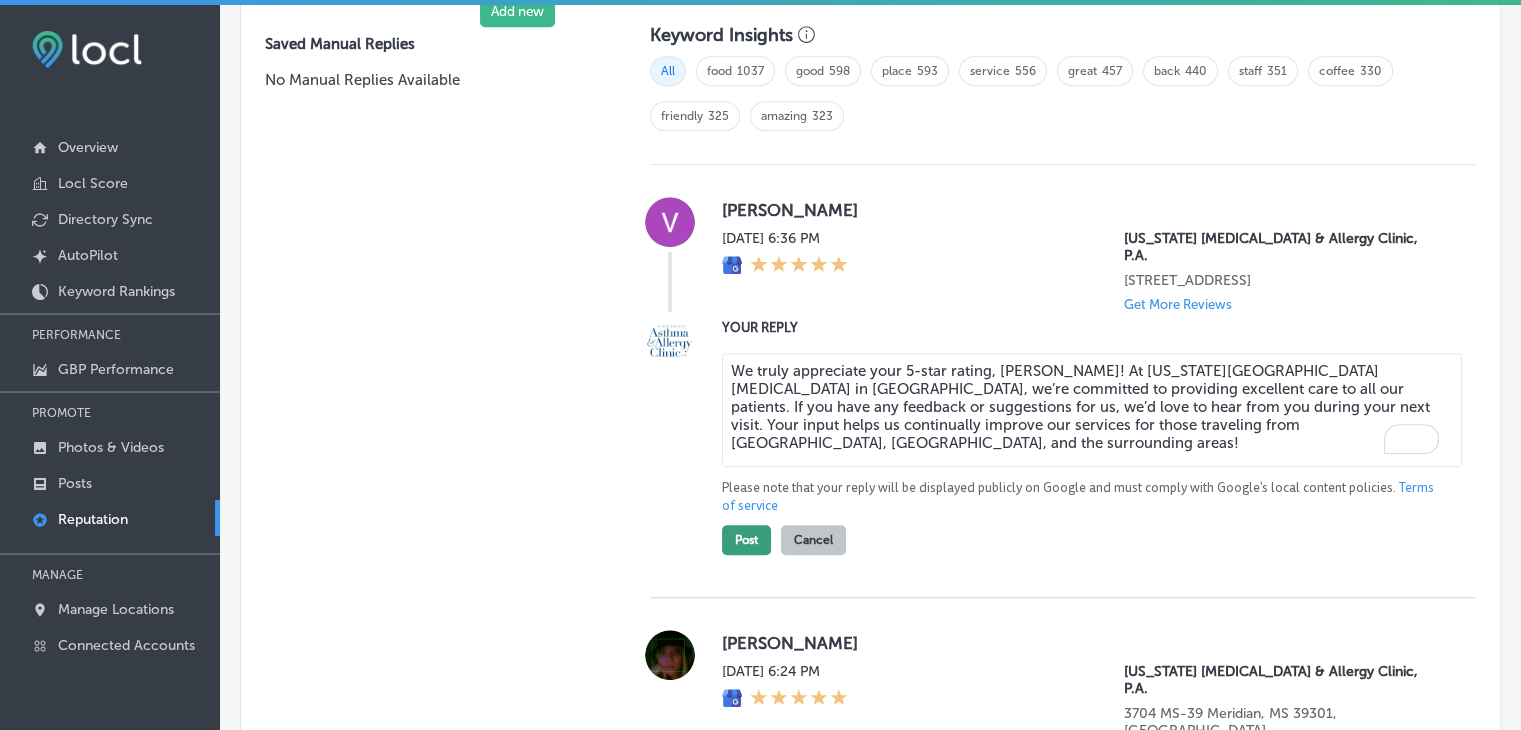type on "We truly appreciate your 5-star rating, [PERSON_NAME]! At [US_STATE][GEOGRAPHIC_DATA][MEDICAL_DATA] in [GEOGRAPHIC_DATA], we’re committed to providing excellent care to all our patients. If you have any feedback or suggestions for us, we’d love to hear from you during your next visit. Your input helps us continually improve our services for those traveling from [GEOGRAPHIC_DATA], [GEOGRAPHIC_DATA], and the surrounding areas!" 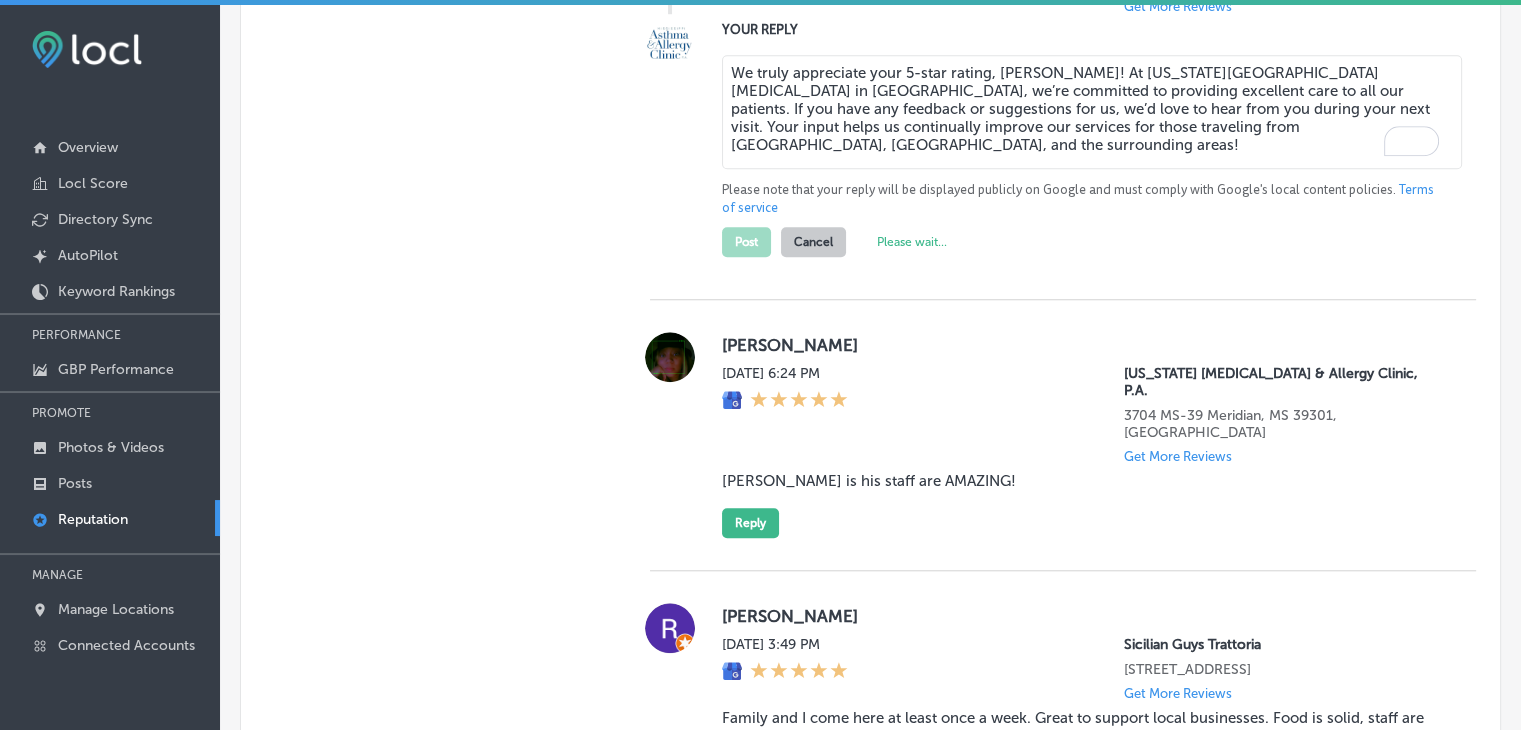 scroll, scrollTop: 1600, scrollLeft: 0, axis: vertical 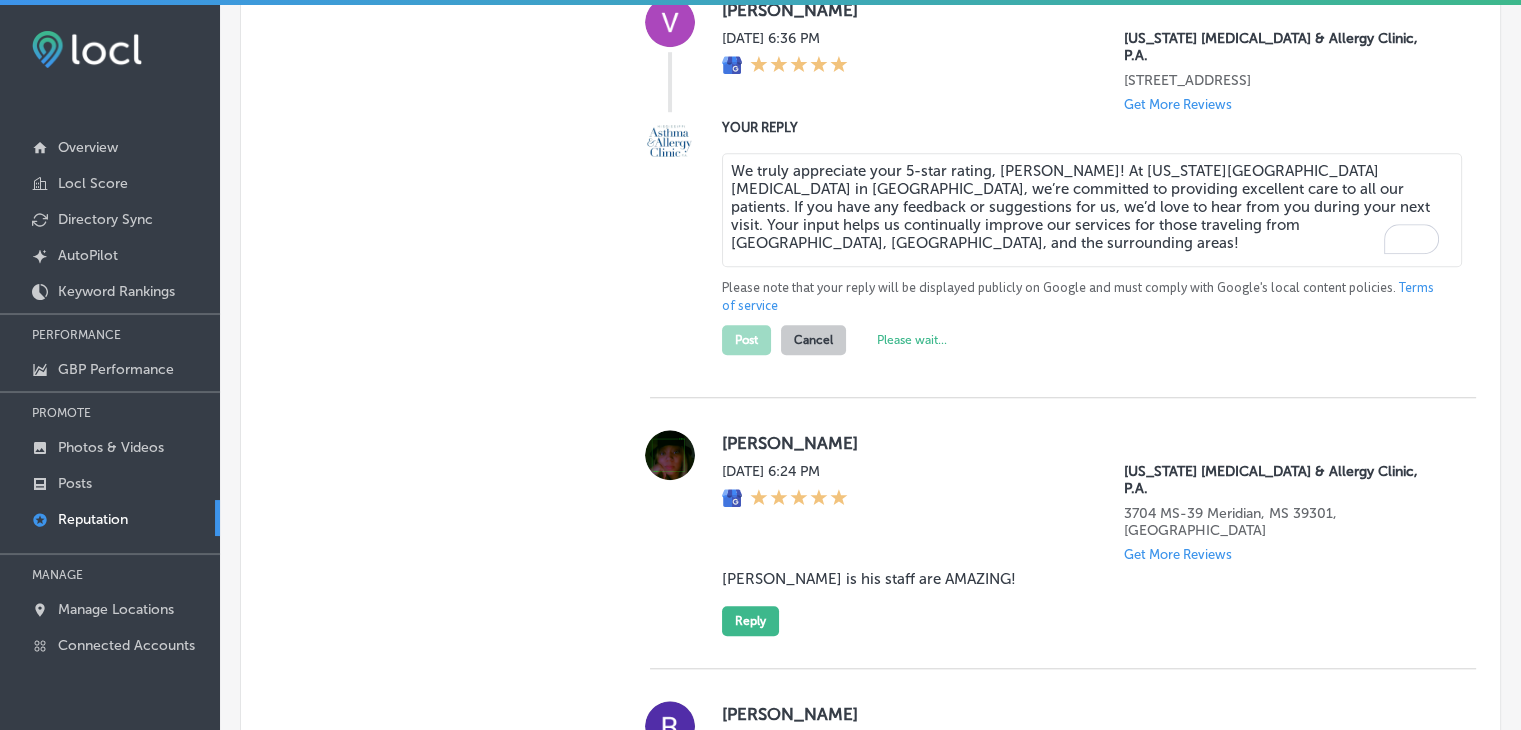 type on "x" 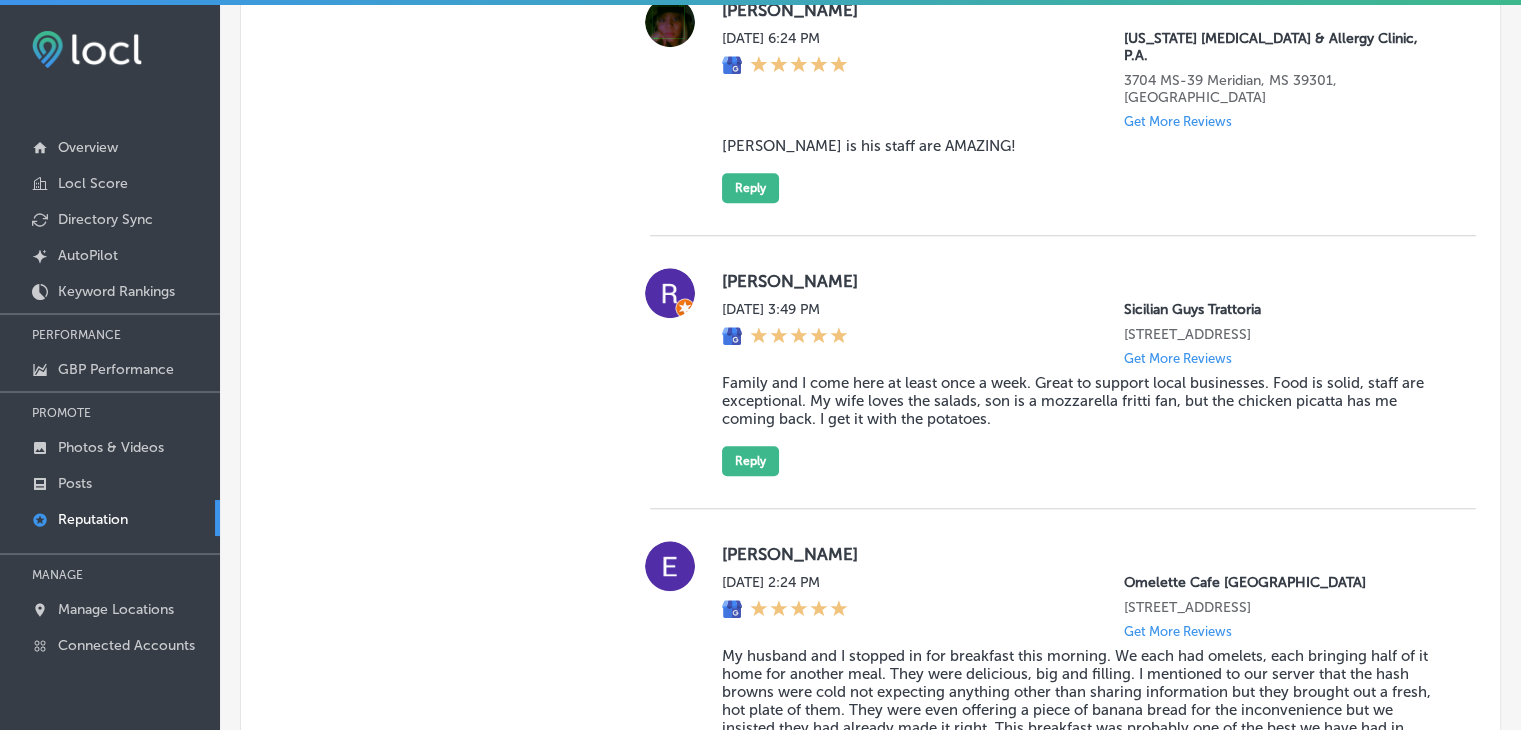 scroll, scrollTop: 1400, scrollLeft: 0, axis: vertical 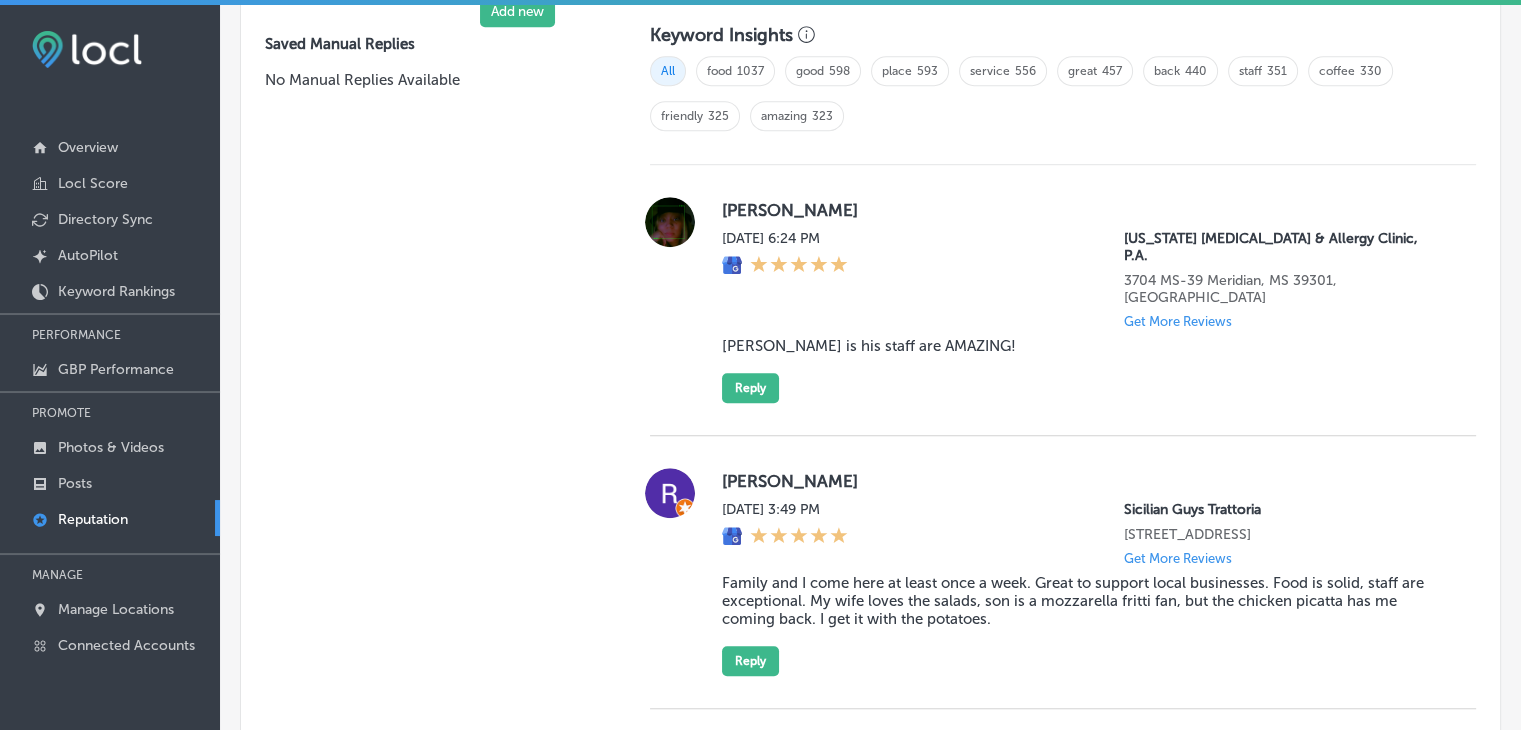 click on "3704 MS-39 Meridian, MS 39301, [GEOGRAPHIC_DATA]" at bounding box center (1284, 289) 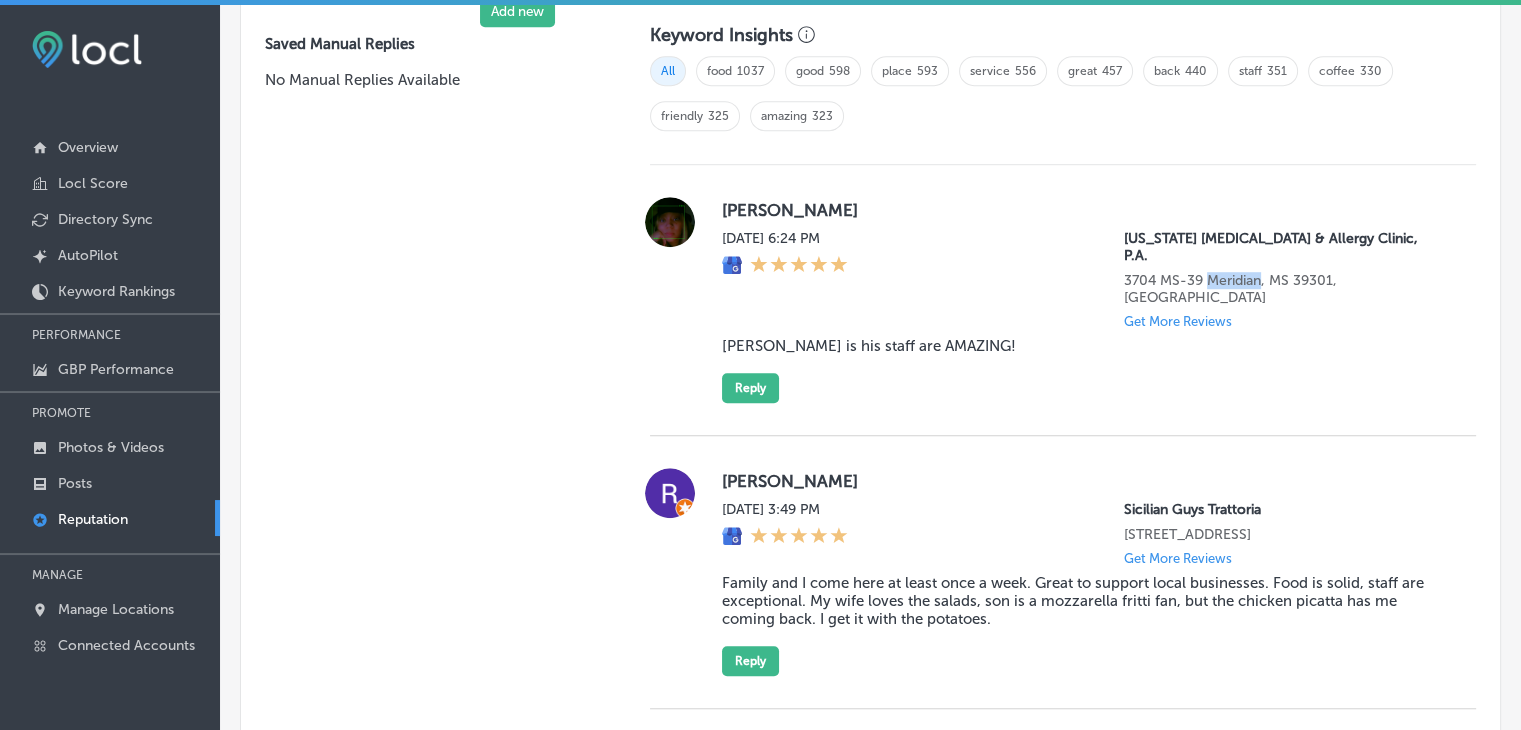 click on "3704 MS-39 Meridian, MS 39301, [GEOGRAPHIC_DATA]" at bounding box center (1284, 289) 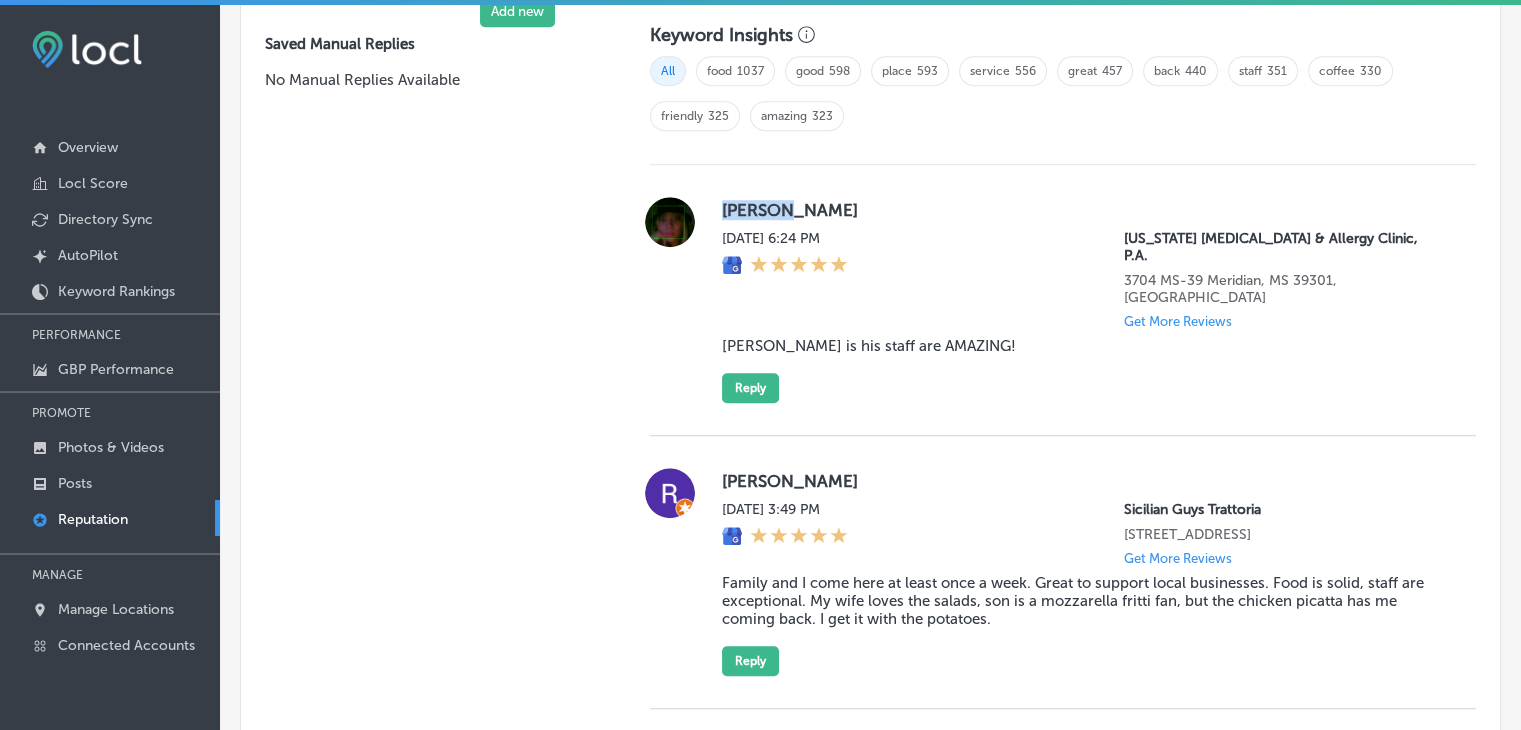 drag, startPoint x: 716, startPoint y: 202, endPoint x: 776, endPoint y: 207, distance: 60.207973 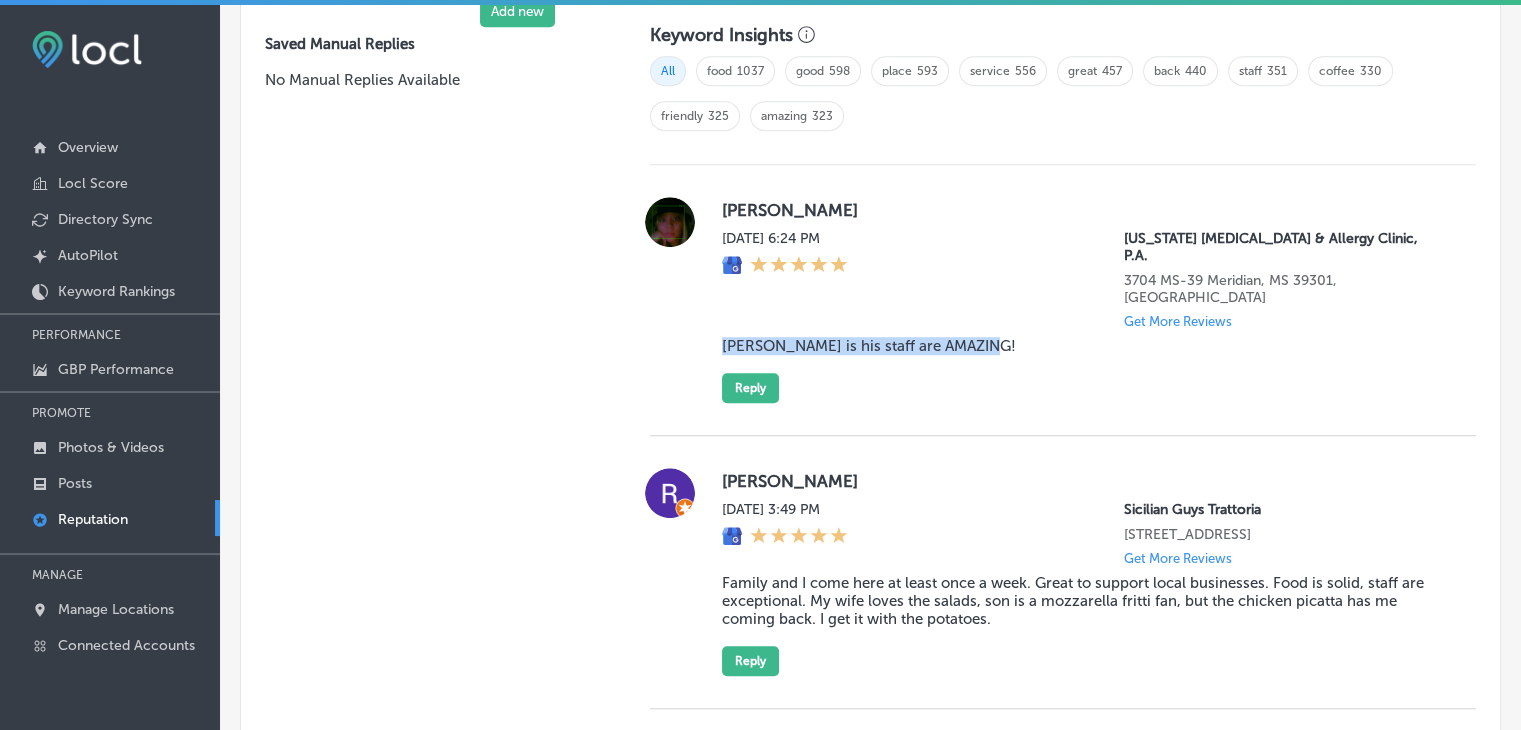 drag, startPoint x: 722, startPoint y: 303, endPoint x: 977, endPoint y: 312, distance: 255.15877 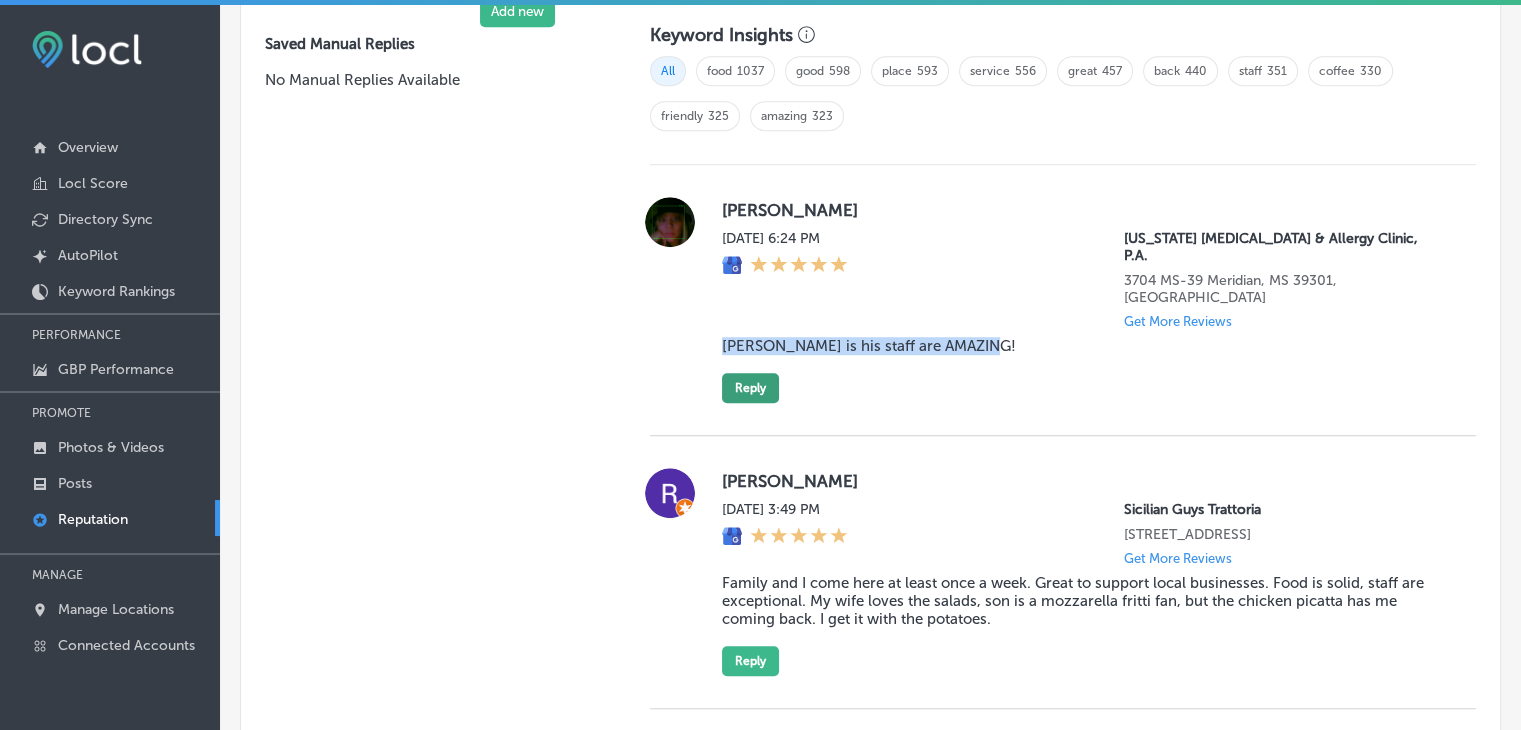 click on "Reply" at bounding box center (750, 388) 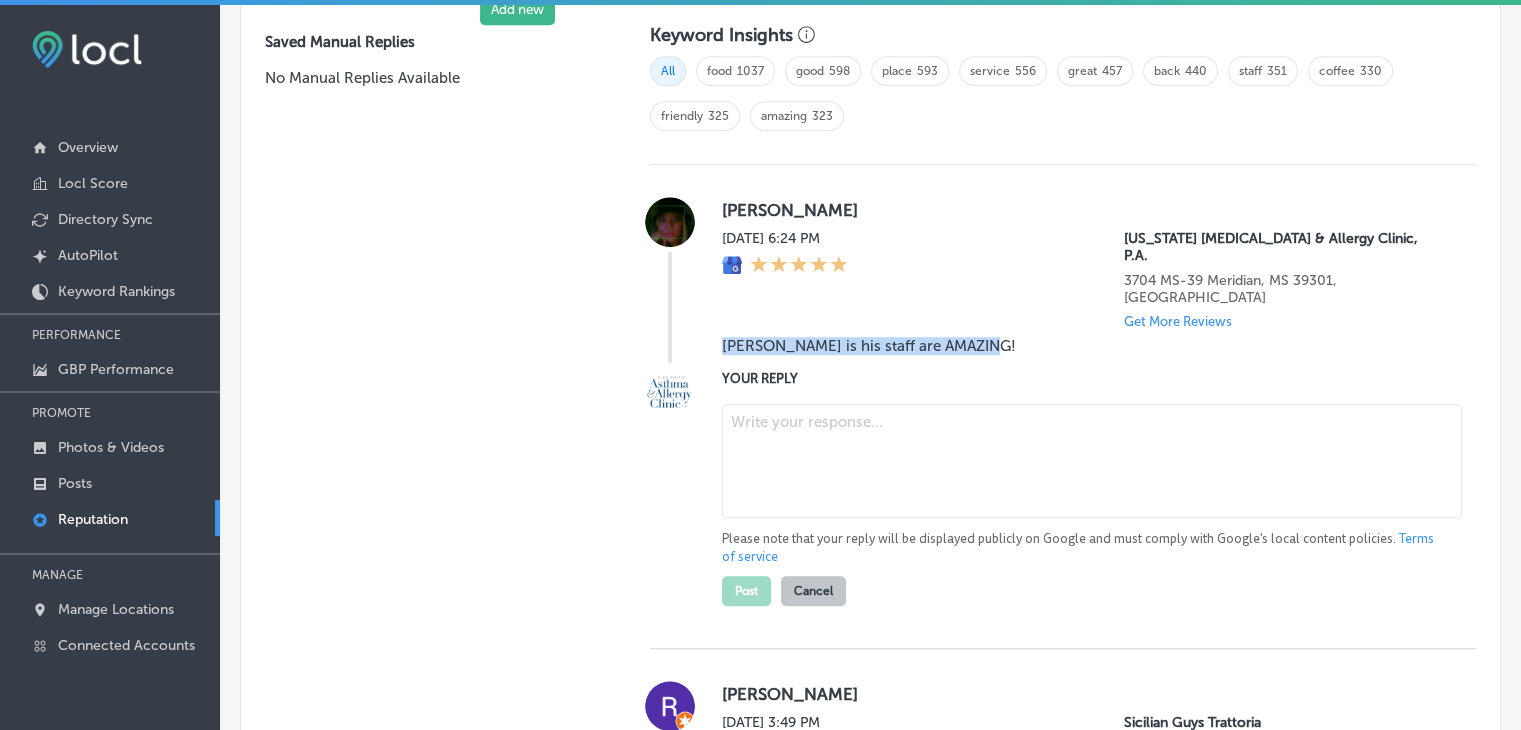 drag, startPoint x: 750, startPoint y: 356, endPoint x: 788, endPoint y: 461, distance: 111.66467 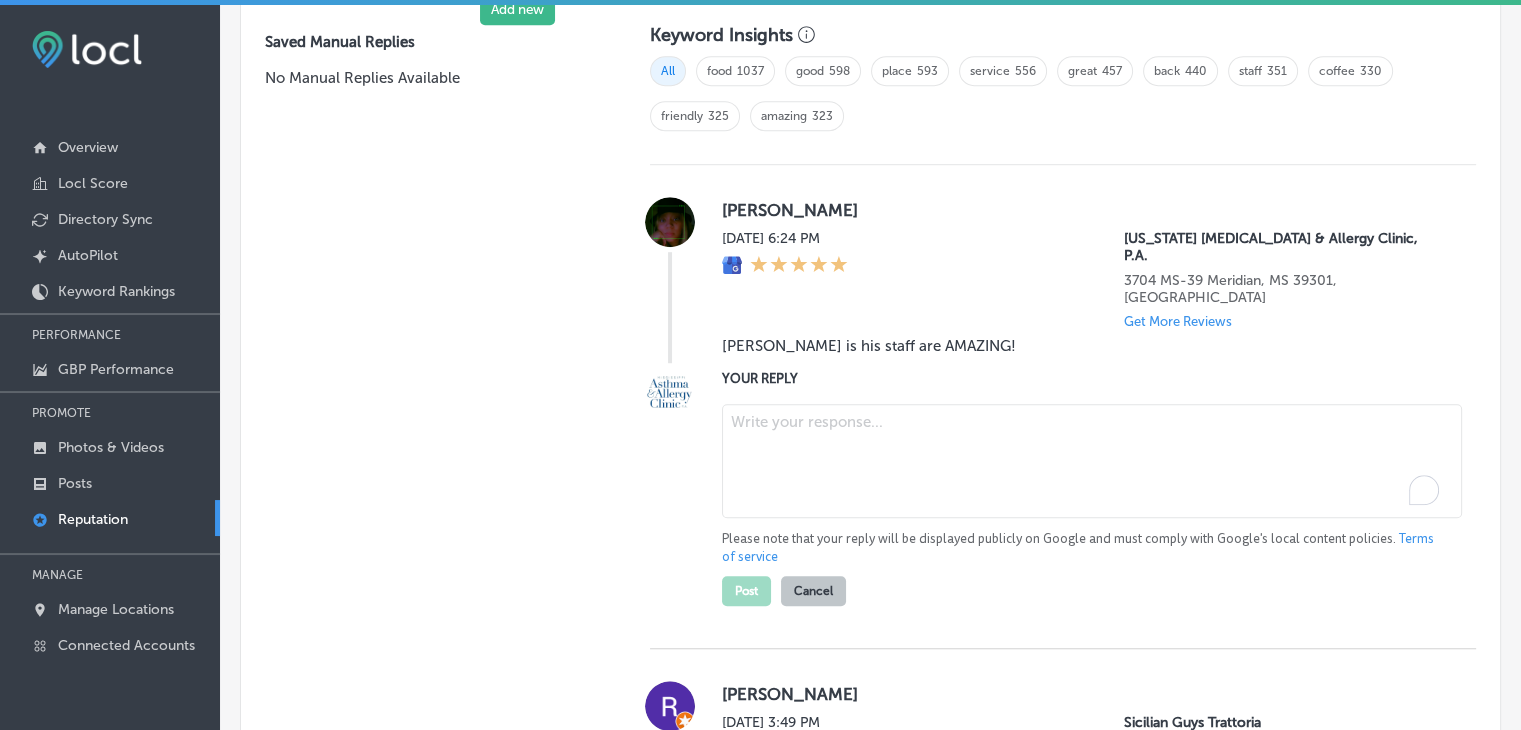 paste on "We're so happy to hear that you had a great experience with Dr. LeBlanc and our team, Sheeraz! We take pride in providing exceptional care at Mississippi Asthma & Allergy Clinic. Thank you for trusting us with your care. We look forward to continuing to support you with the best asthma and allergy treatments in Meridian, Lauderdale, and Collinsville!" 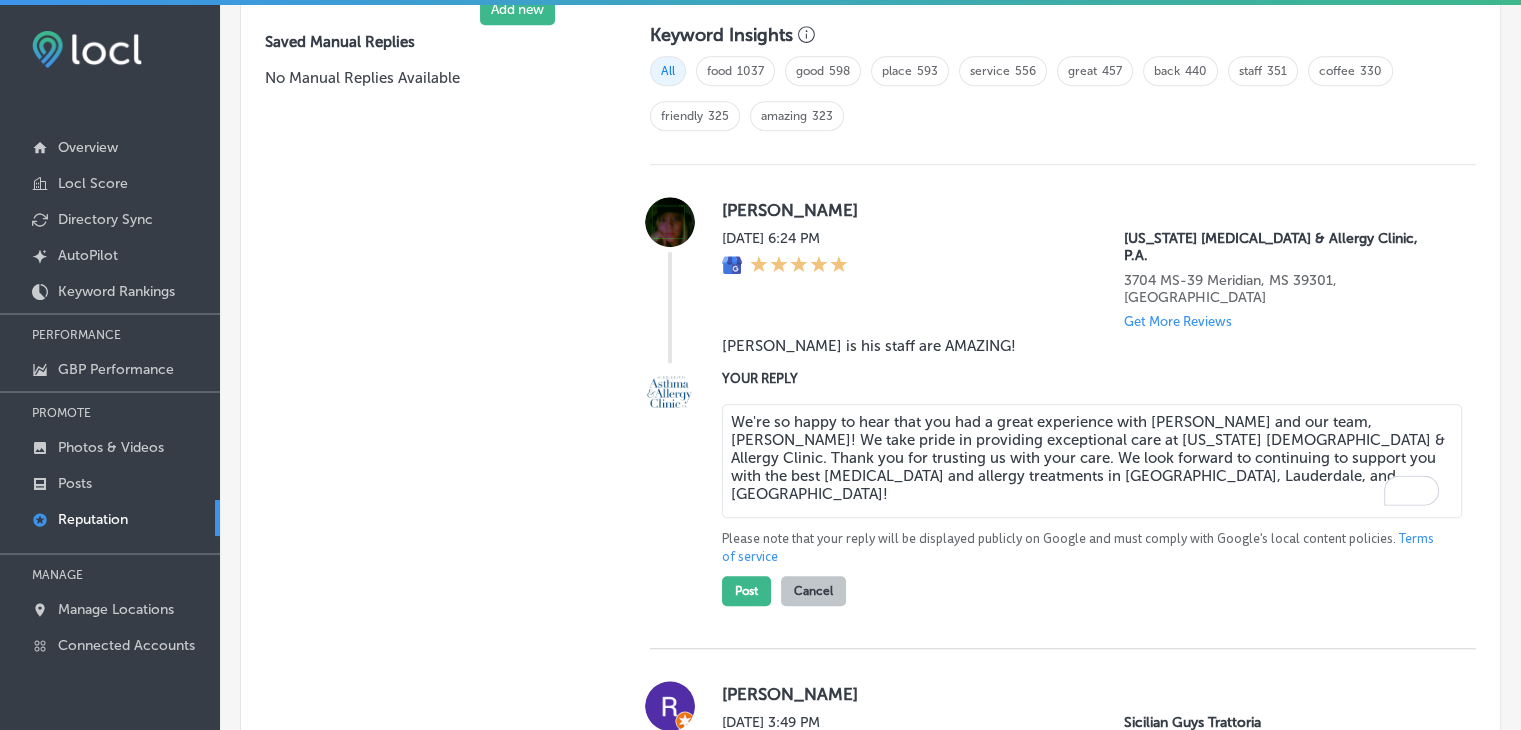 click on "We're so happy to hear that you had a great experience with Dr. LeBlanc and our team, Sheeraz! We take pride in providing exceptional care at Mississippi Asthma & Allergy Clinic. Thank you for trusting us with your care. We look forward to continuing to support you with the best asthma and allergy treatments in Meridian, Lauderdale, and Collinsville!" at bounding box center [1092, 461] 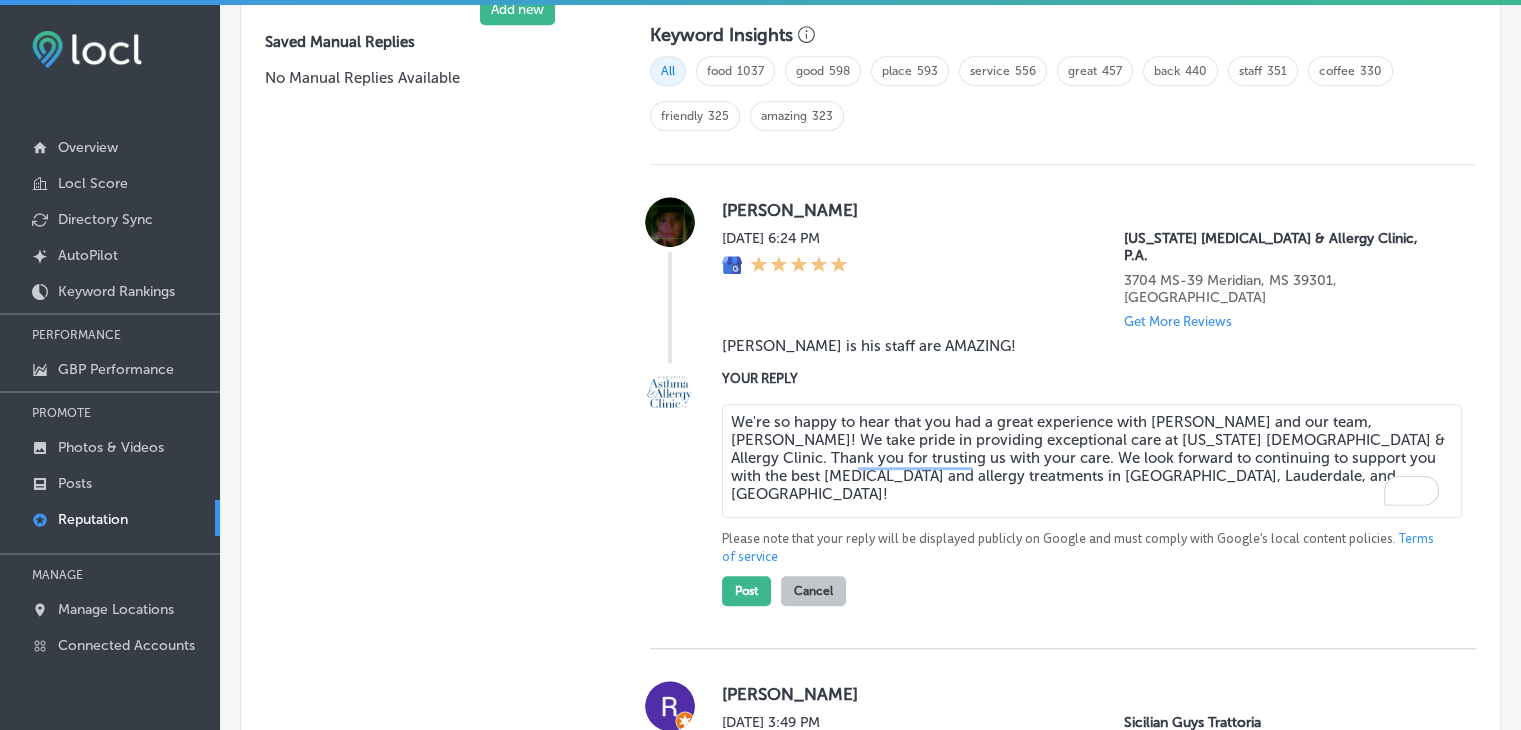 click on "We're so happy to hear that you had a great experience with Dr. LeBlanc and our team, Sheeraz! We take pride in providing exceptional care at Mississippi Asthma & Allergy Clinic. Thank you for trusting us with your care. We look forward to continuing to support you with the best asthma and allergy treatments in Meridian, Lauderdale, and Collinsville!" at bounding box center (1092, 461) 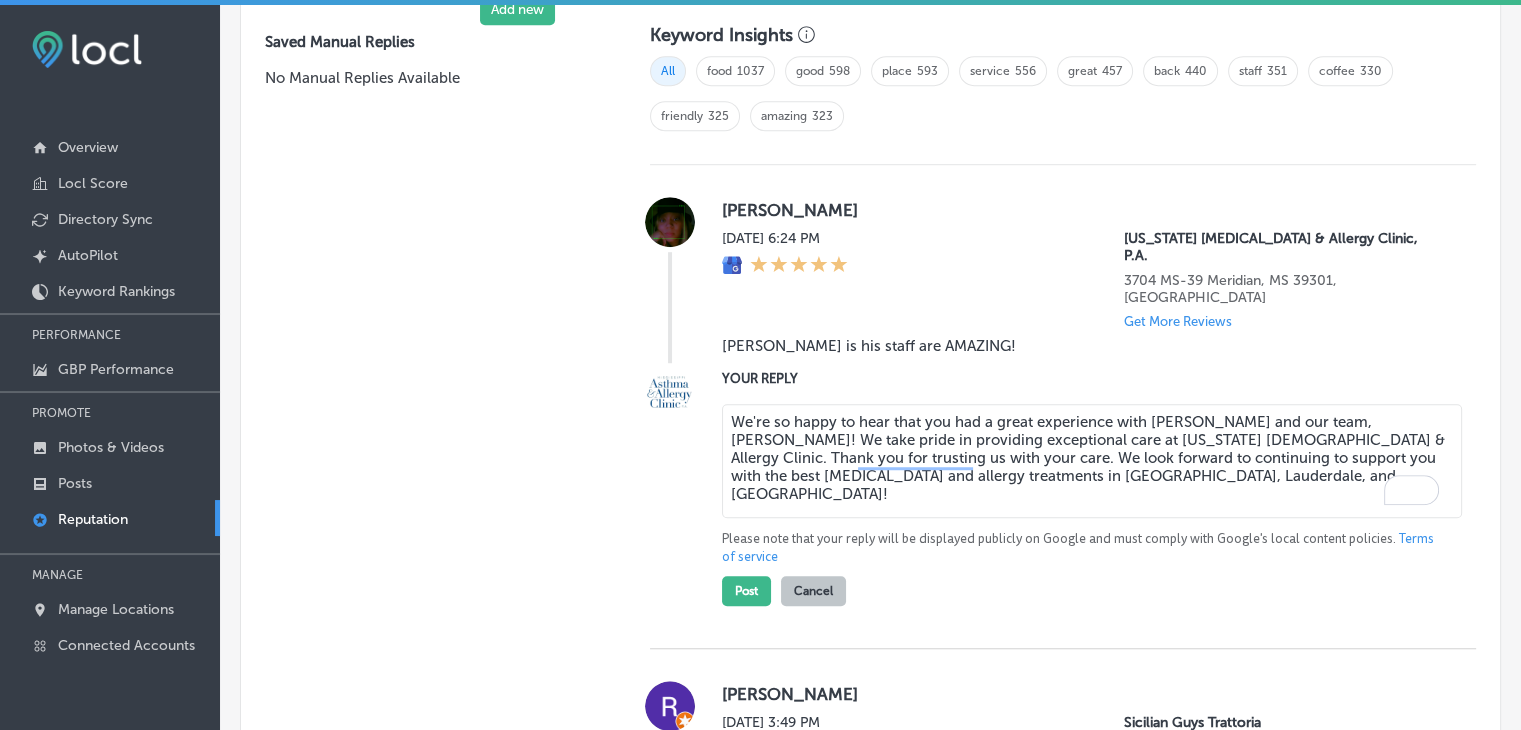 click on "We're so happy to hear that you had a great experience with Dr. LeBlanc and our team, Sheeraz! We take pride in providing exceptional care at Mississippi Asthma & Allergy Clinic. Thank you for trusting us with your care. We look forward to continuing to support you with the best asthma and allergy treatments in Meridian, Lauderdale, and Collinsville!" at bounding box center (1092, 461) 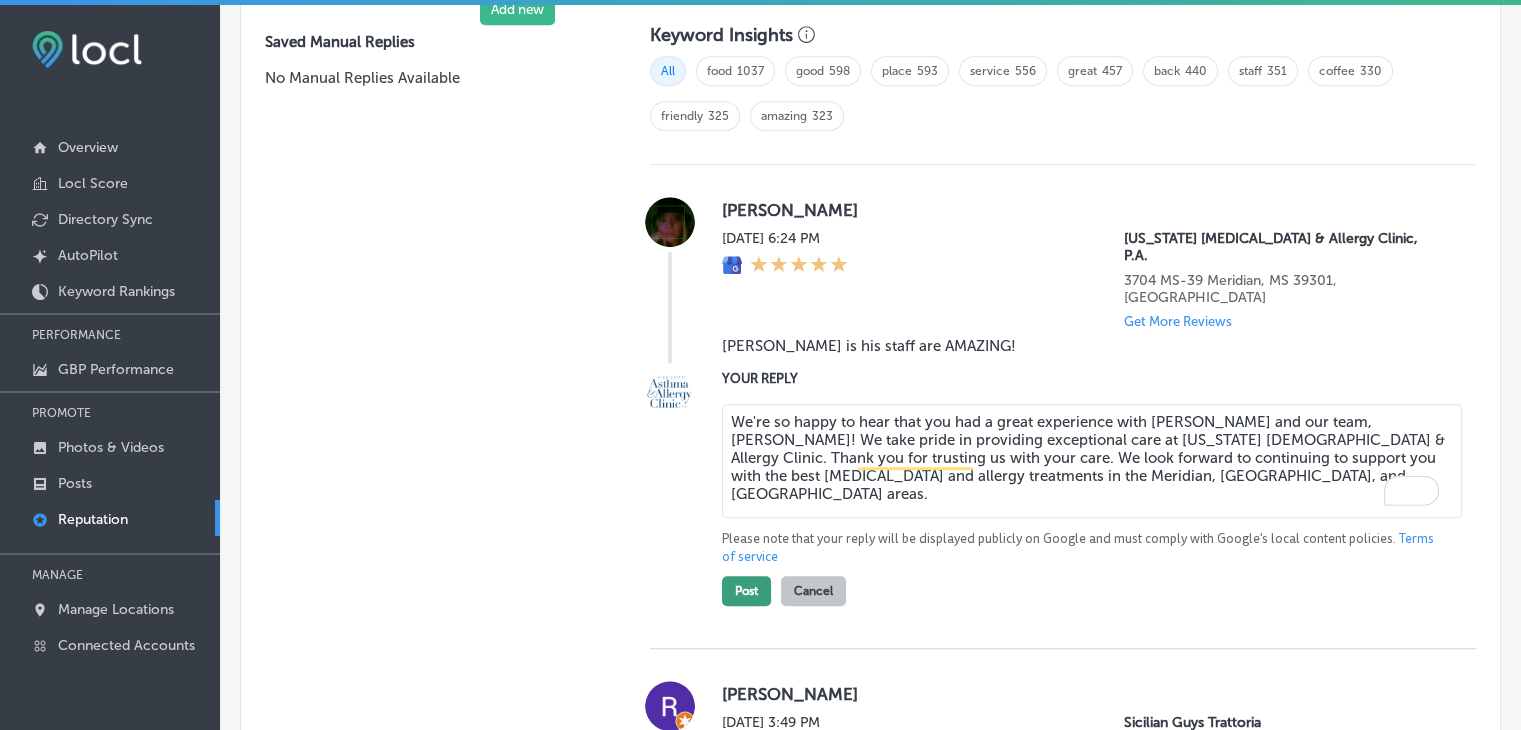 type on "We're so happy to hear that you had a great experience with Dr. LeBlanc and our team, Sheeraz! We take pride in providing exceptional care at Mississippi Asthma & Allergy Clinic. Thank you for trusting us with your care. We look forward to continuing to support you with the best asthma and allergy treatments in the Meridian, Lauderdale, and Collinsville areas." 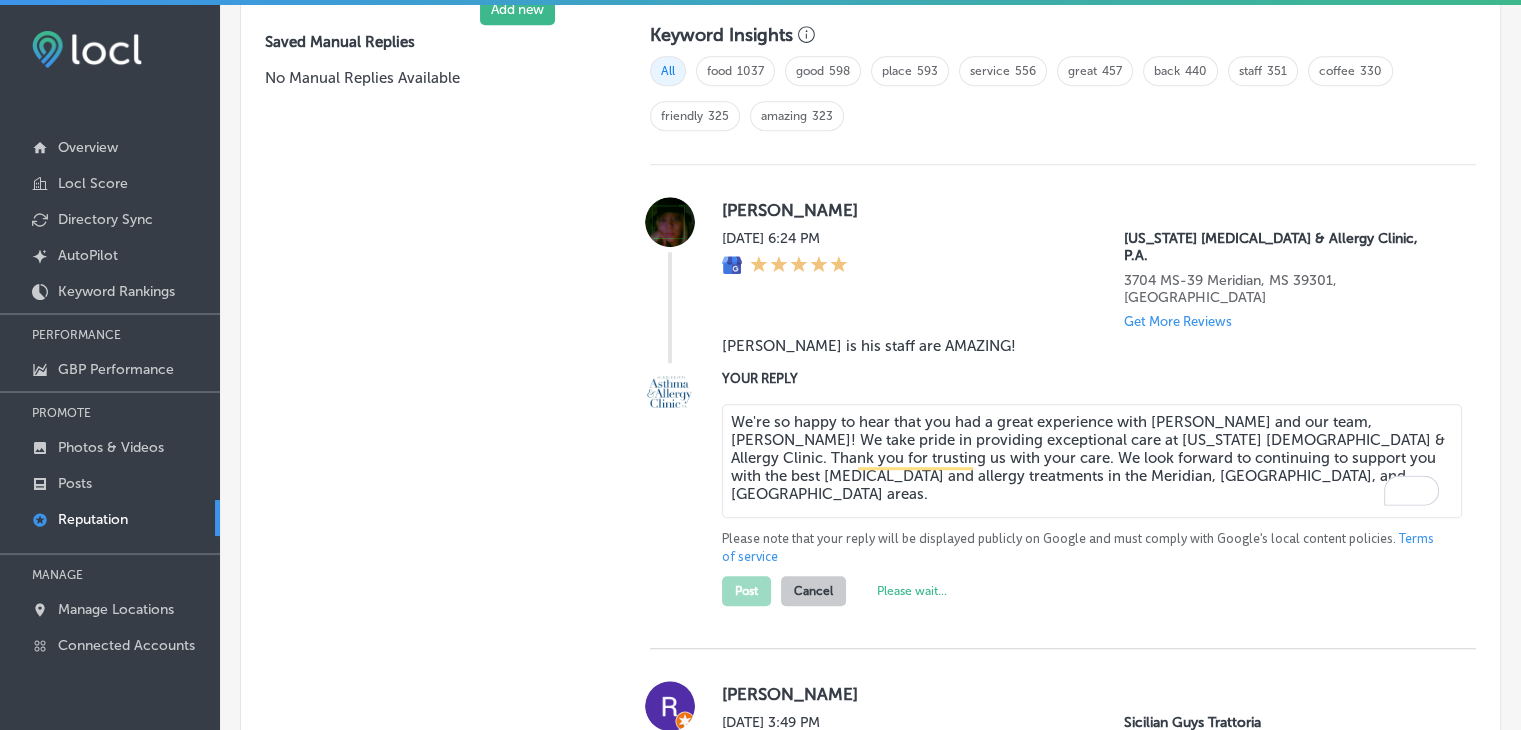 type on "x" 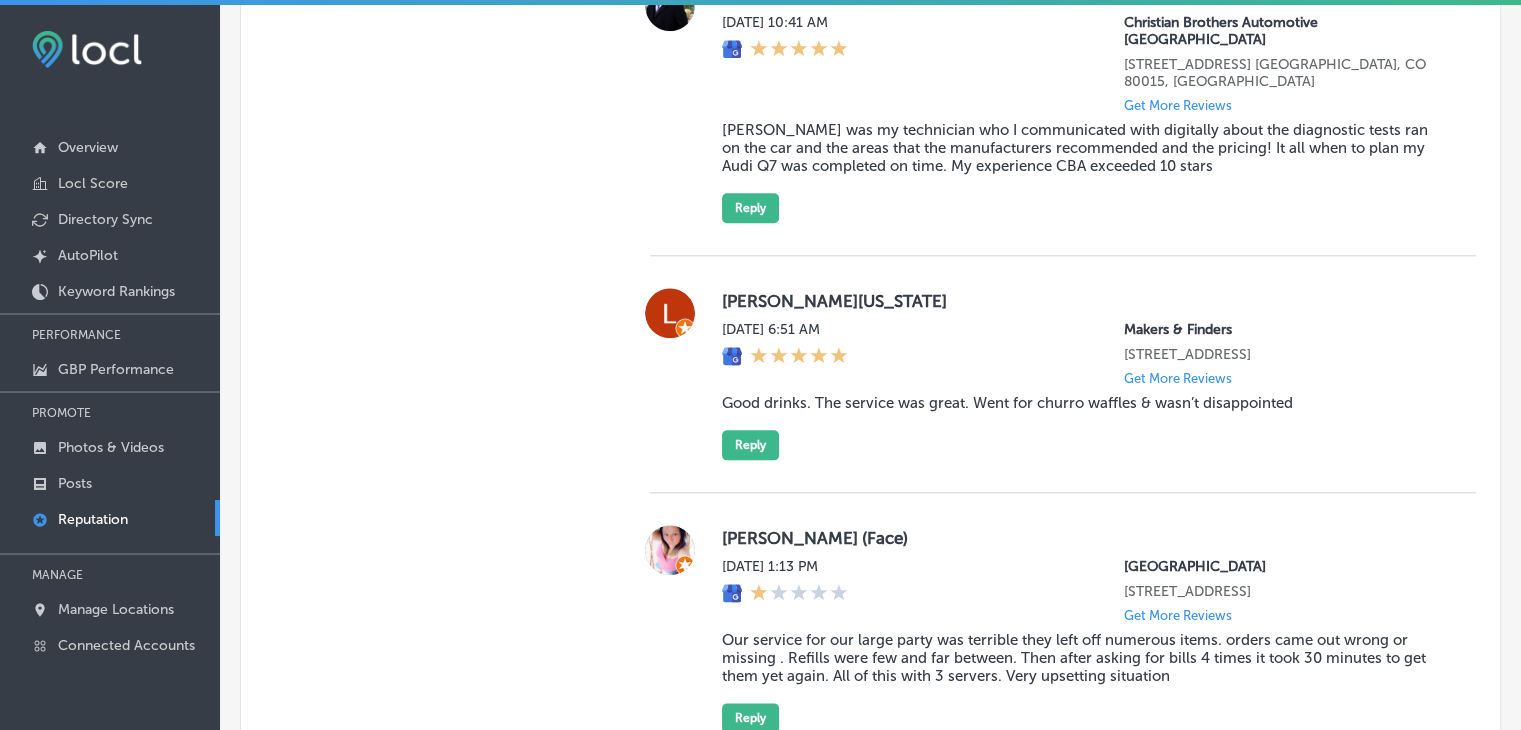 scroll, scrollTop: 2100, scrollLeft: 0, axis: vertical 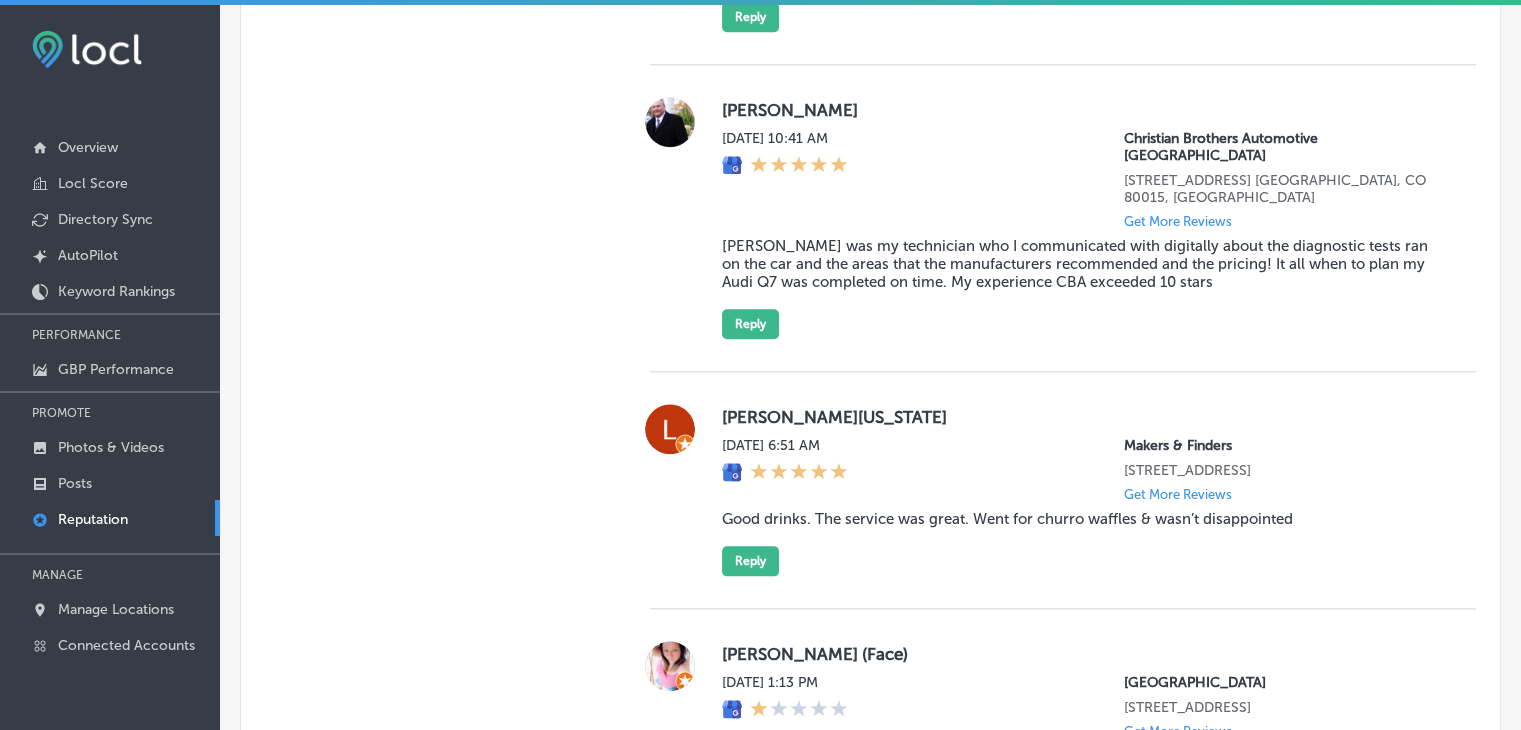 click on "Steve Hancock" at bounding box center (1083, 110) 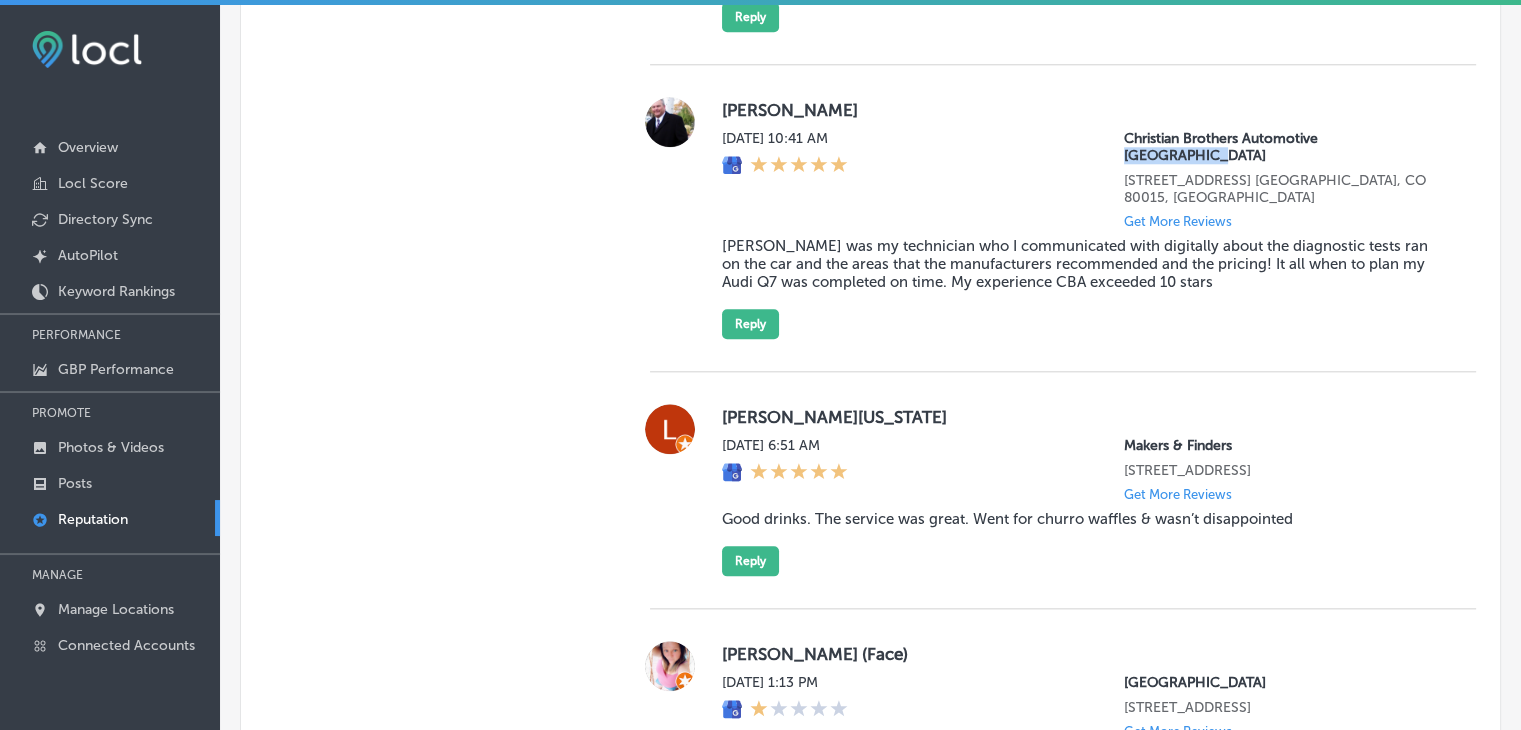 drag, startPoint x: 1420, startPoint y: 175, endPoint x: 1311, endPoint y: 178, distance: 109.041275 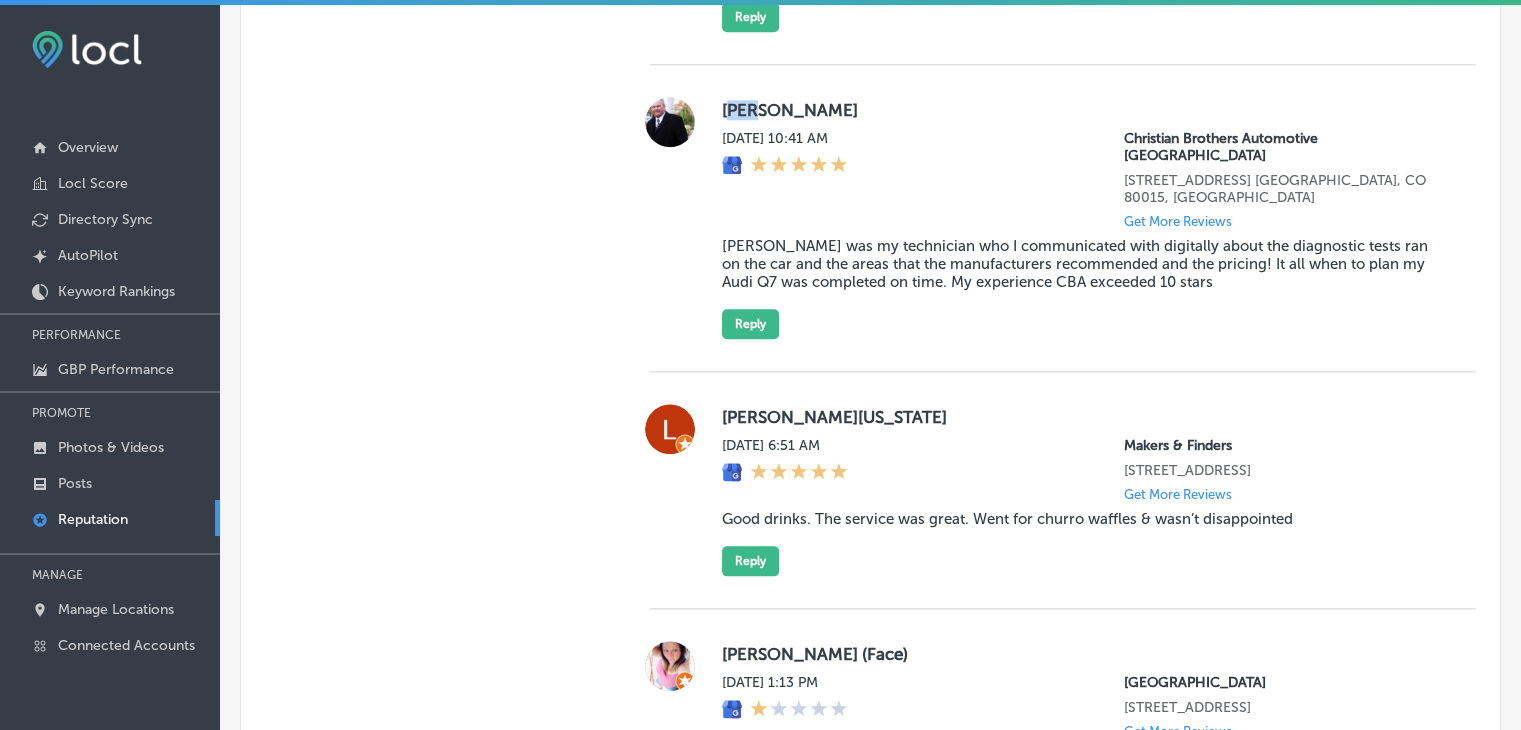 drag, startPoint x: 728, startPoint y: 158, endPoint x: 752, endPoint y: 157, distance: 24.020824 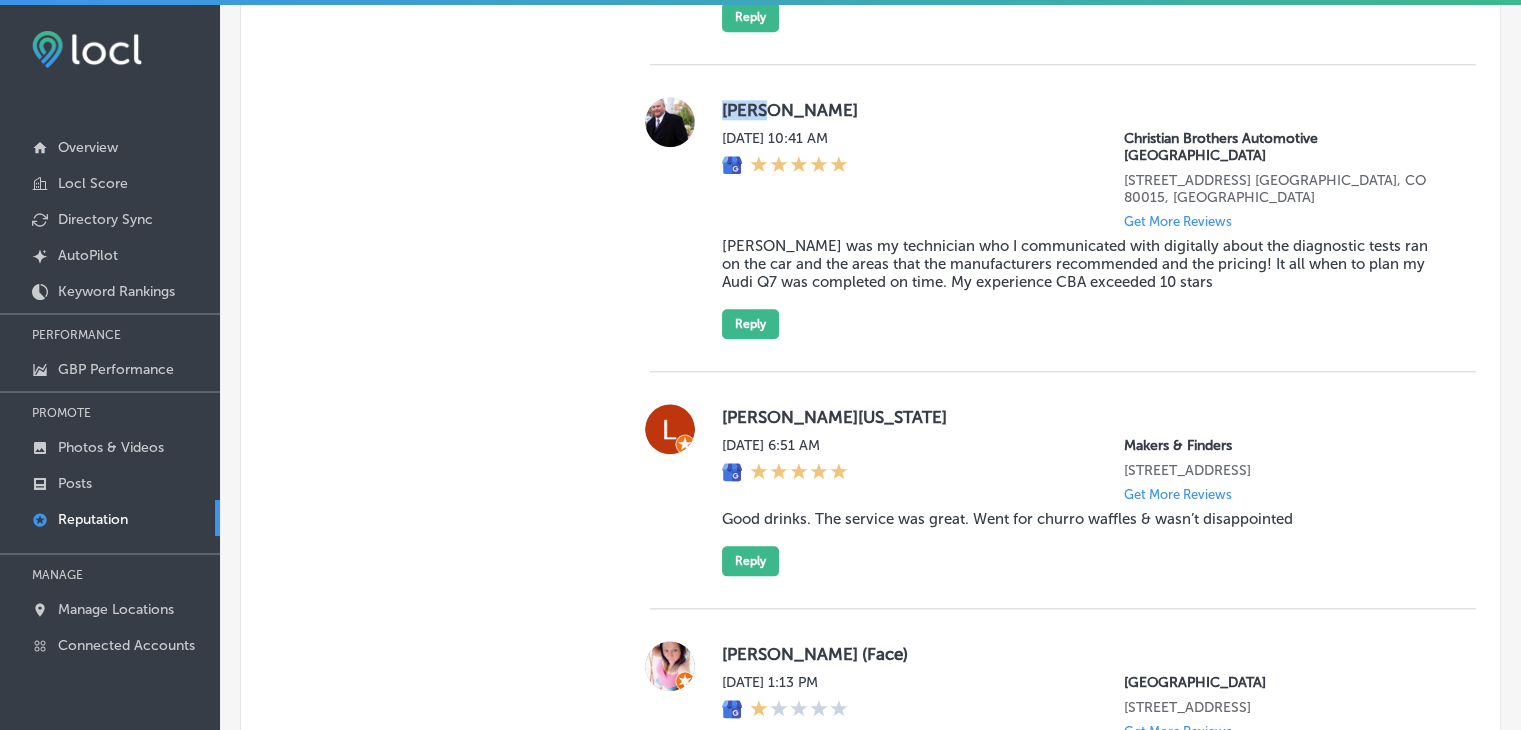drag, startPoint x: 717, startPoint y: 145, endPoint x: 760, endPoint y: 144, distance: 43.011627 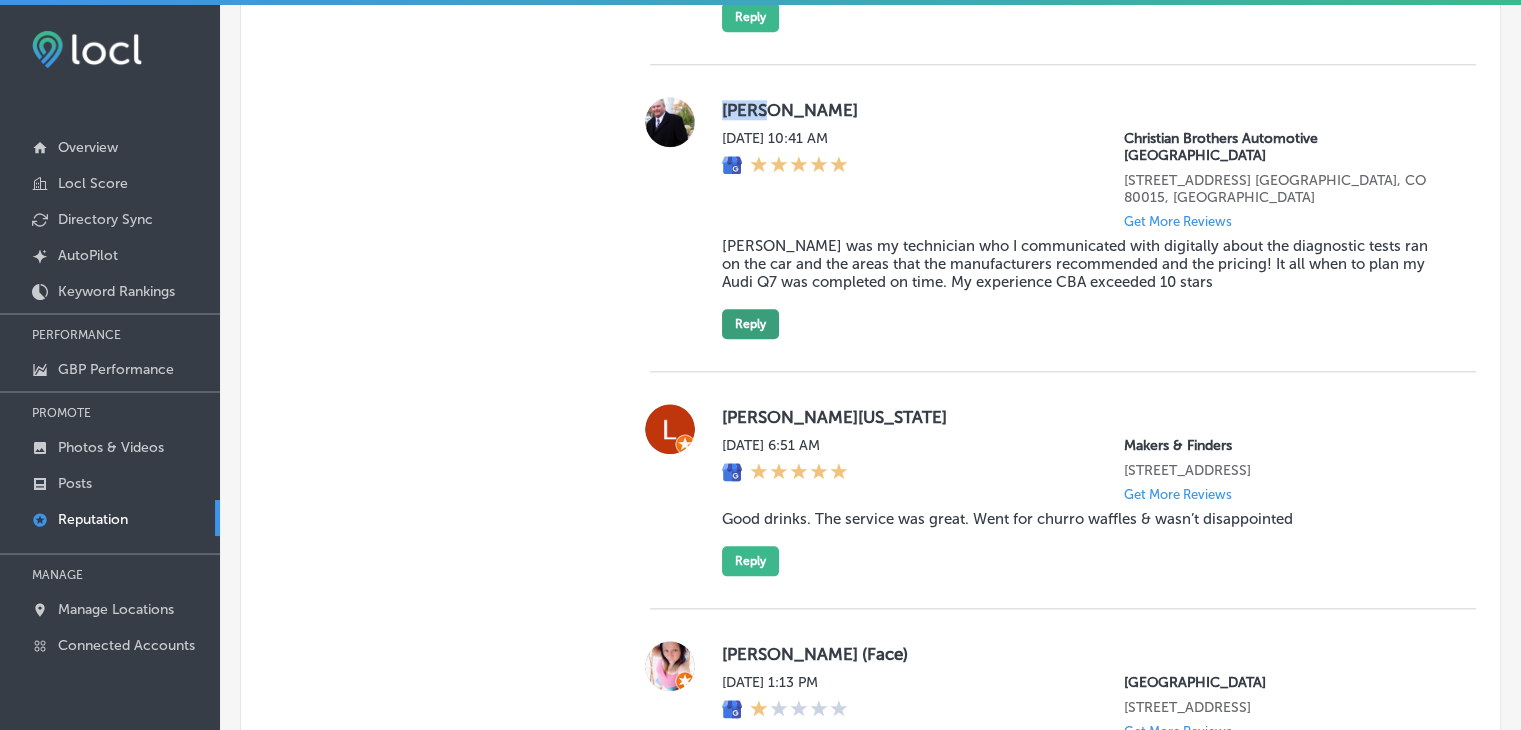 click on "Reply" at bounding box center (750, 324) 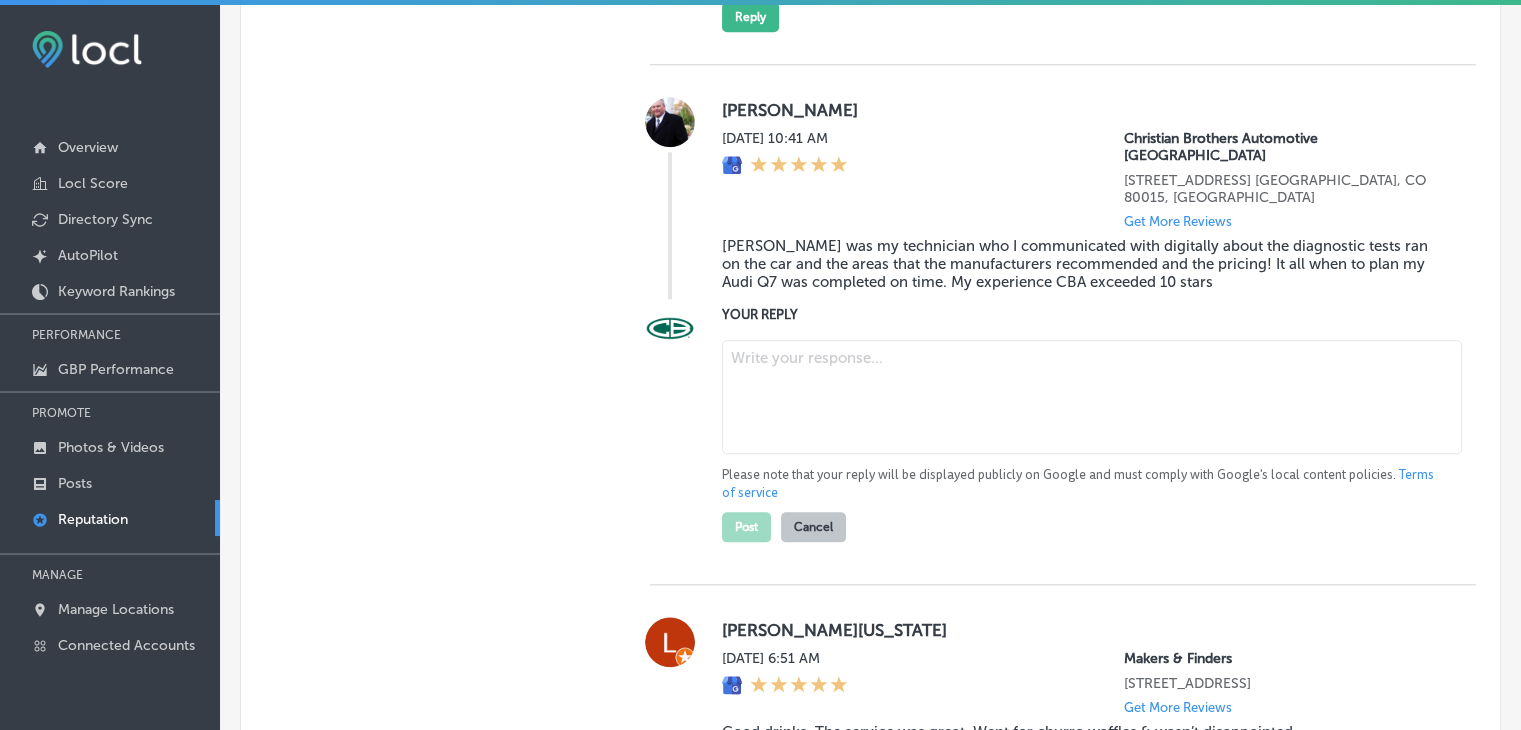 click on "Please note that your reply will be displayed publicly on Google and must comply with Google's local content policies.    Terms of service" at bounding box center (1083, 484) 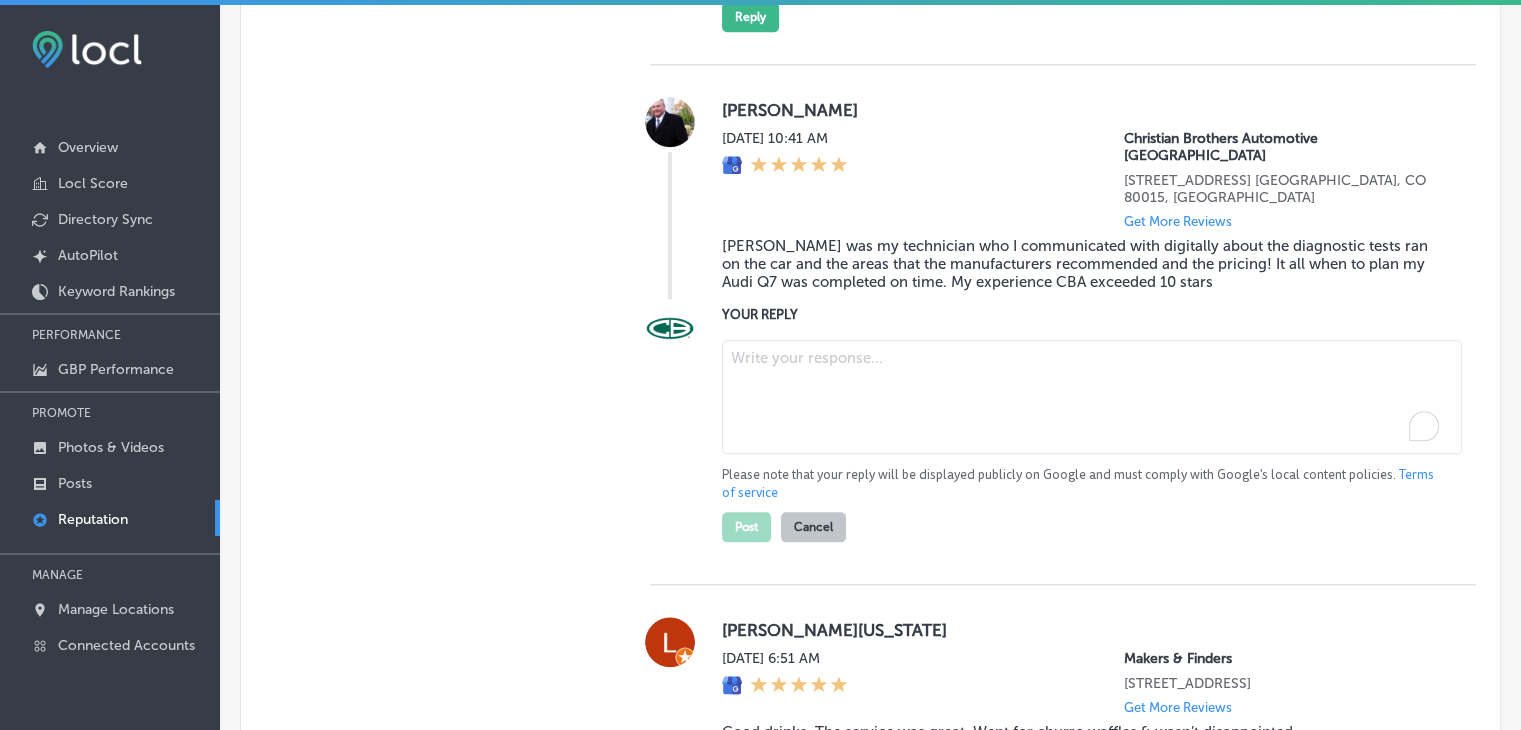 paste on "We’re so glad to hear that Trevor Hawkins provided clear and timely communication during your service, Steve! It’s great to know that your Audi Q7 was completed on time and met your expectations. We truly appreciate customers like you who visit us from Aurora, Centennial, and Parker, and we look forward to serving you again in the future!" 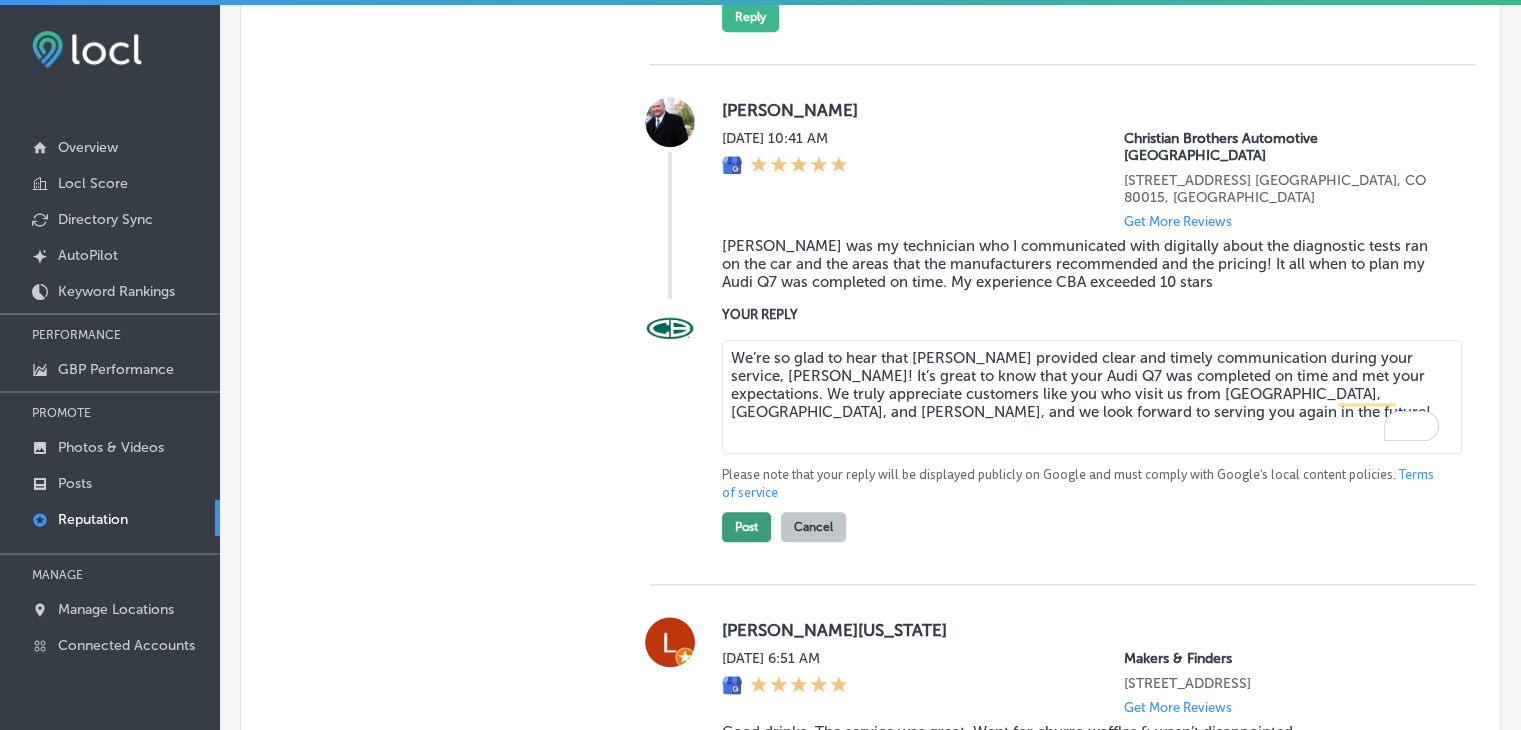 type on "We’re so glad to hear that Trevor Hawkins provided clear and timely communication during your service, Steve! It’s great to know that your Audi Q7 was completed on time and met your expectations. We truly appreciate customers like you who visit us from Aurora, Centennial, and Parker, and we look forward to serving you again in the future!" 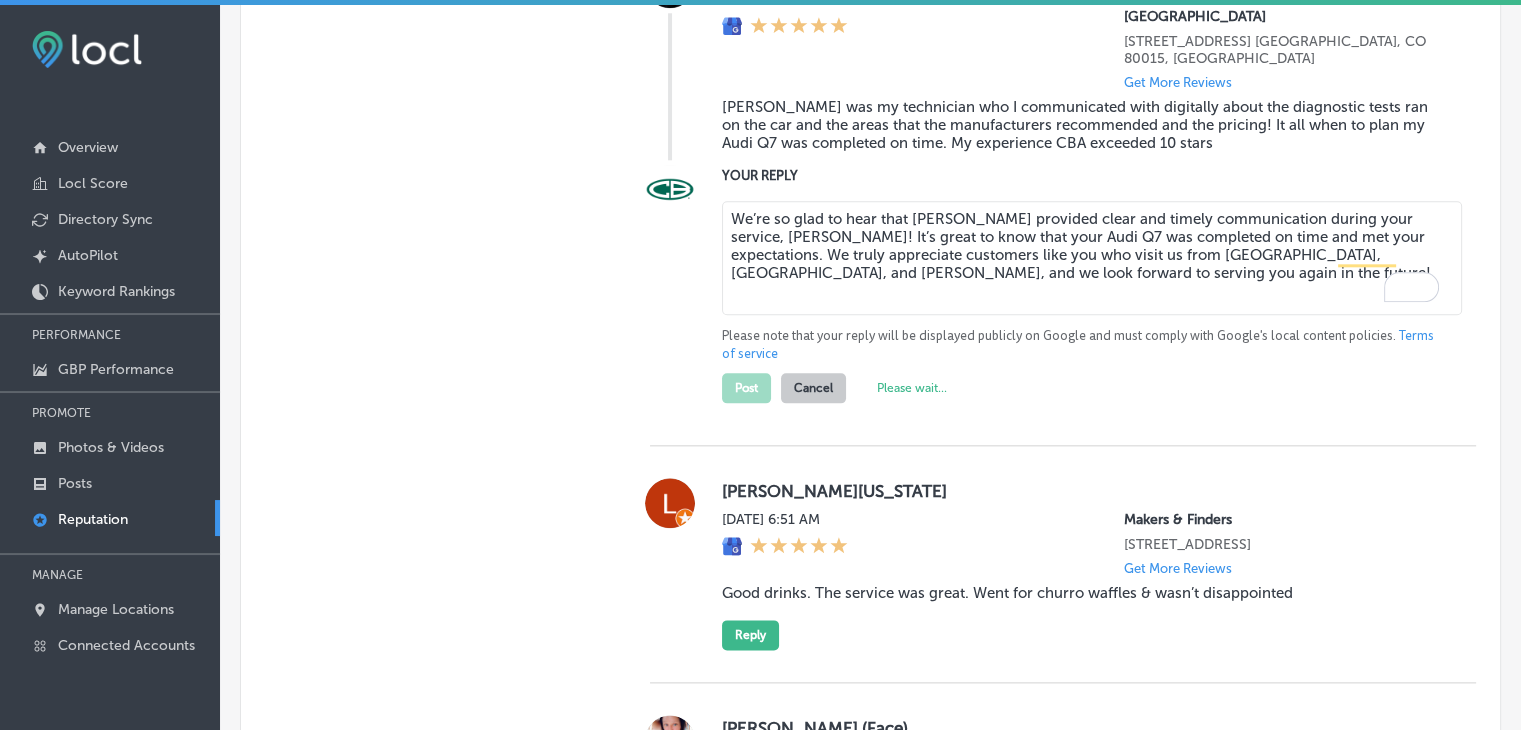 scroll, scrollTop: 2300, scrollLeft: 0, axis: vertical 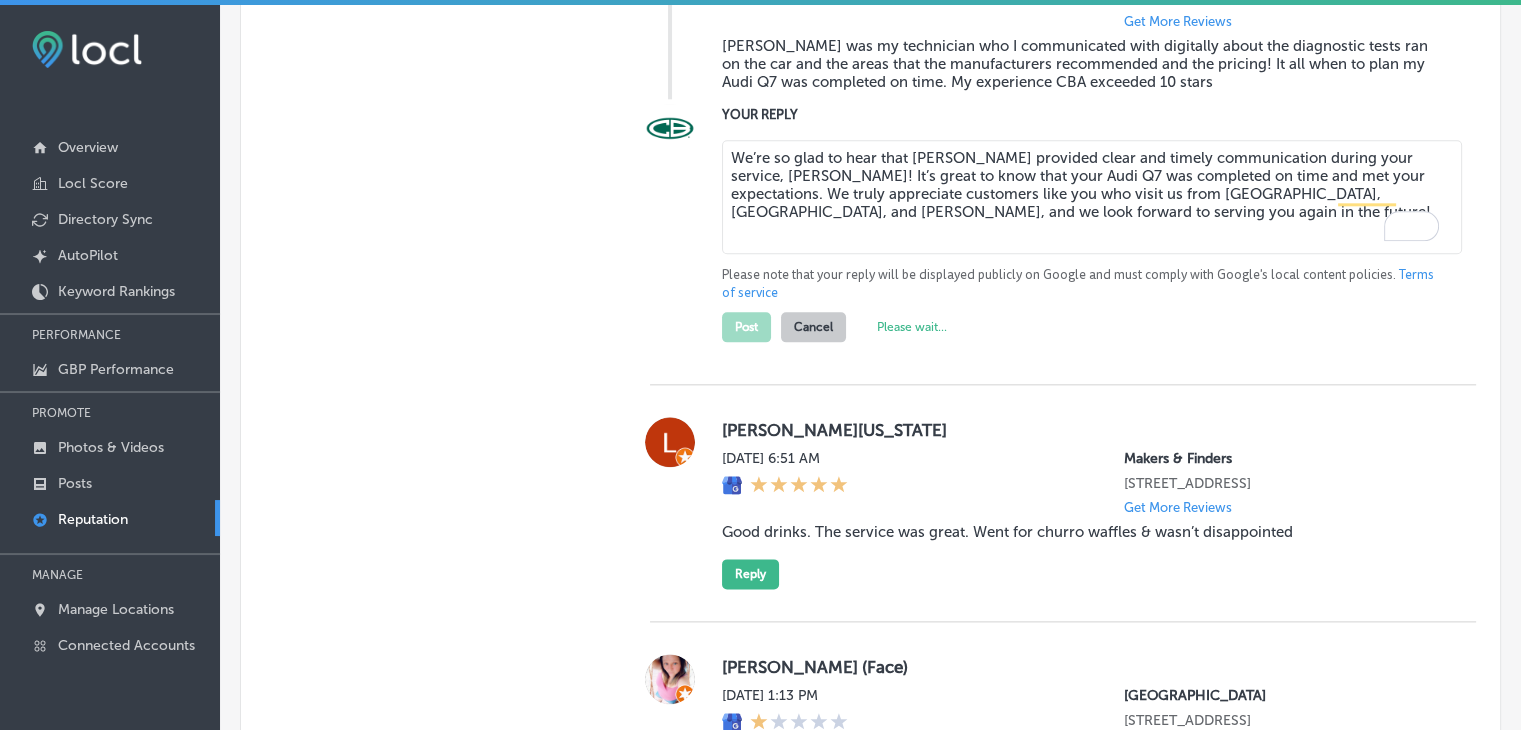 type on "x" 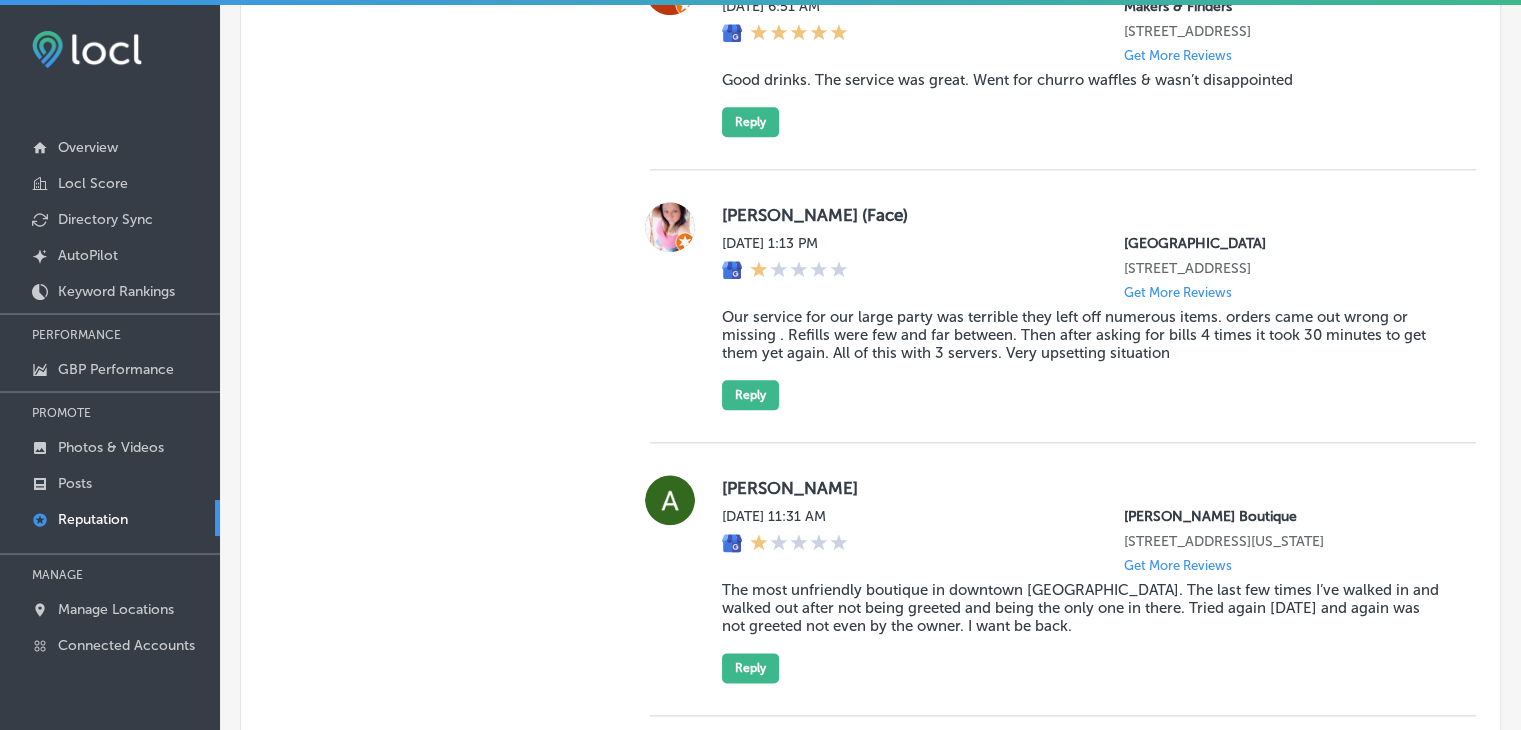 scroll, scrollTop: 2100, scrollLeft: 0, axis: vertical 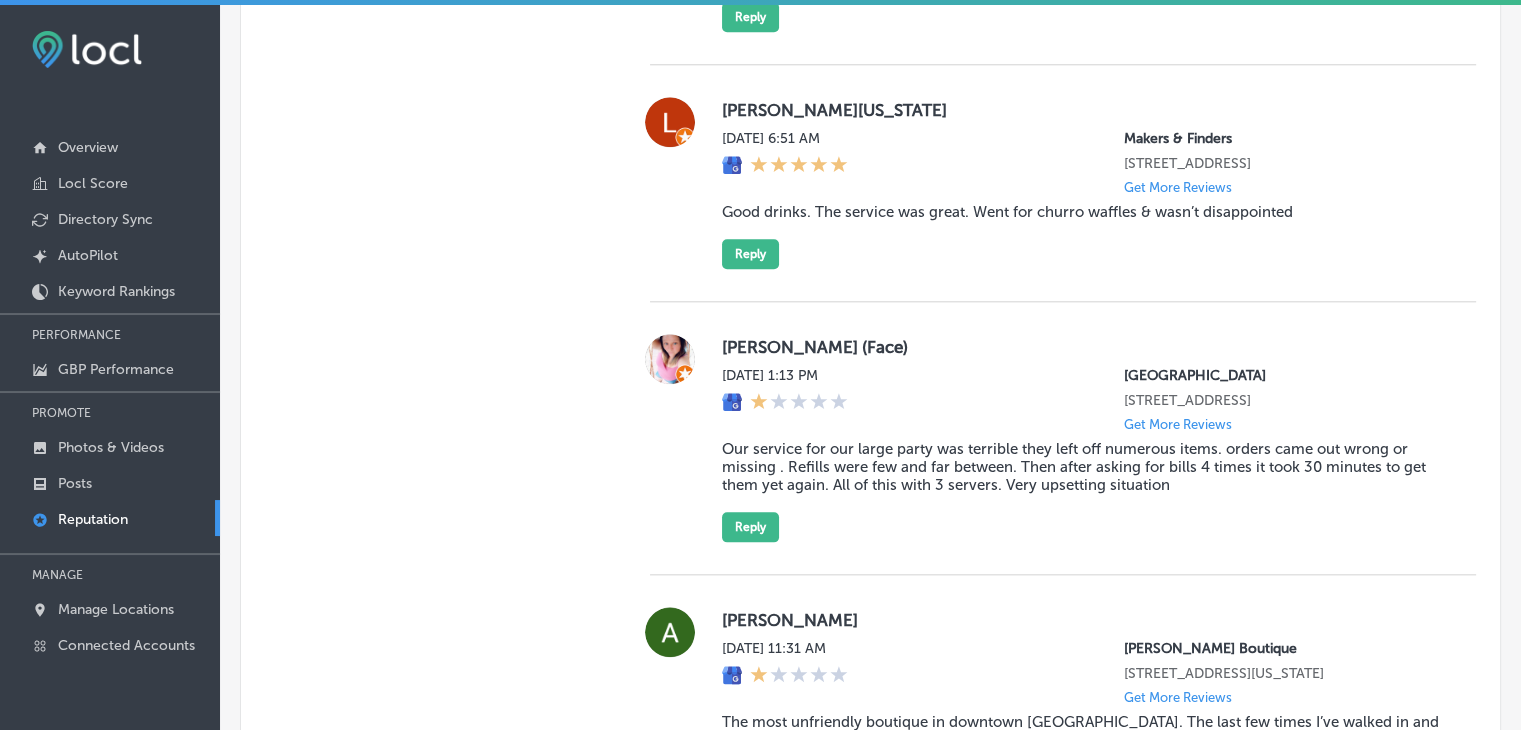 click on "Lubna Washington" at bounding box center (1083, 110) 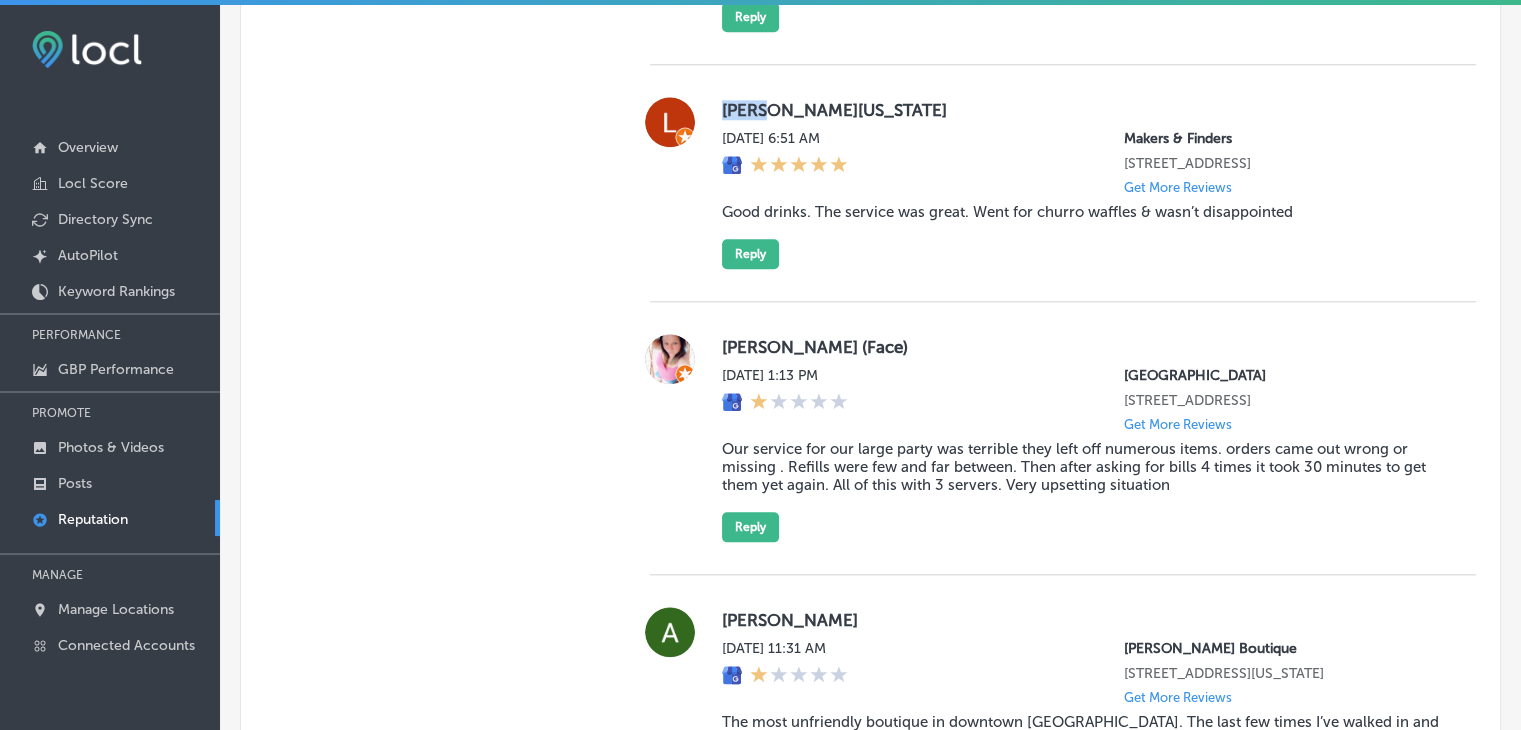 drag, startPoint x: 721, startPoint y: 141, endPoint x: 763, endPoint y: 151, distance: 43.174065 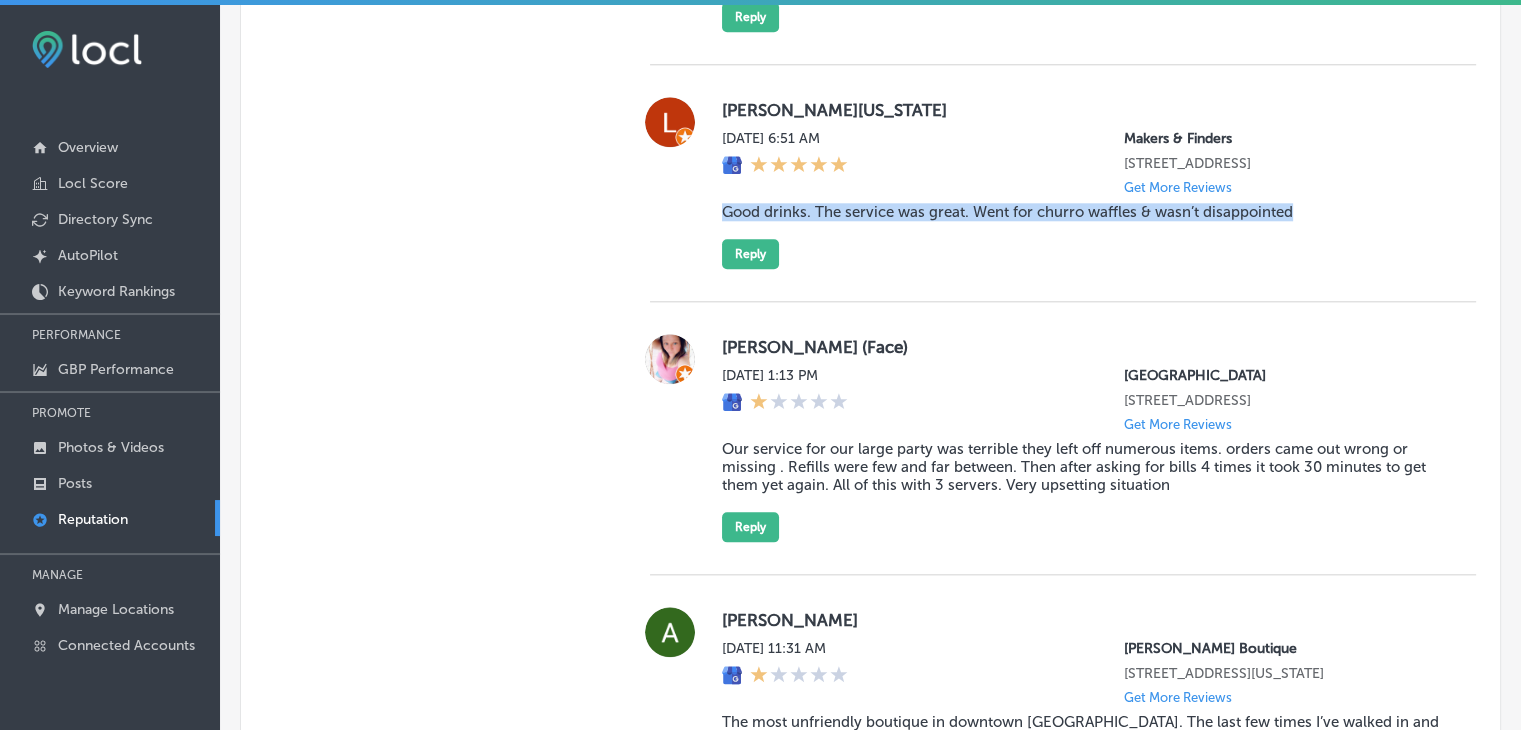 drag, startPoint x: 720, startPoint y: 265, endPoint x: 1448, endPoint y: 304, distance: 729.0439 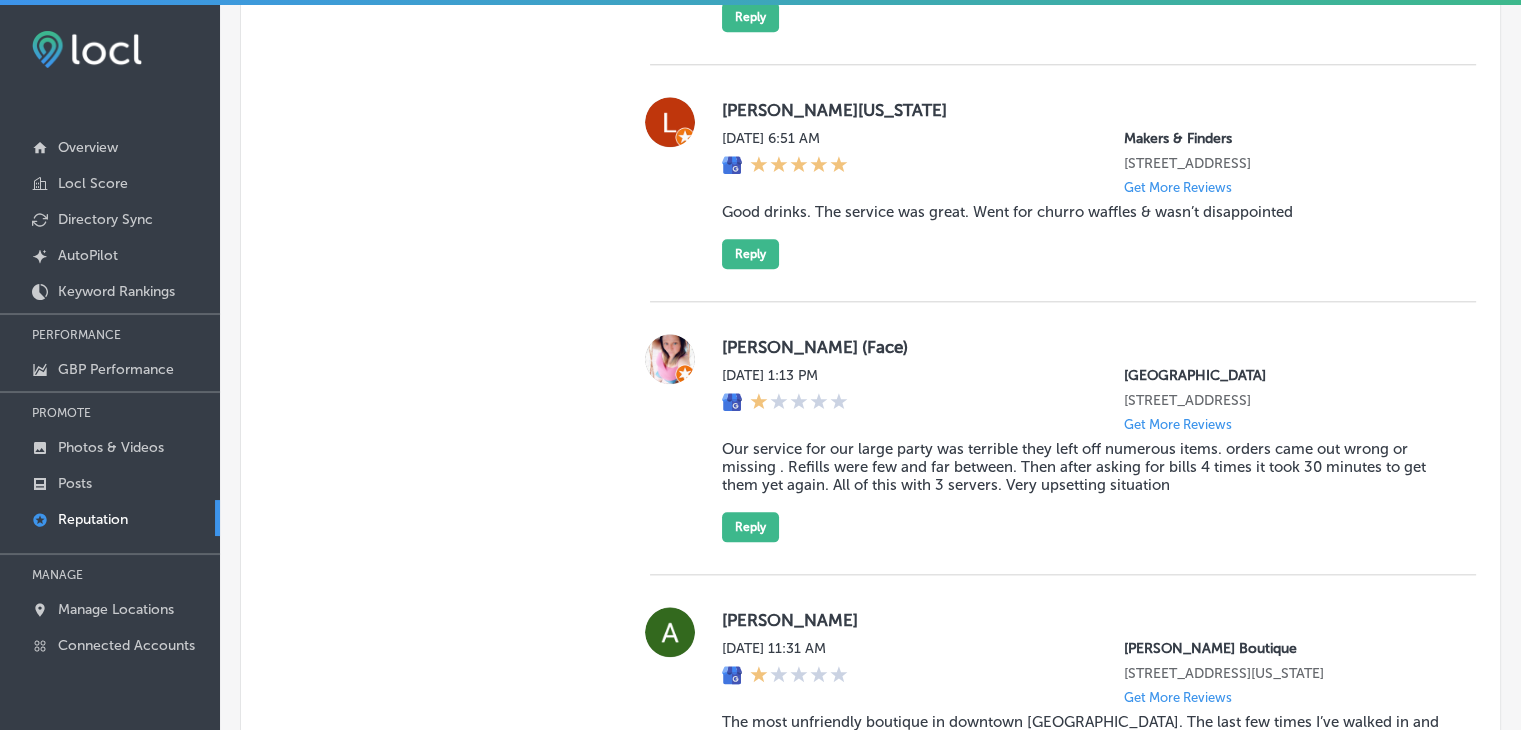 click on "Lubna Washington   Tue, Jul 15, 2025 6:51 AM Makers & Finders 1120 S Main St. Suite 110 Las Vegas, NV 89104, US Get More Reviews Good drinks. The service was great. Went for churro waffles & wasn’t disappointed Reply" at bounding box center [1063, 183] 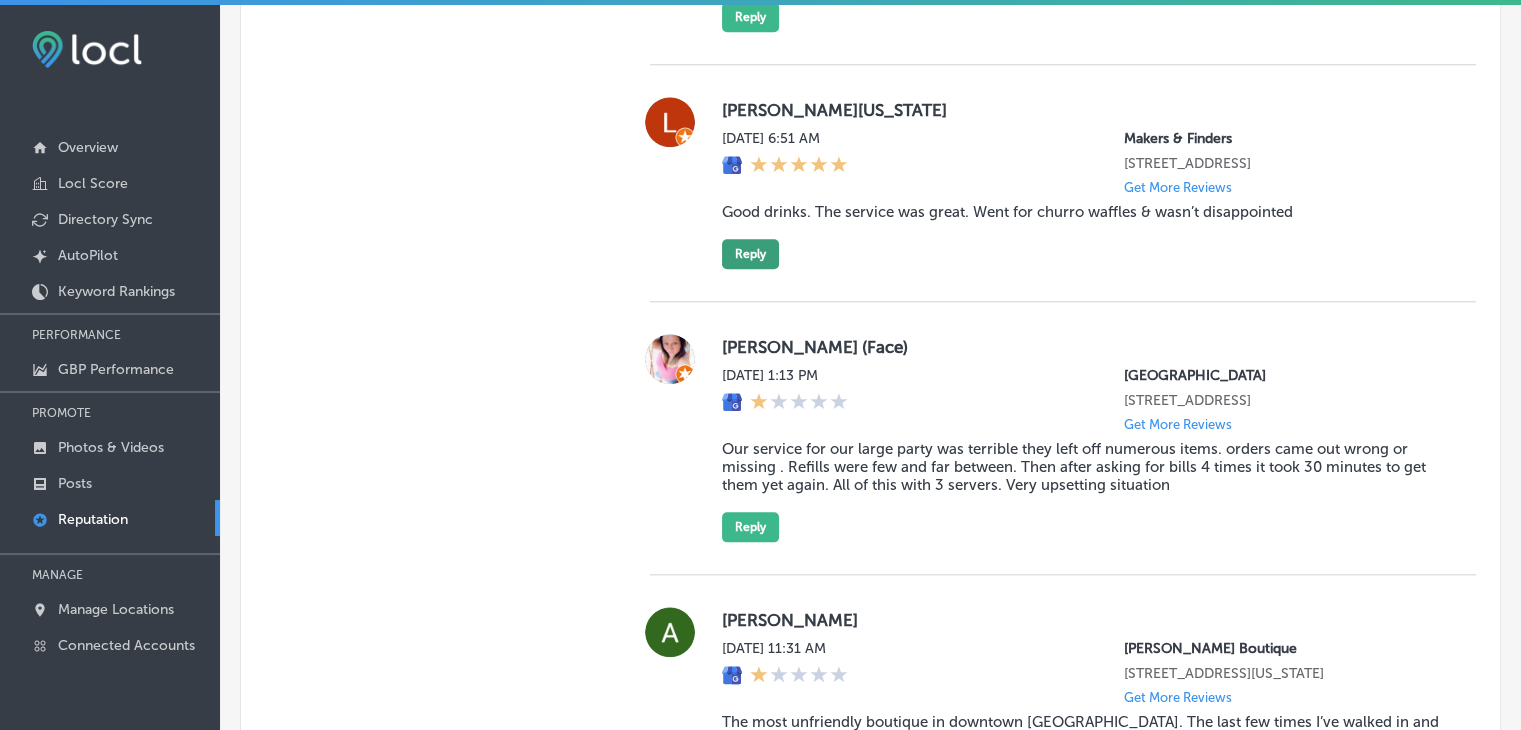 click on "Reply" at bounding box center (750, 254) 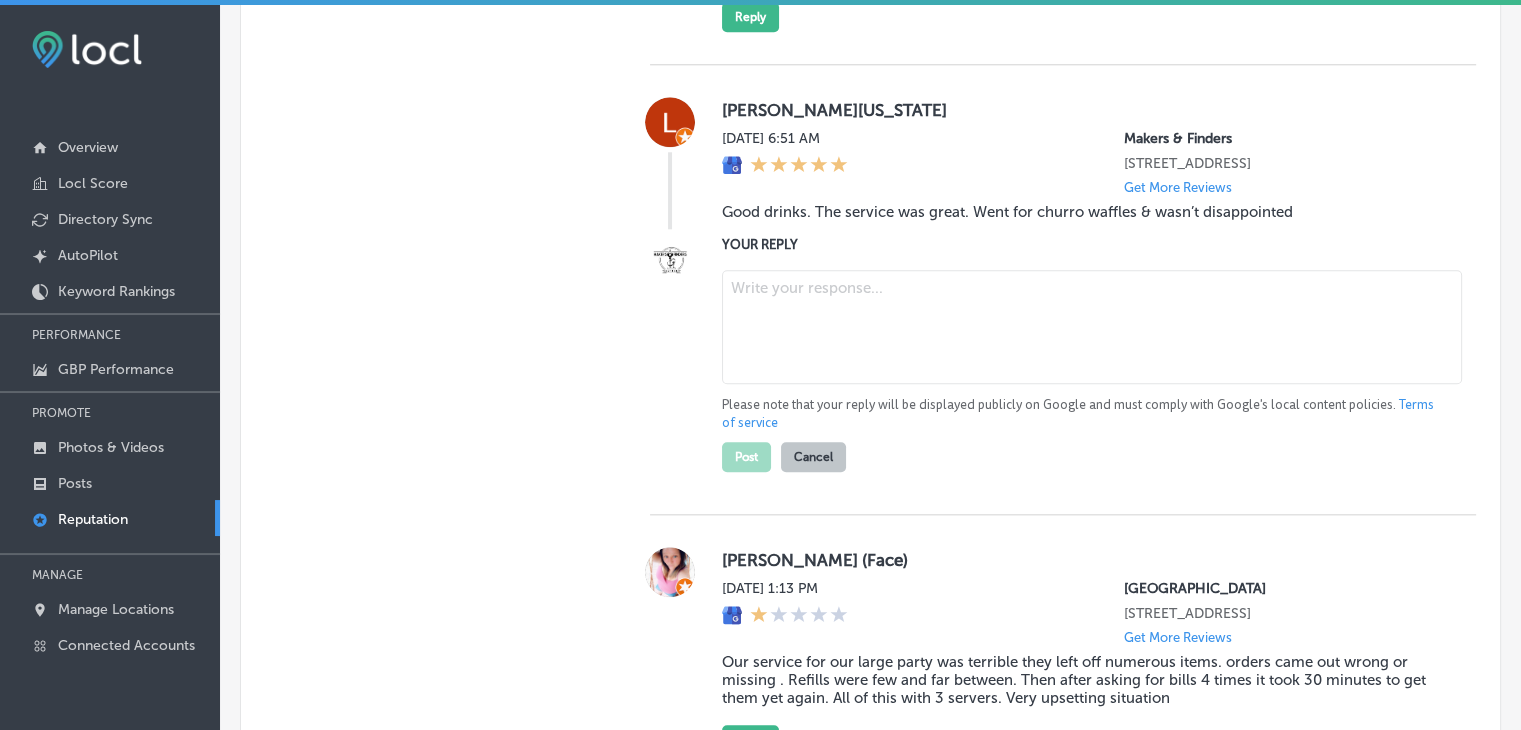 click at bounding box center [1092, 327] 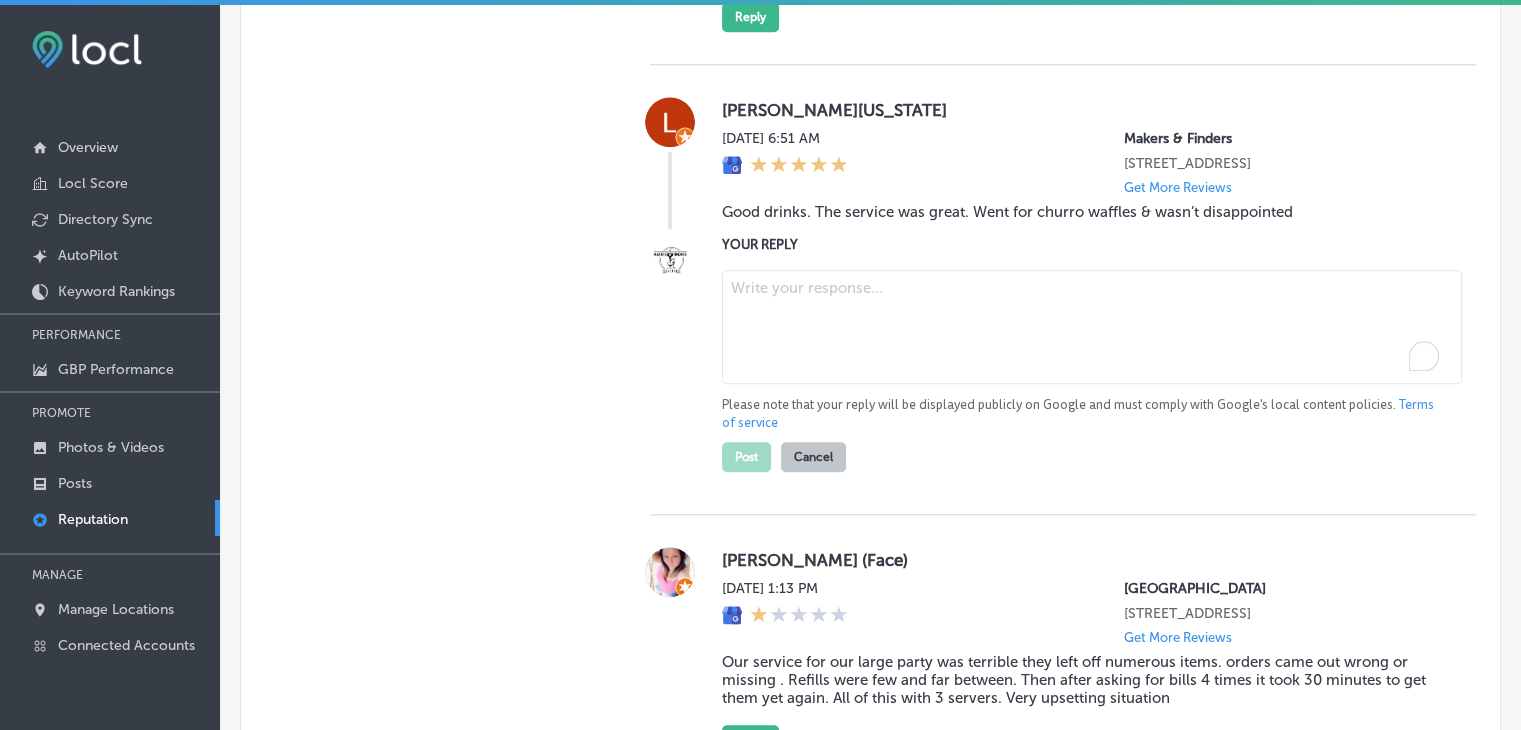 paste on "We're so happy to hear you enjoyed the churro waffles and drinks, Lubna! It’s great to know that the service met your expectations as well. Thank you for choosing Makers & Finders—we truly appreciate guests who visit us from Las Vegas, Paradise, and beyond, and we can’t wait to welcome you back for another fantastic experience!" 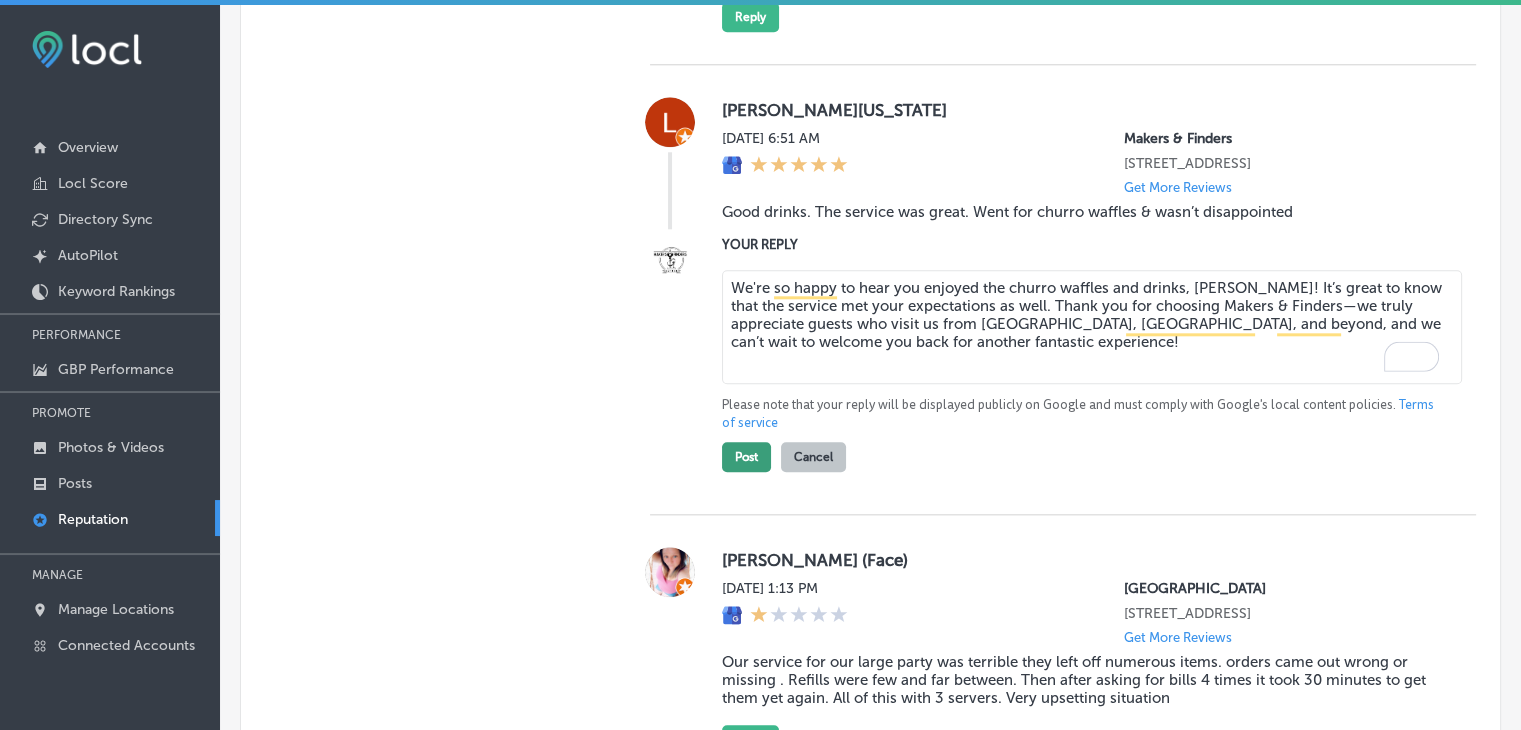 type on "We're so happy to hear you enjoyed the churro waffles and drinks, Lubna! It’s great to know that the service met your expectations as well. Thank you for choosing Makers & Finders—we truly appreciate guests who visit us from Las Vegas, Paradise, and beyond, and we can’t wait to welcome you back for another fantastic experience!" 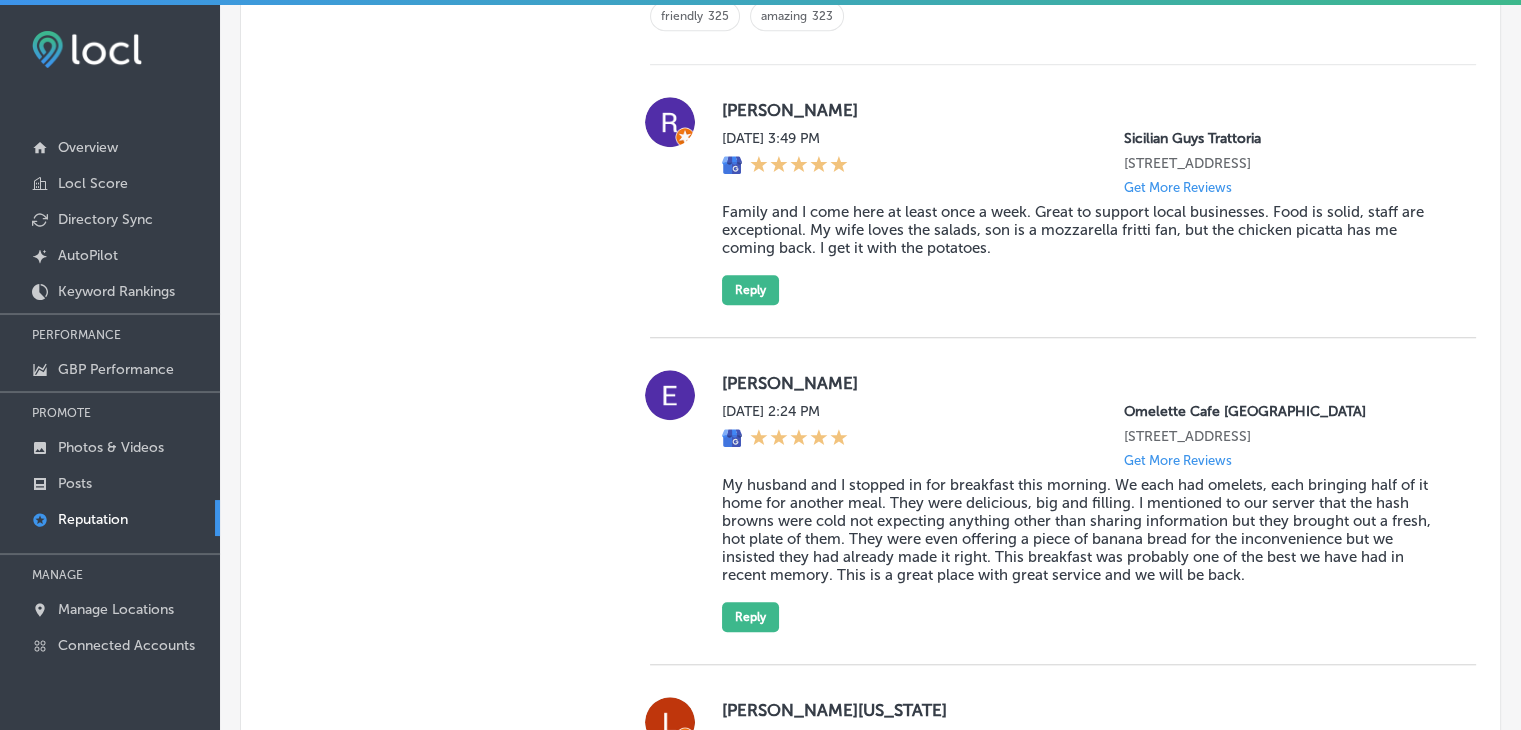 type on "x" 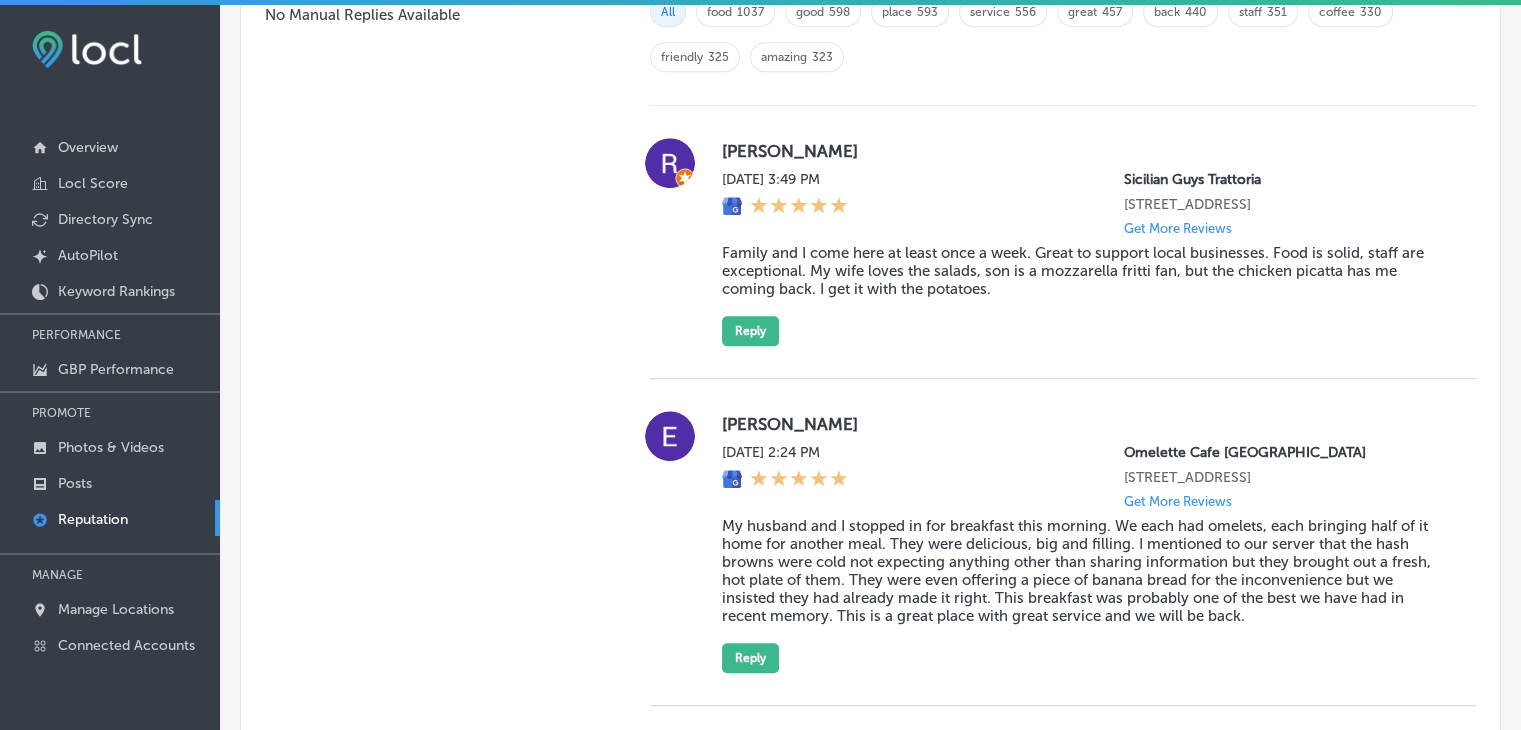 scroll, scrollTop: 951, scrollLeft: 0, axis: vertical 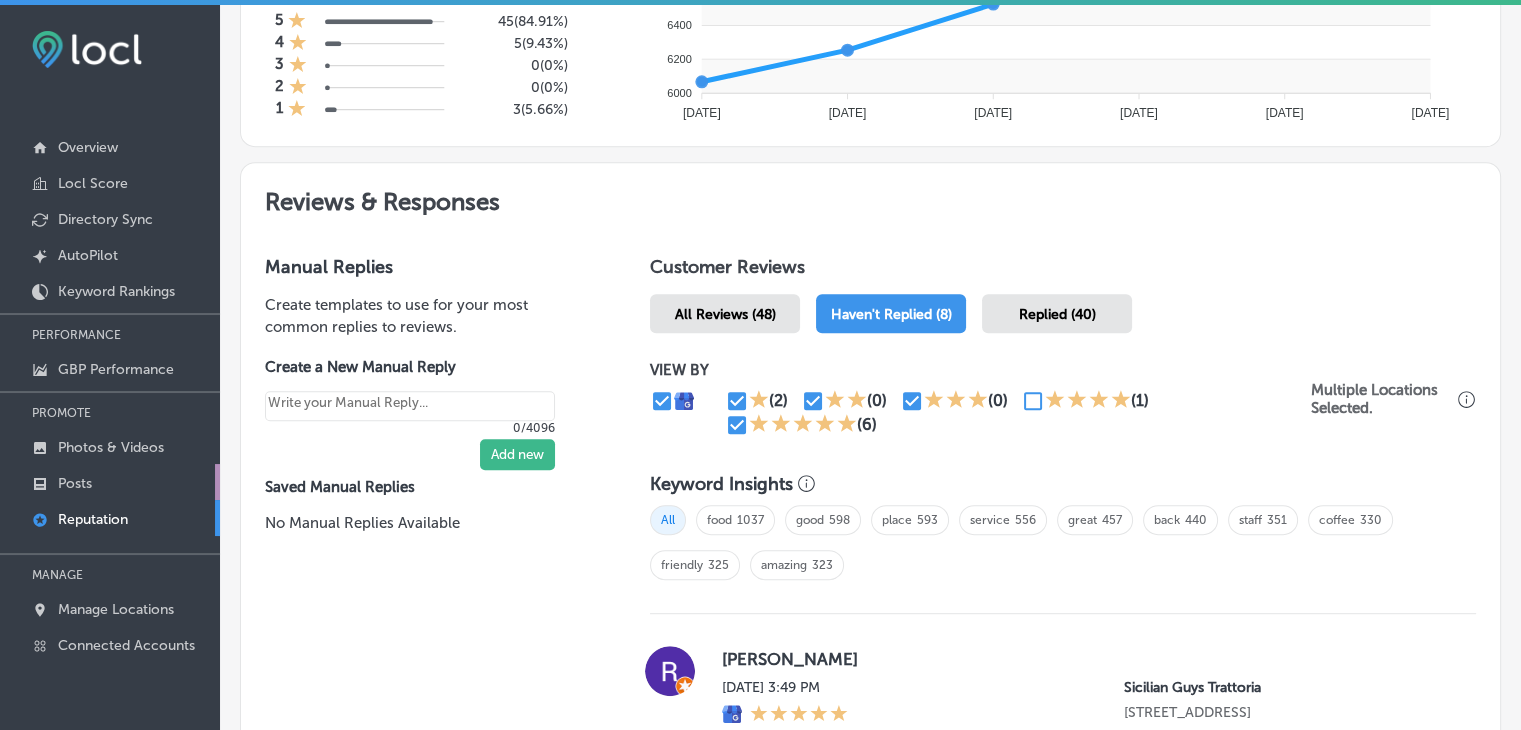 click on "Posts" at bounding box center [110, 482] 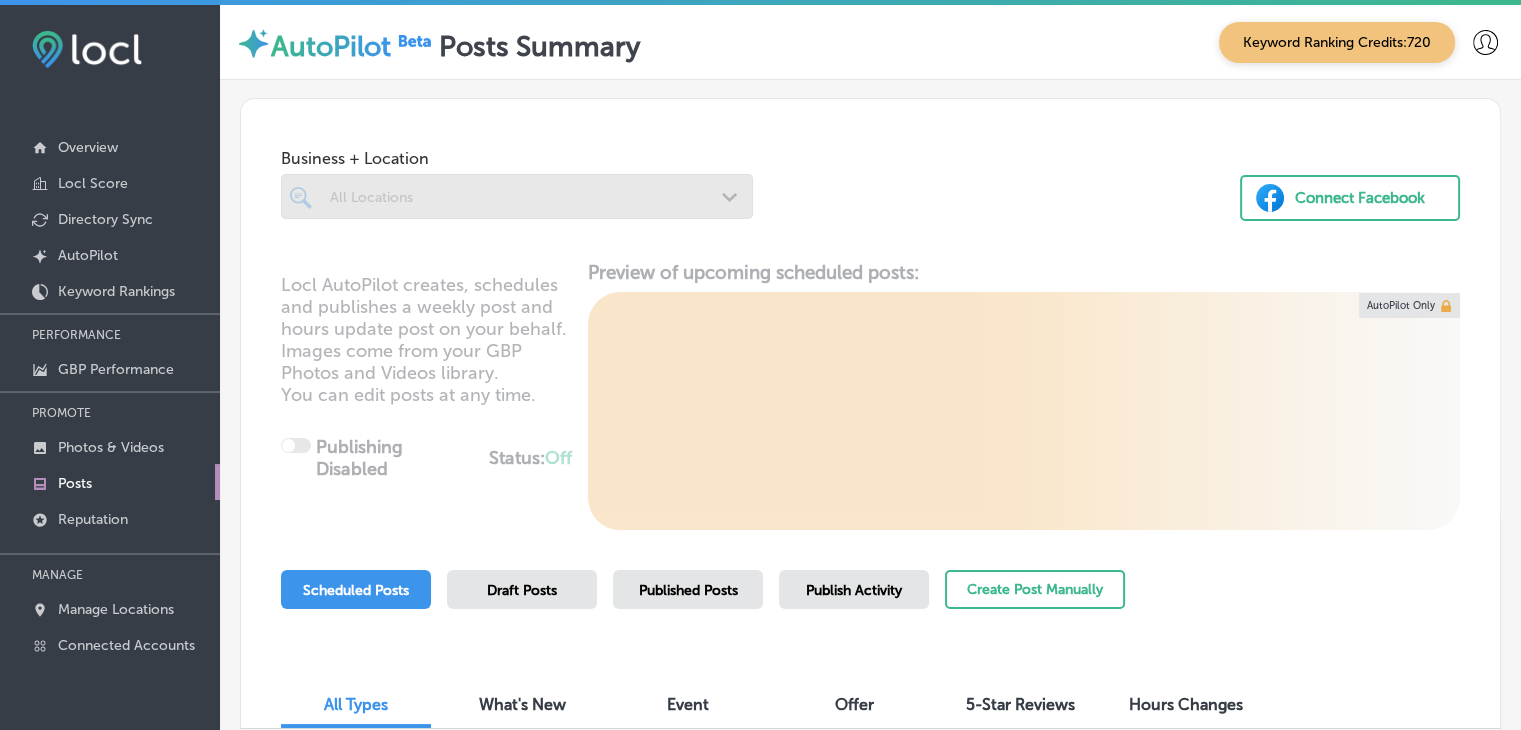 click on "Publish Activity" at bounding box center [854, 589] 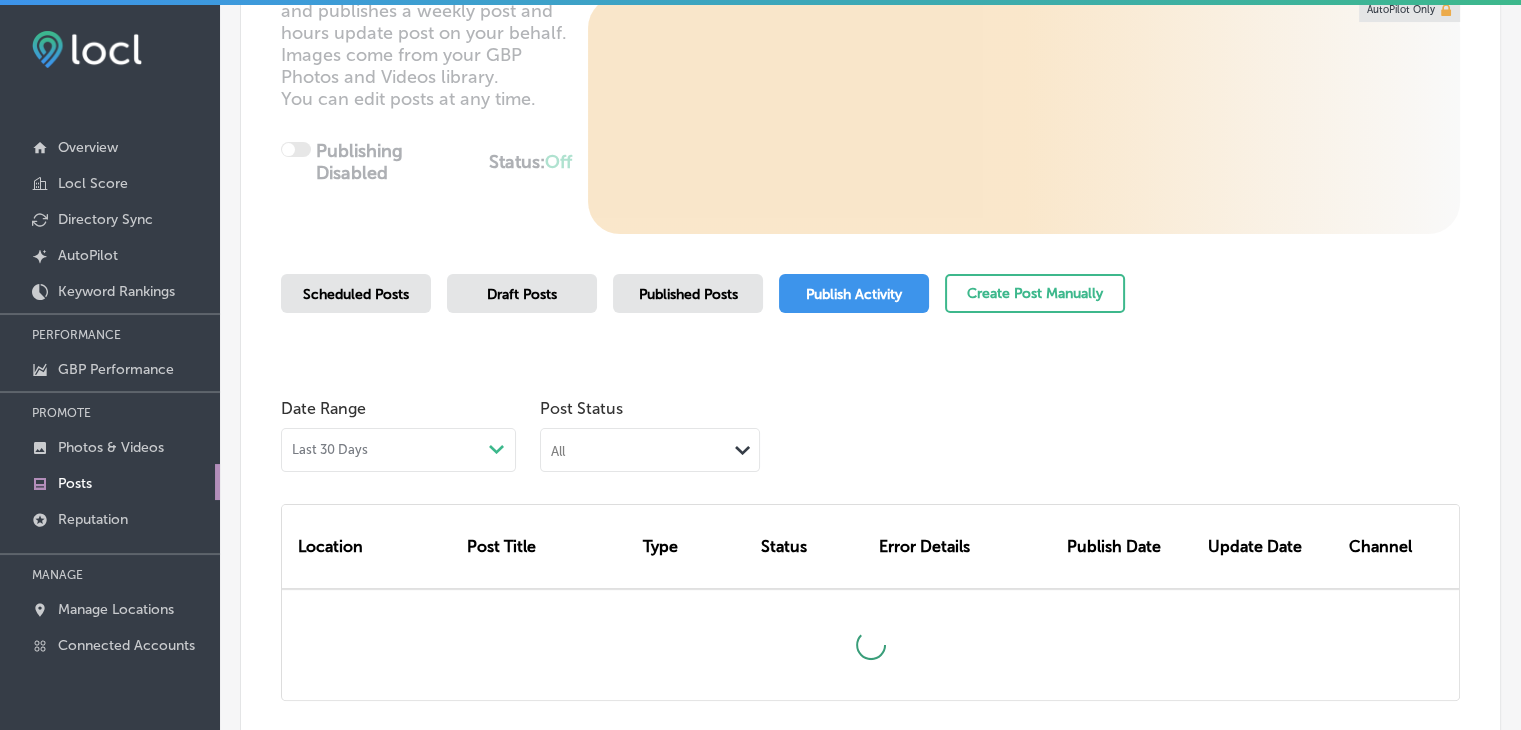 scroll, scrollTop: 300, scrollLeft: 0, axis: vertical 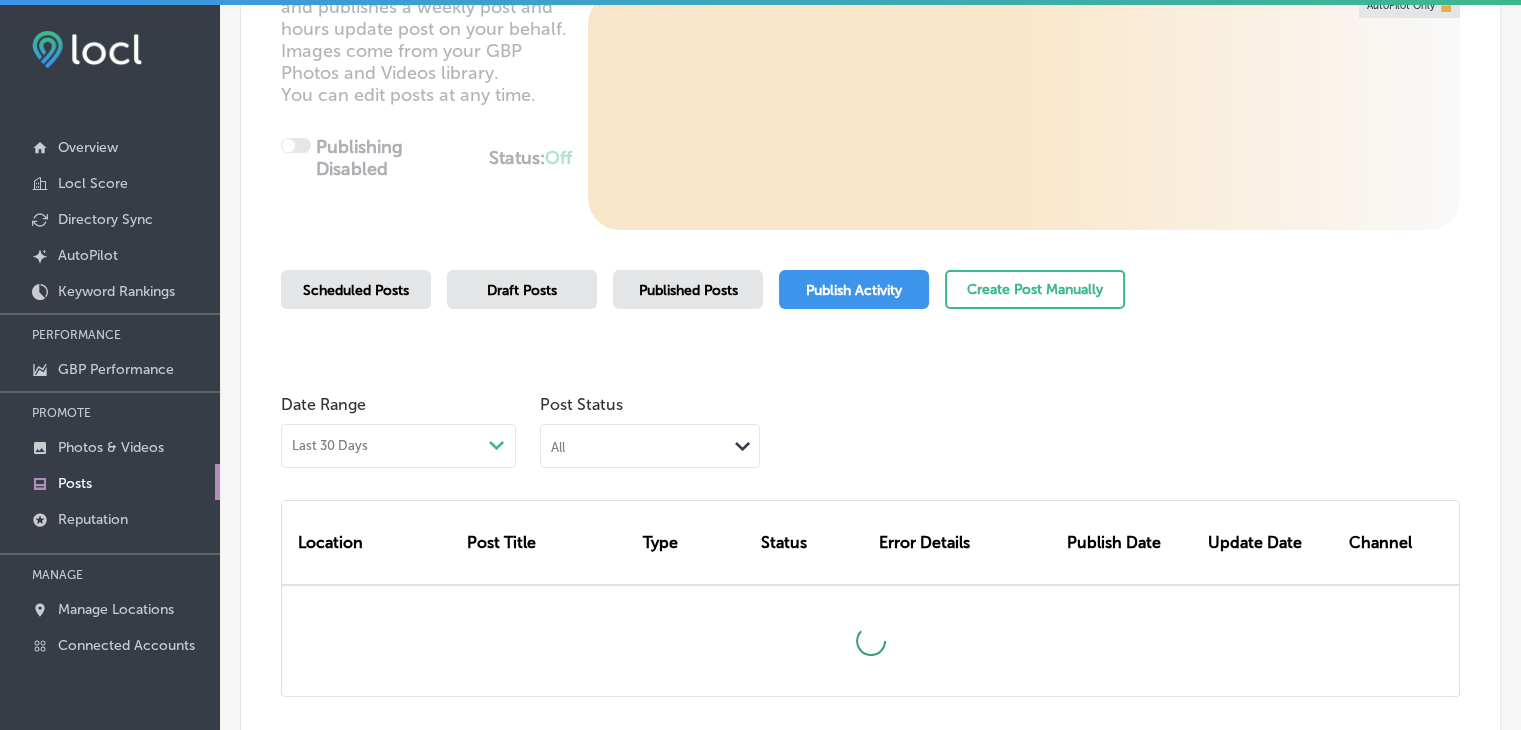click on "All
Path
Created with Sketch." at bounding box center [650, 444] 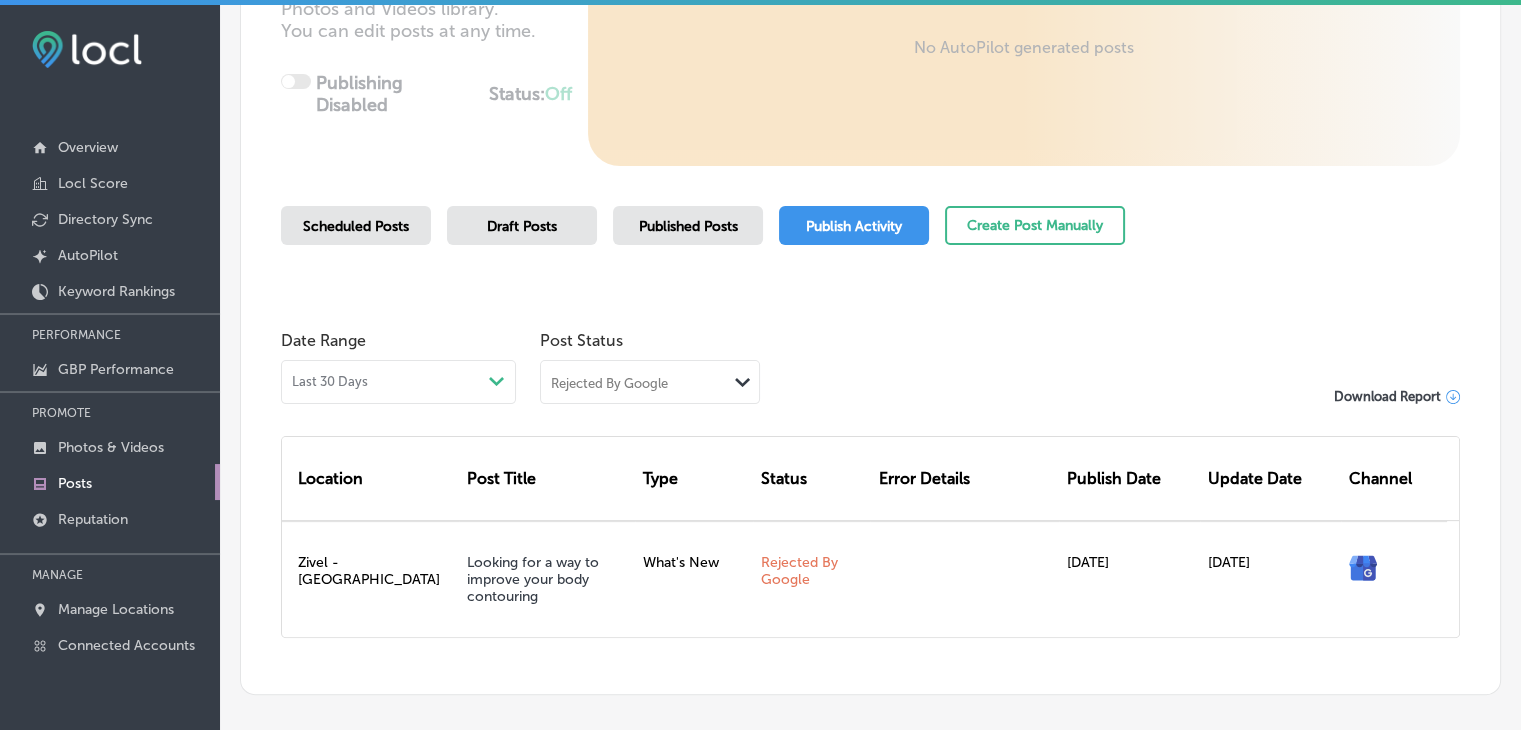 scroll, scrollTop: 454, scrollLeft: 0, axis: vertical 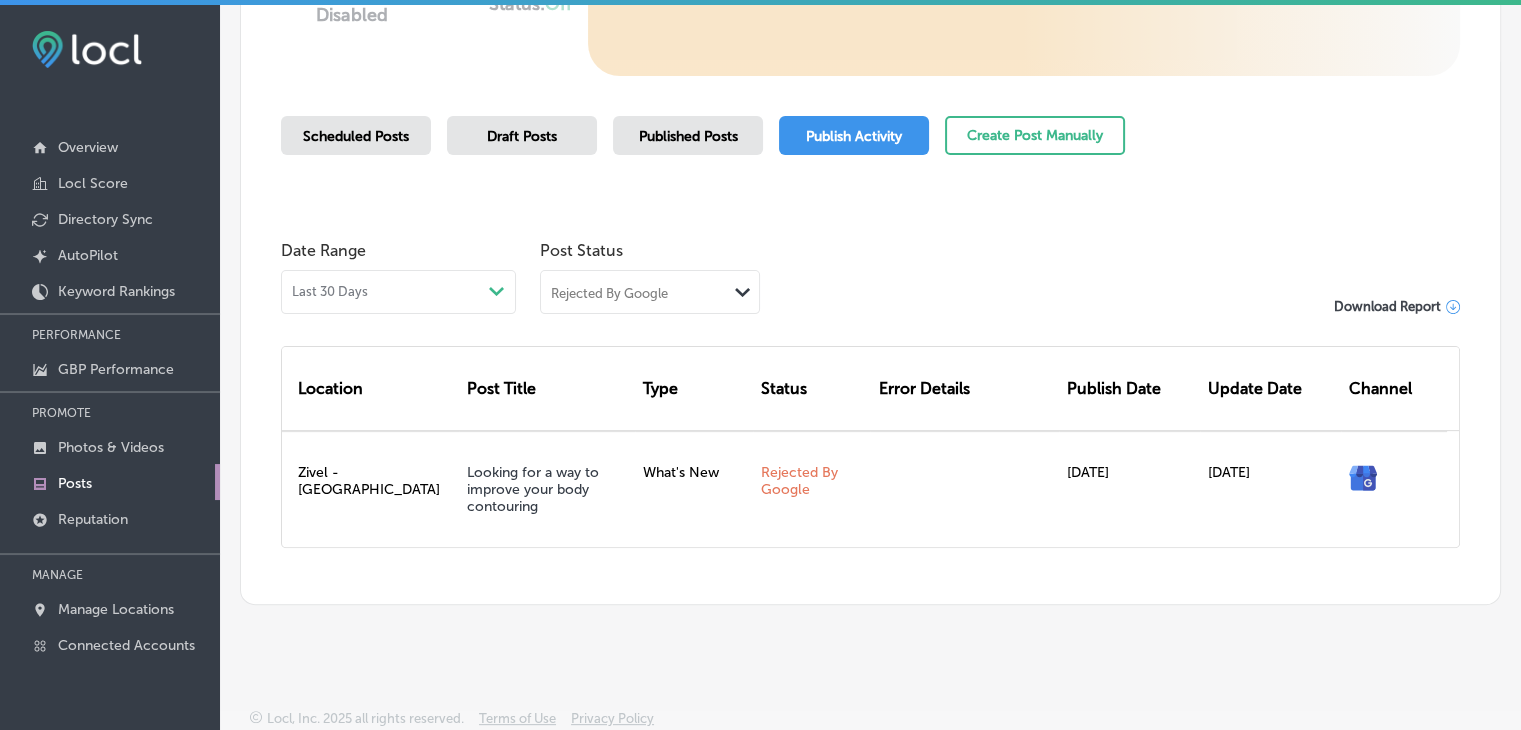 click on "Post Status" at bounding box center (650, 250) 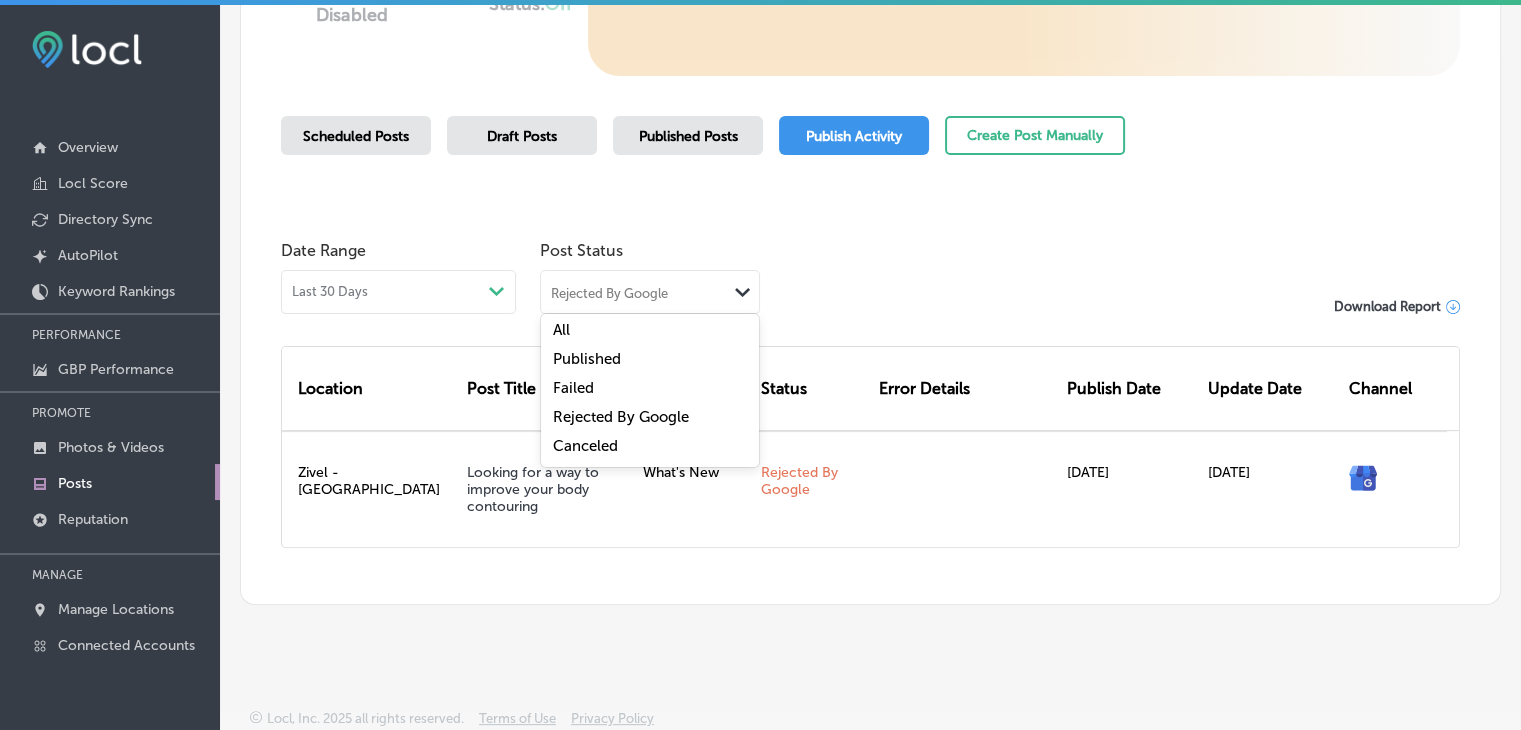 click on "Failed" at bounding box center (650, 390) 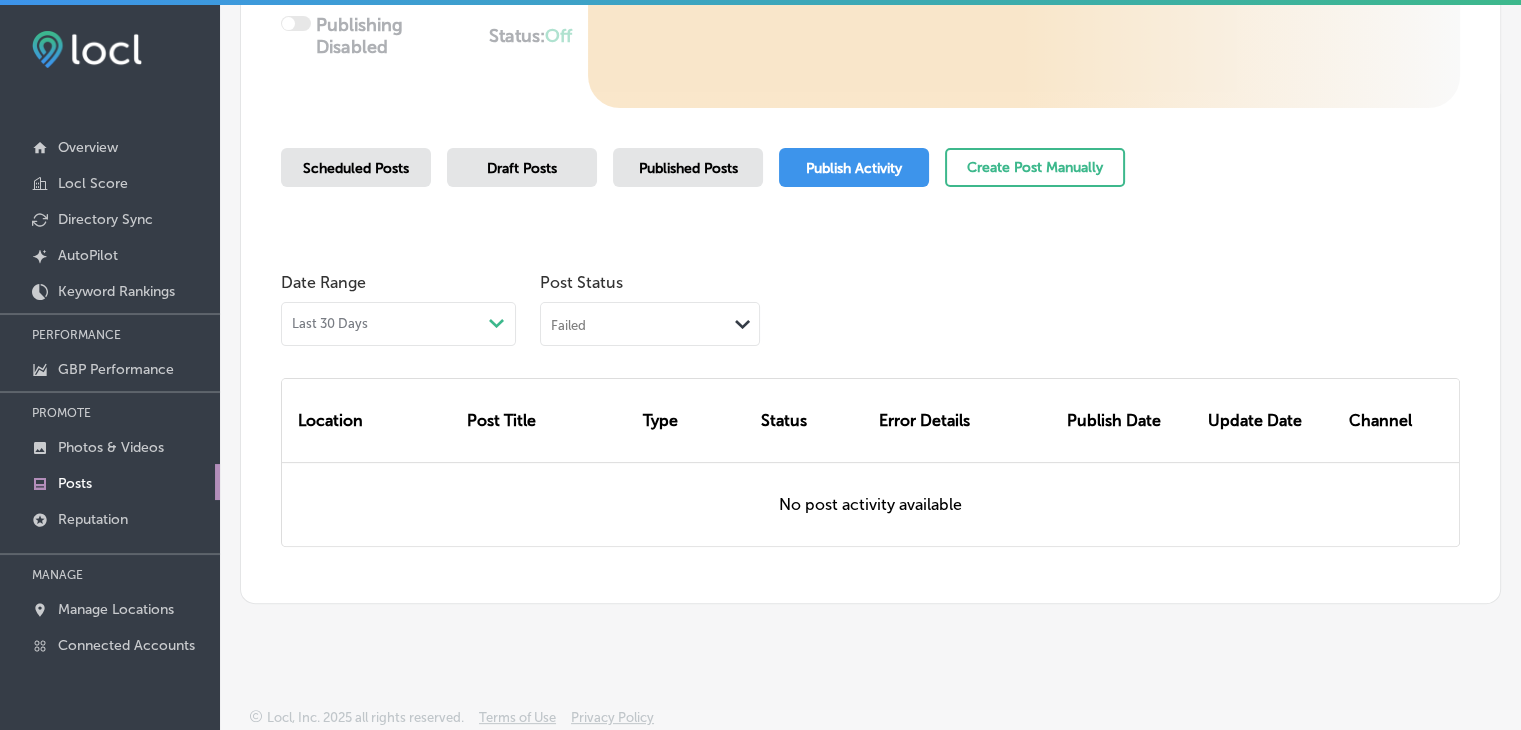 scroll, scrollTop: 422, scrollLeft: 0, axis: vertical 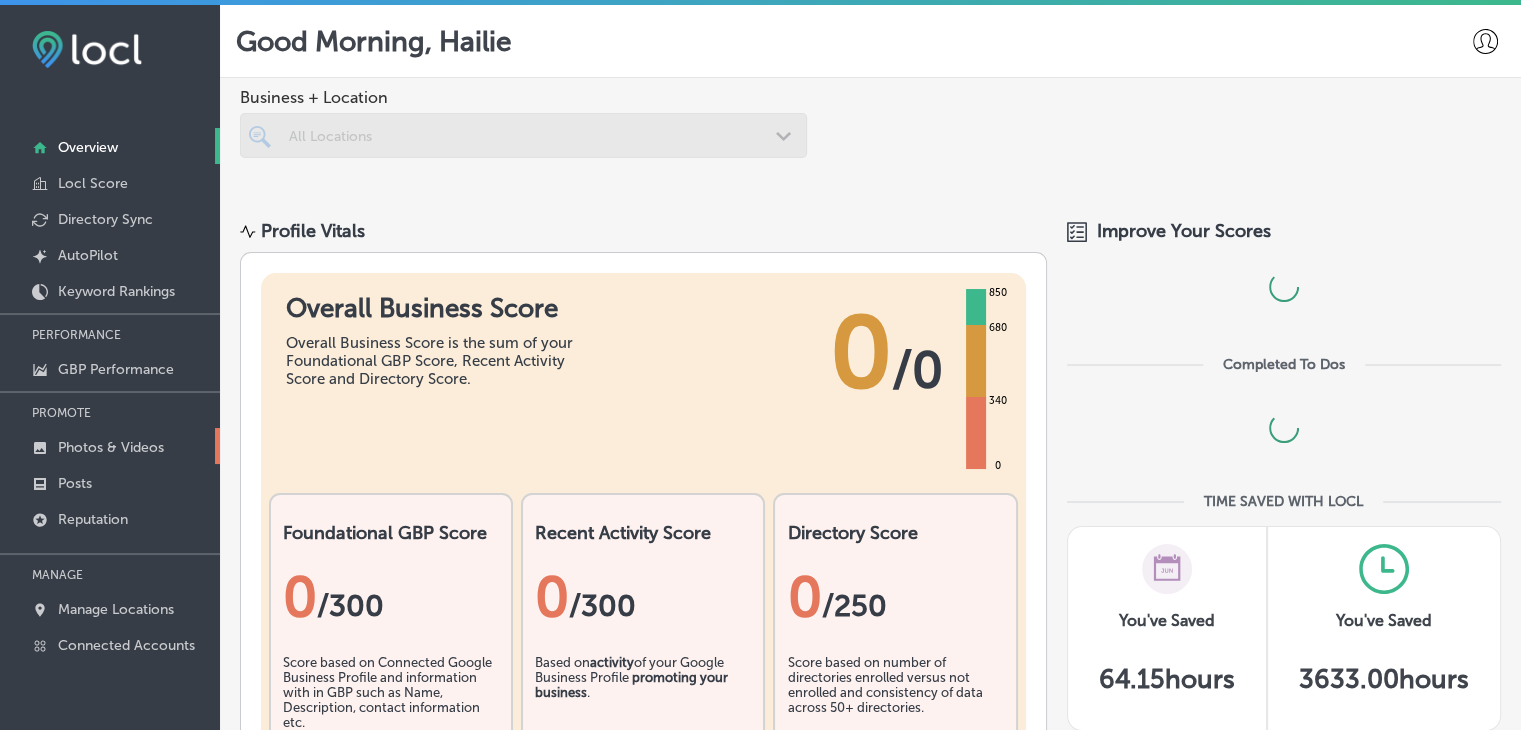 click on "Photos & Videos" at bounding box center [110, 446] 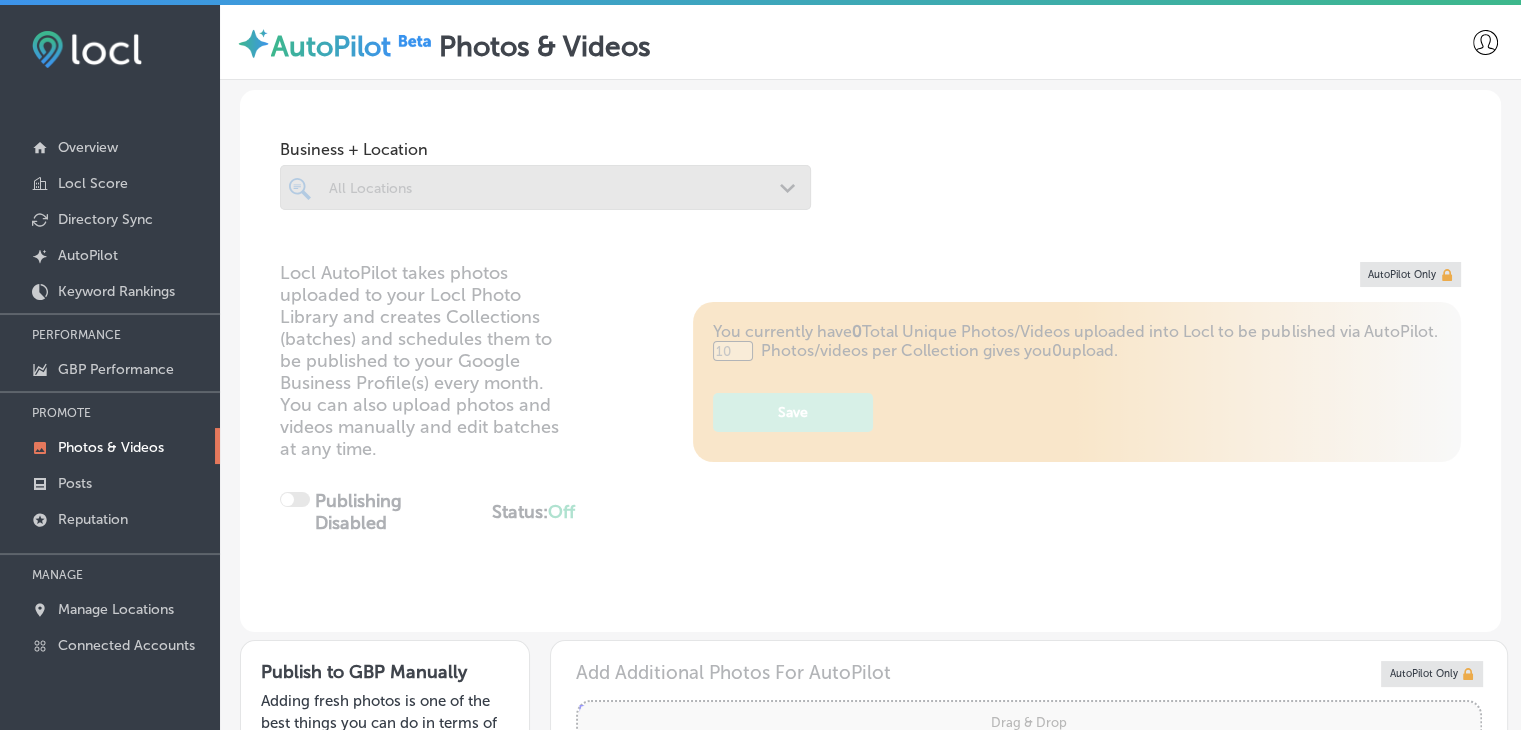 scroll, scrollTop: 0, scrollLeft: 0, axis: both 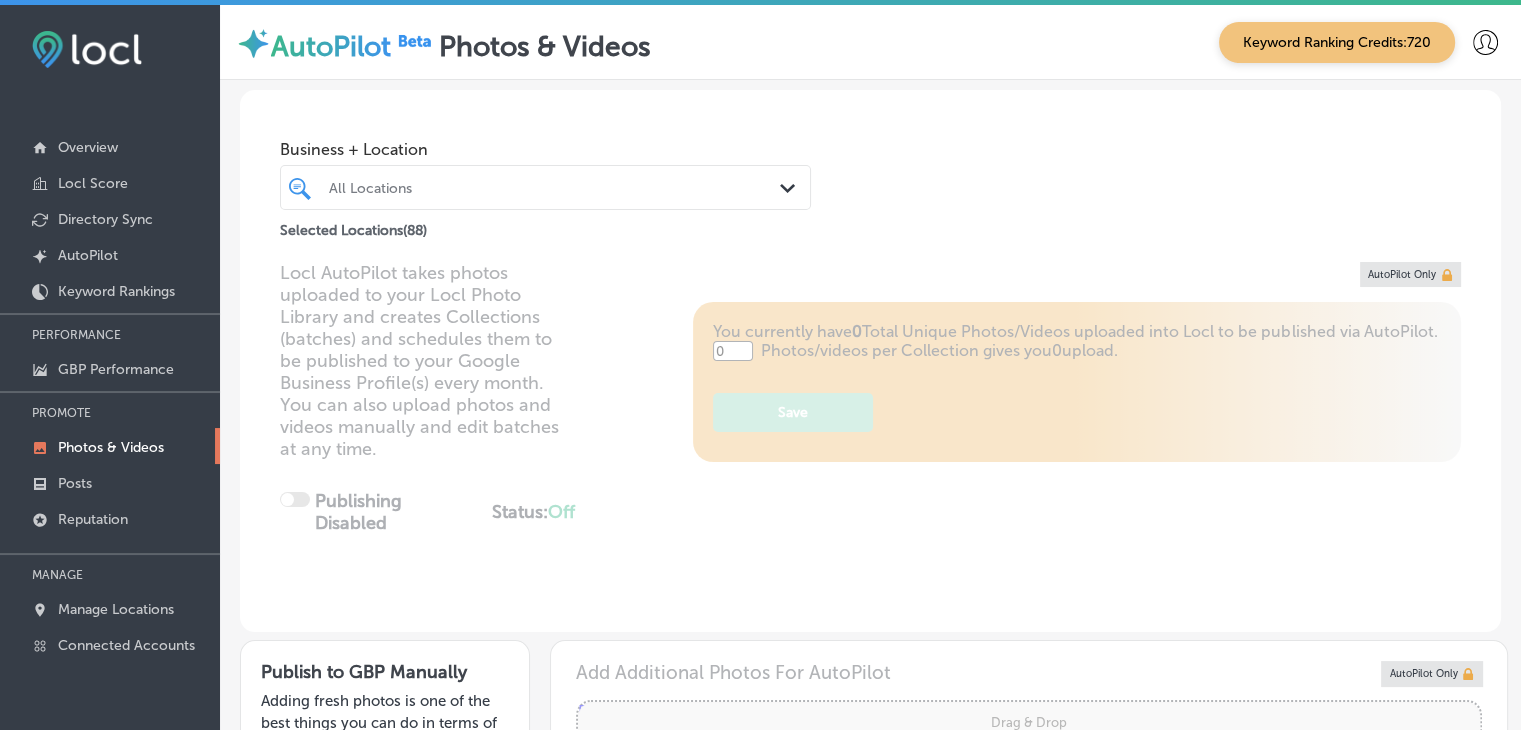 click on "All Locations" at bounding box center (555, 187) 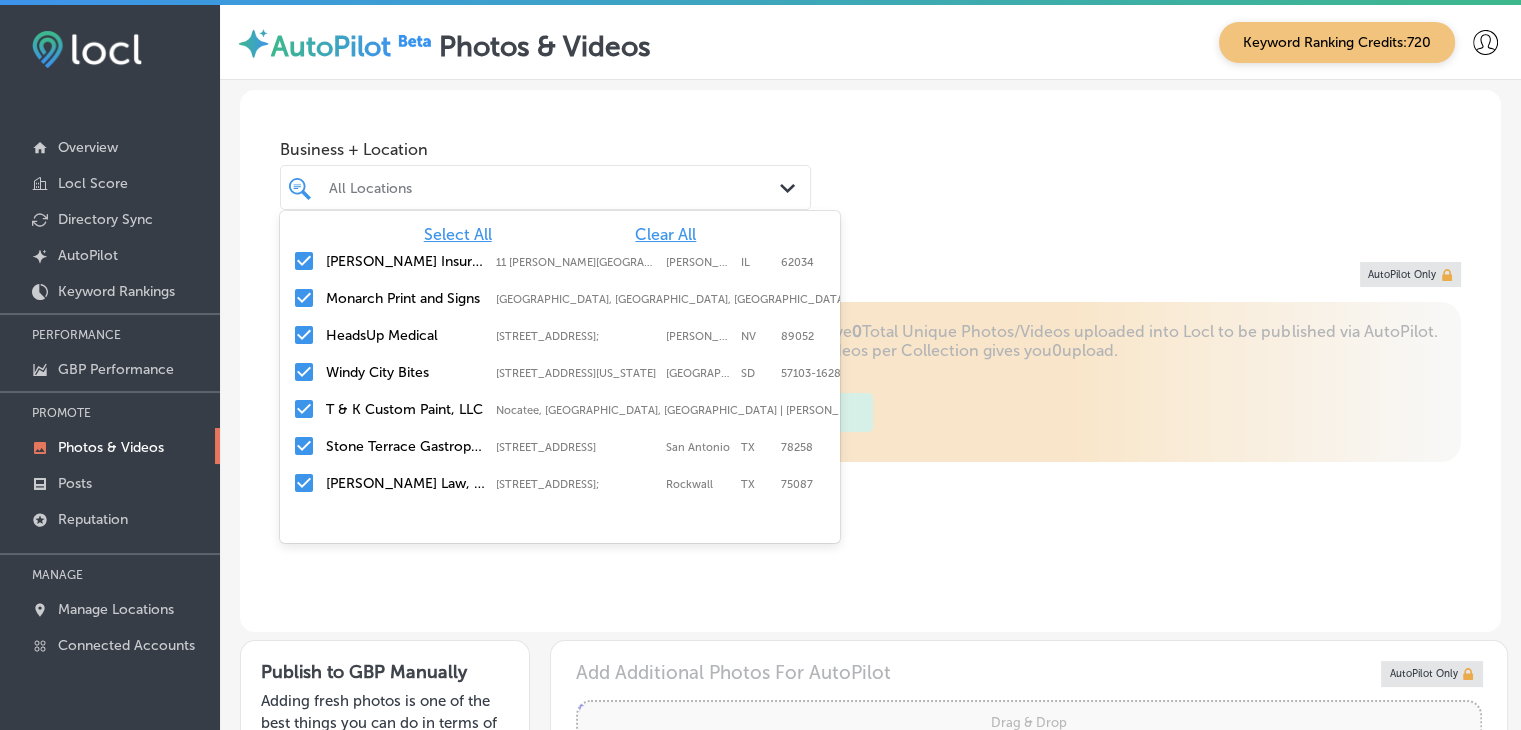 type on "5" 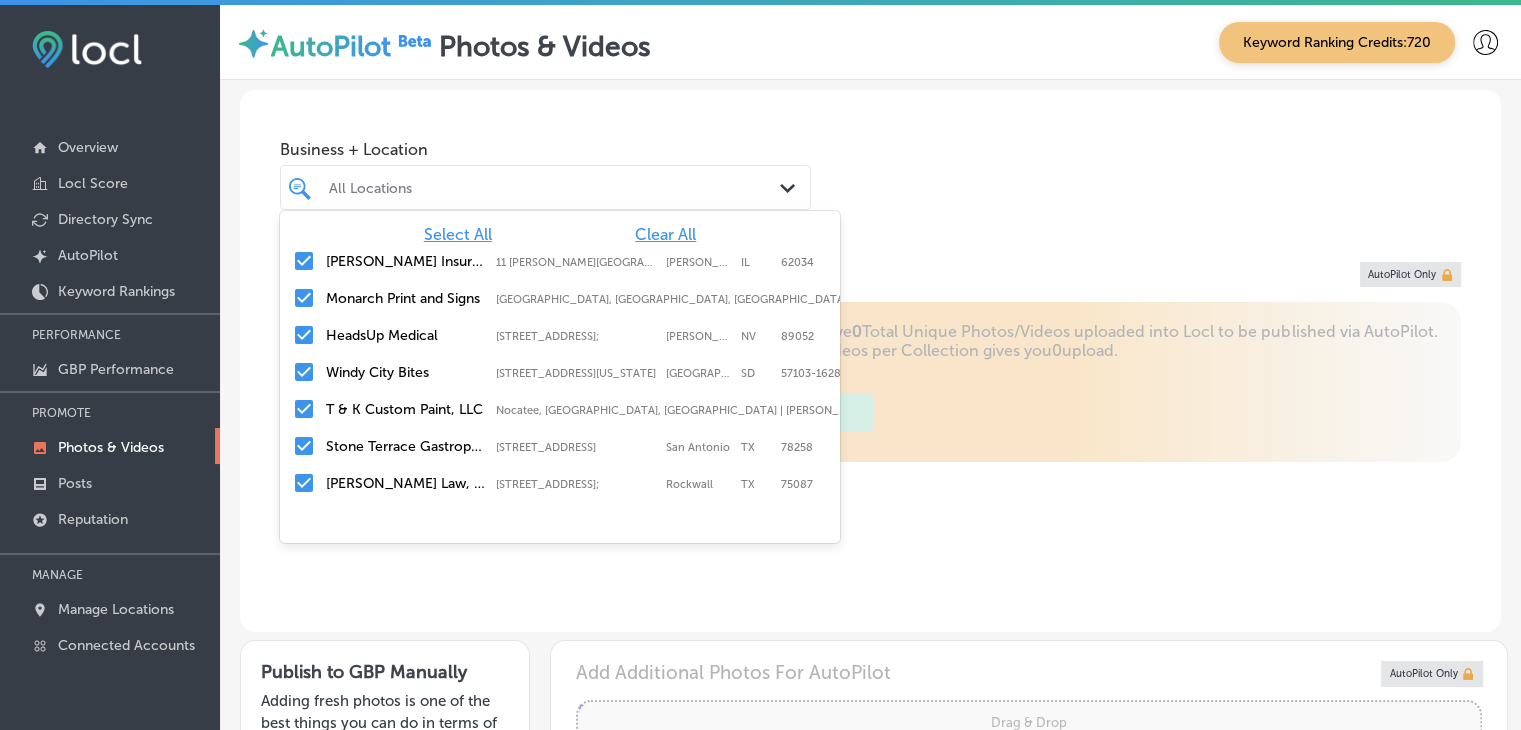click on "Clear All" at bounding box center [665, 234] 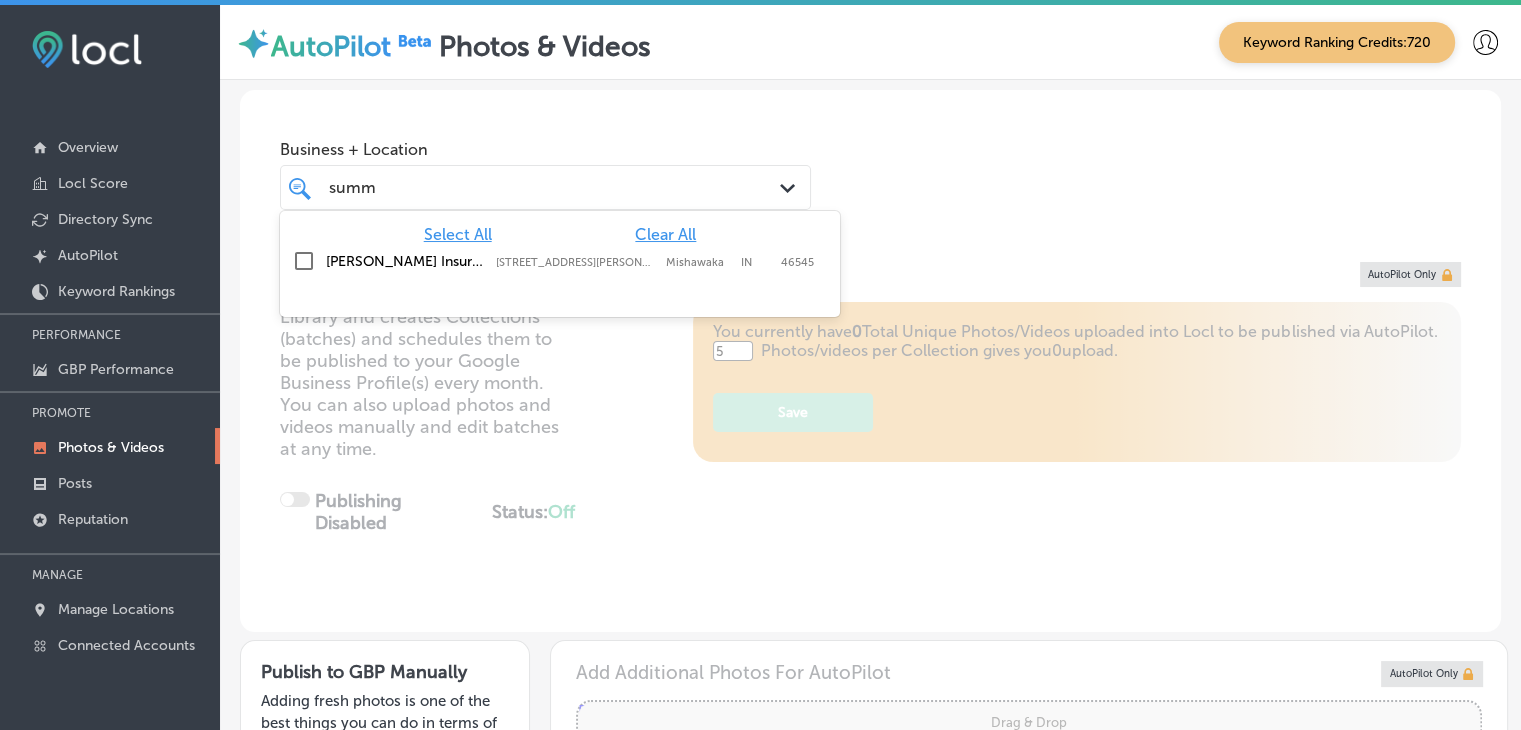 click on "[STREET_ADDRESS][PERSON_NAME];" at bounding box center [576, 262] 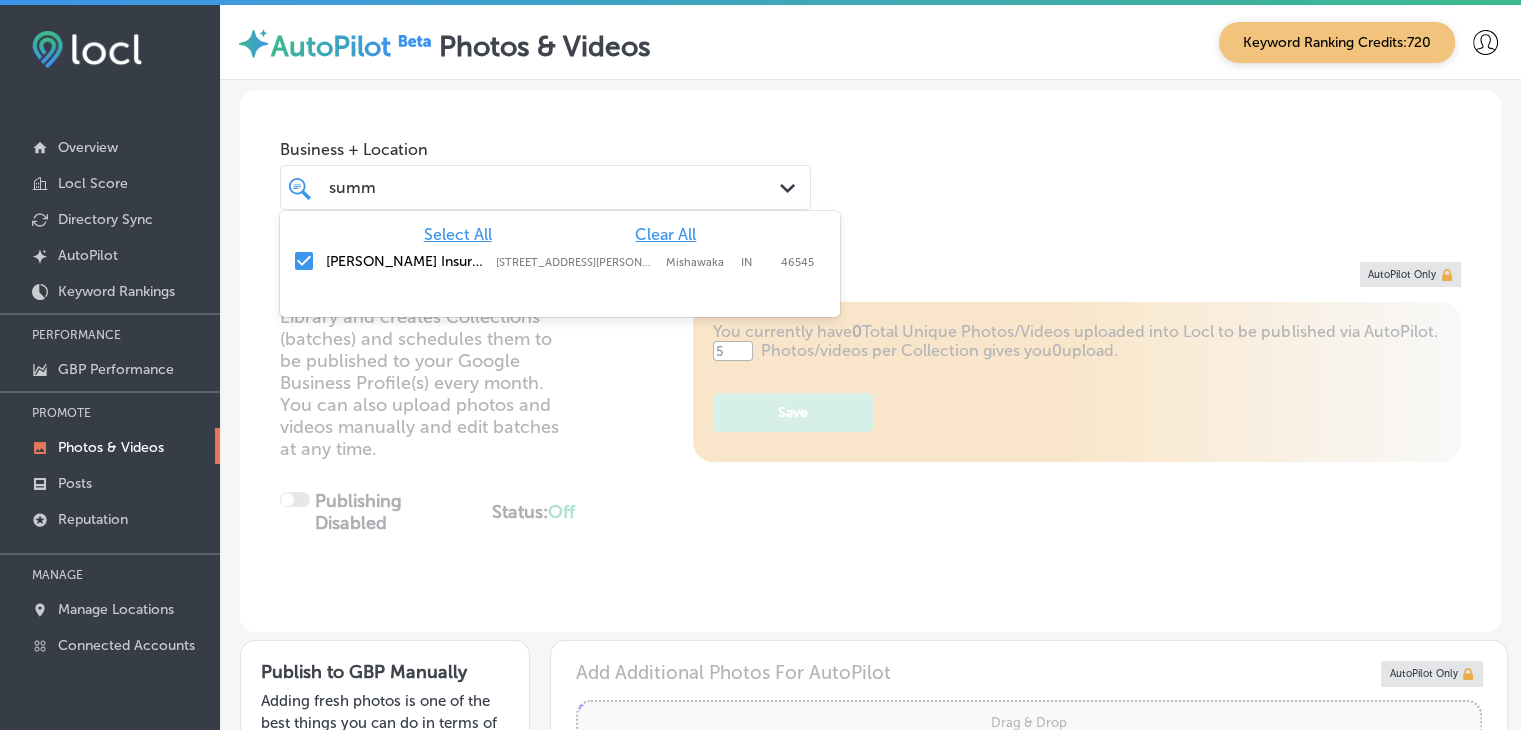 type on "summ" 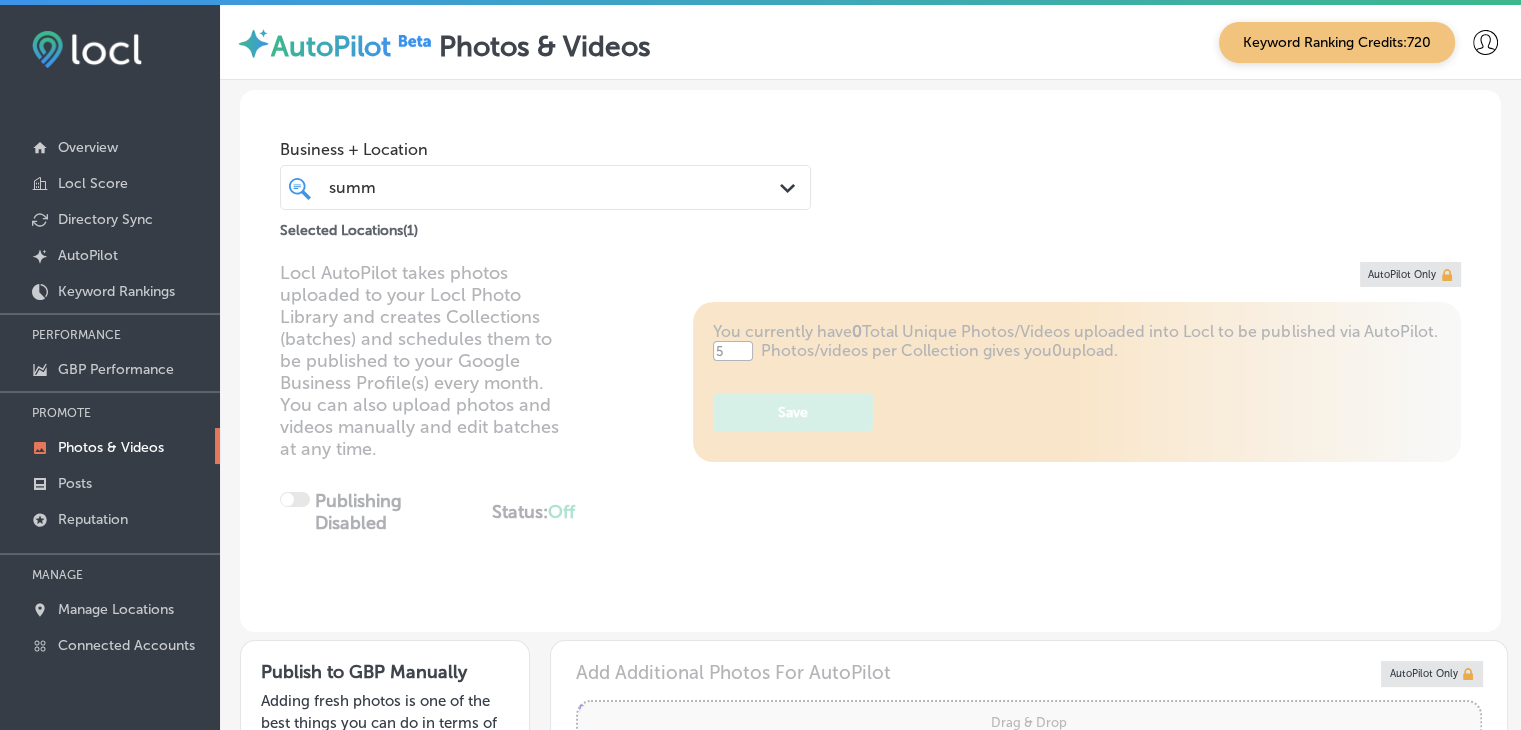 click on "Business + Location
summ summ
Path
Created with Sketch.
Selected Locations  ( 1 )" at bounding box center (870, 166) 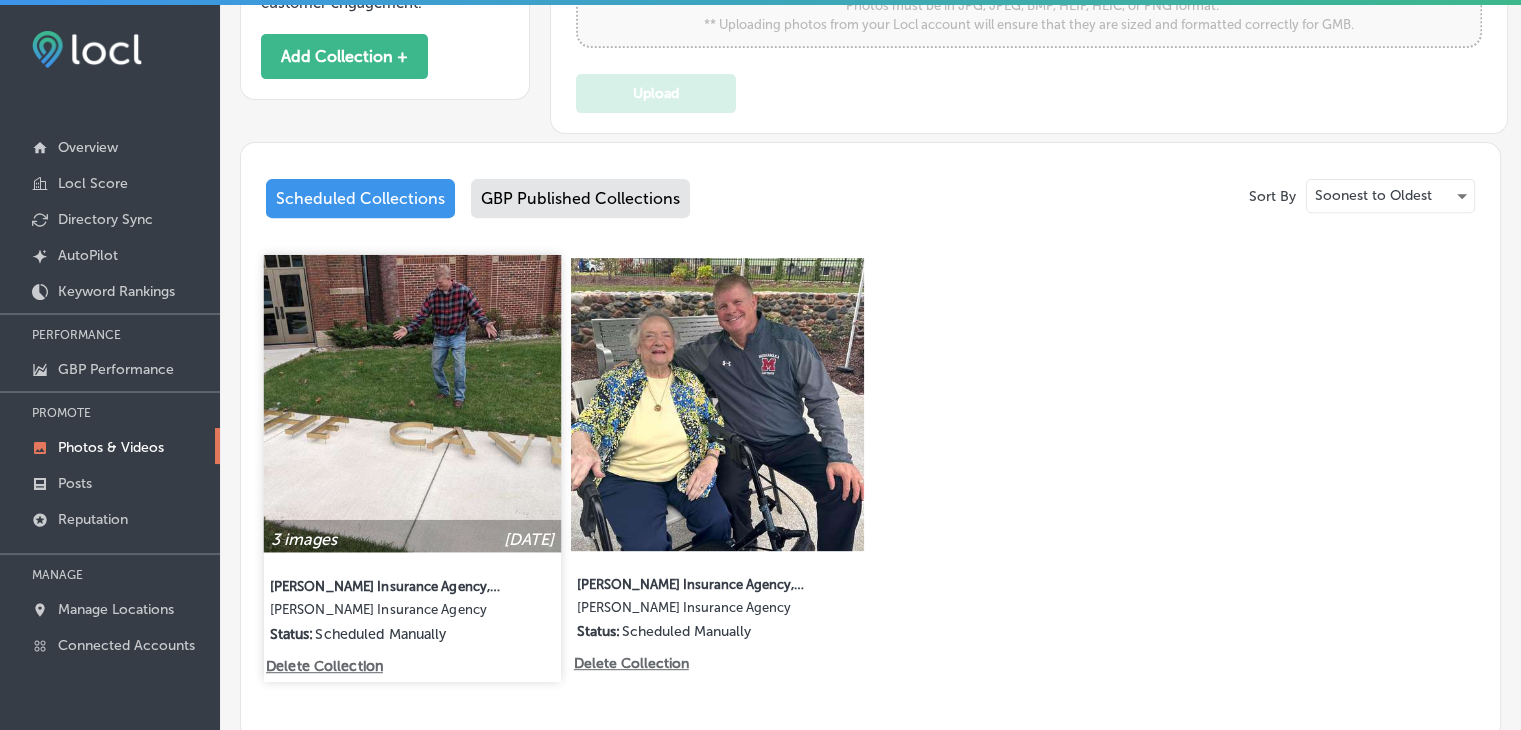 scroll, scrollTop: 800, scrollLeft: 0, axis: vertical 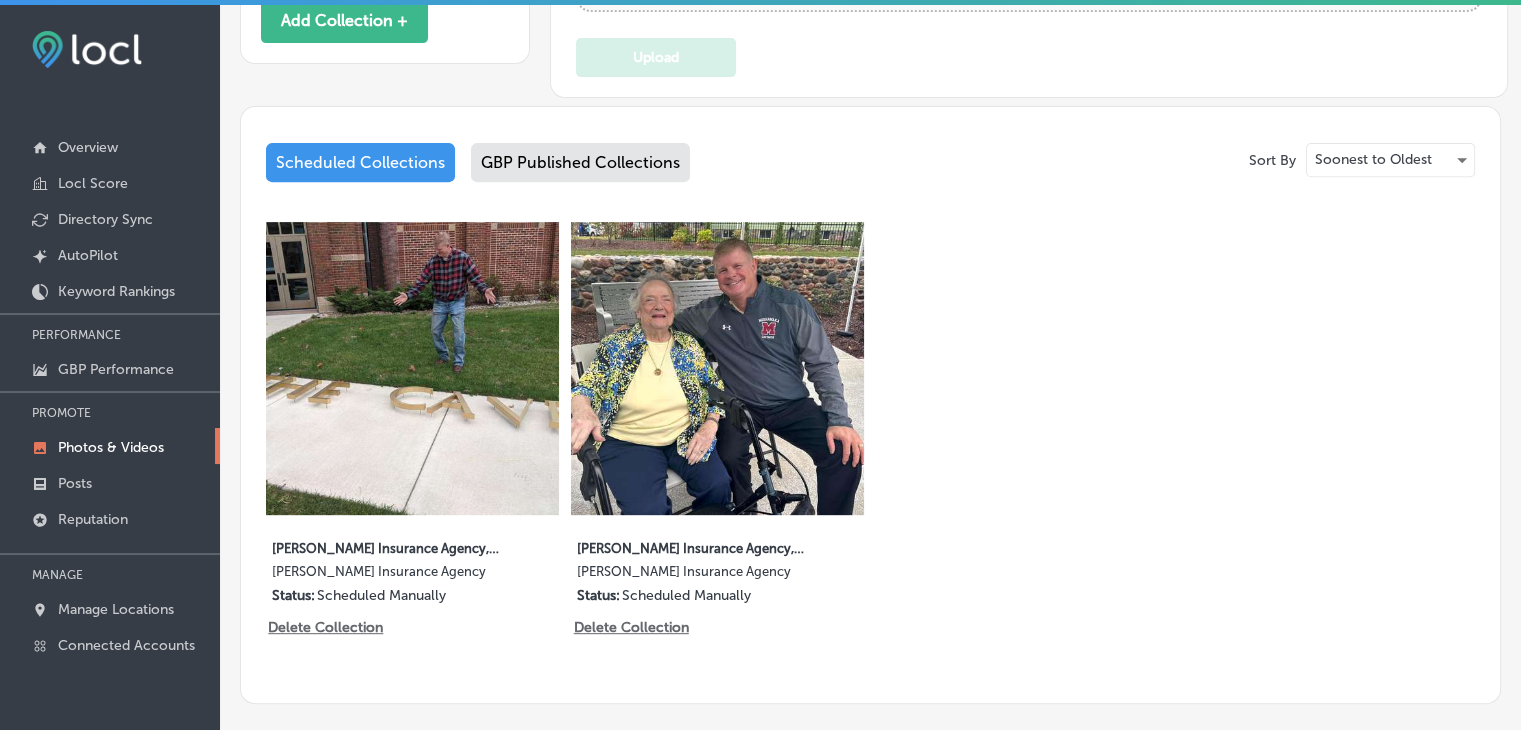 click on "3   images [DATE] [PERSON_NAME] Insurance Agency, [DATE], Week 4 [PERSON_NAME] Insurance Agency   Status: Scheduled Manually Delete Collection 3   images [DATE] [PERSON_NAME] Insurance Agency, [DATE], Week 4 [PERSON_NAME] Insurance Agency   Status: Scheduled Manually Delete Collection" at bounding box center [870, 432] 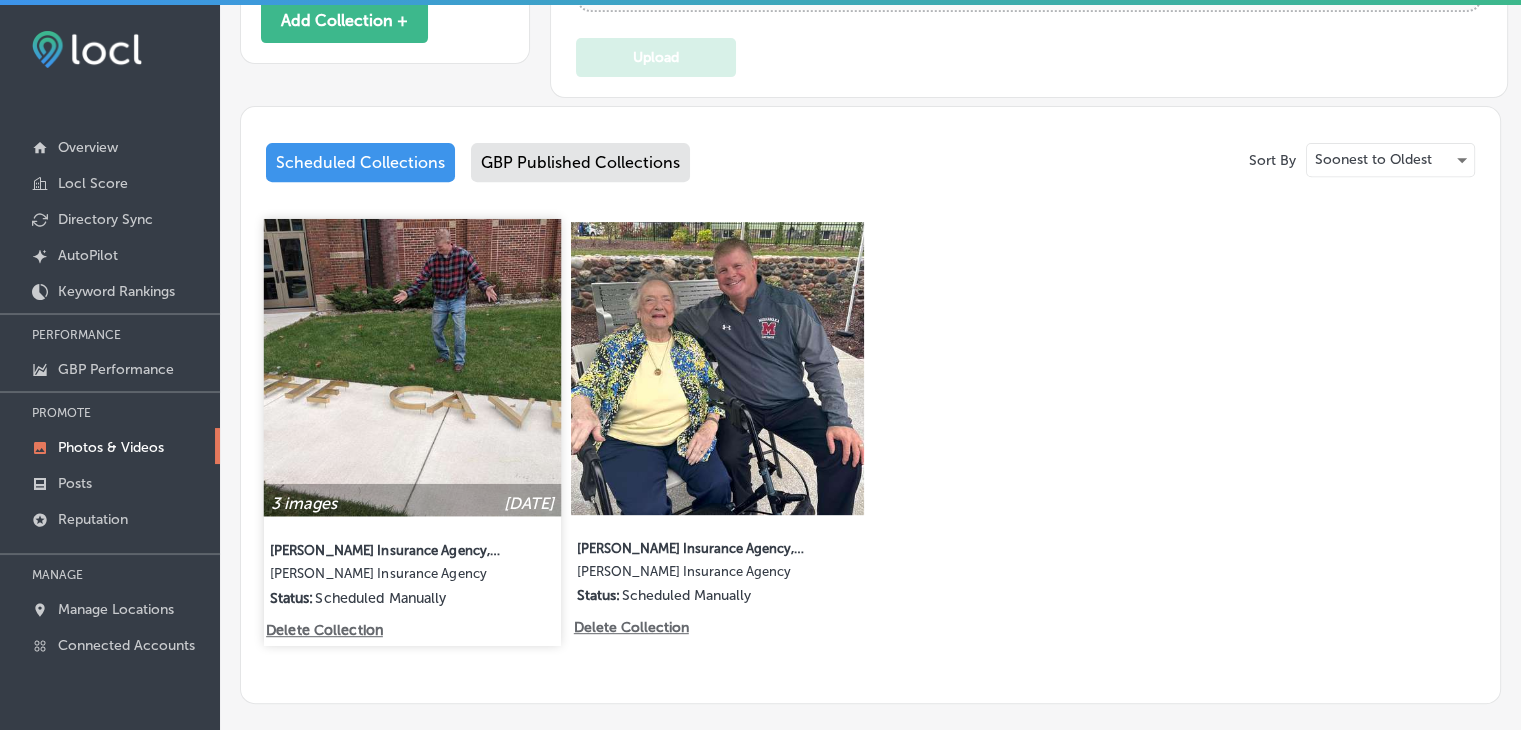 click at bounding box center (412, 367) 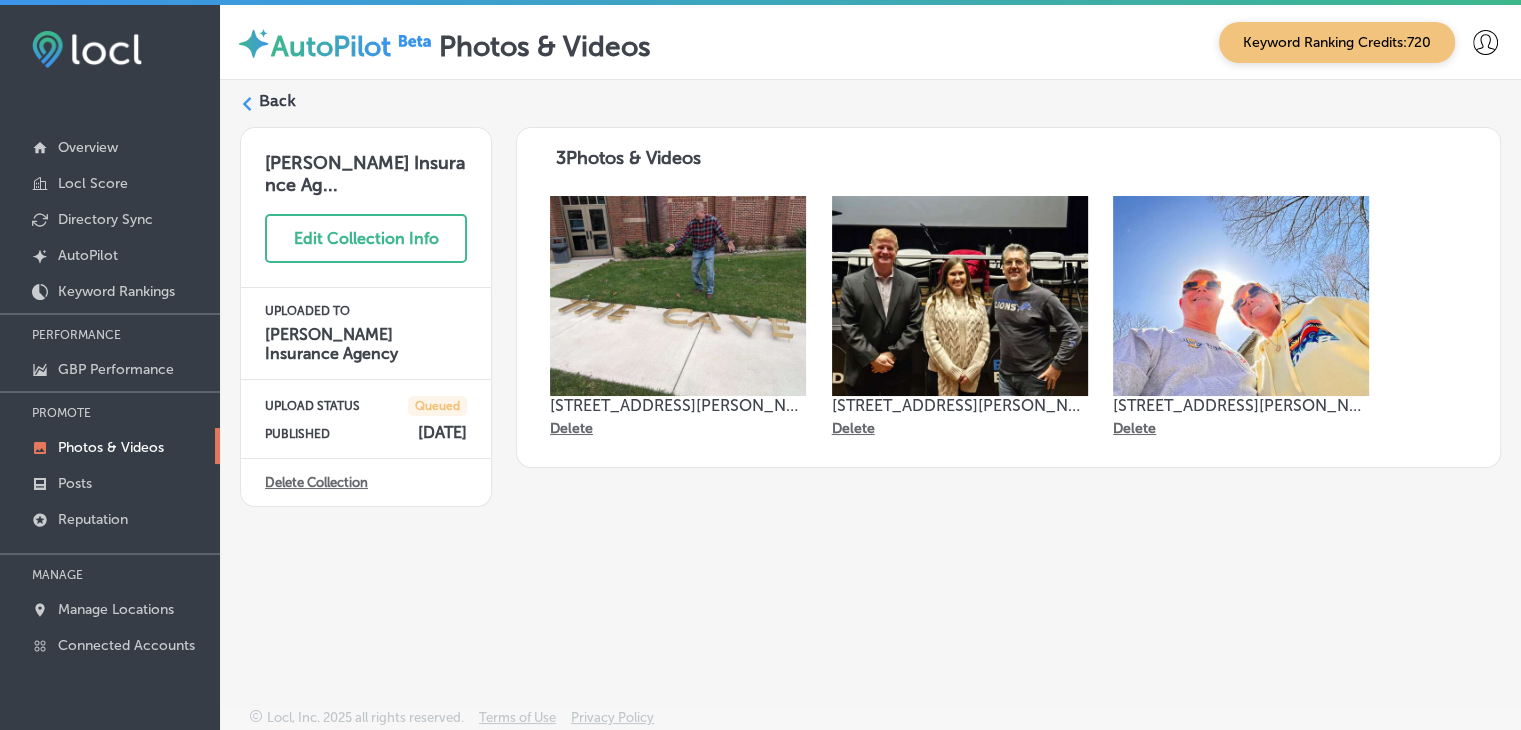 click on "Back [PERSON_NAME] Insurance Ag... Edit Collection Info UPLOADED TO [PERSON_NAME] Insurance Agency UPLOAD STATUS Queued PUBLISHED [DATE] Delete Collection 3  Photos & Videos [STREET_ADDRESS][GEOGRAPHIC_DATA][PERSON_NAME][PERSON_NAME][PERSON_NAME]" at bounding box center (870, 347) 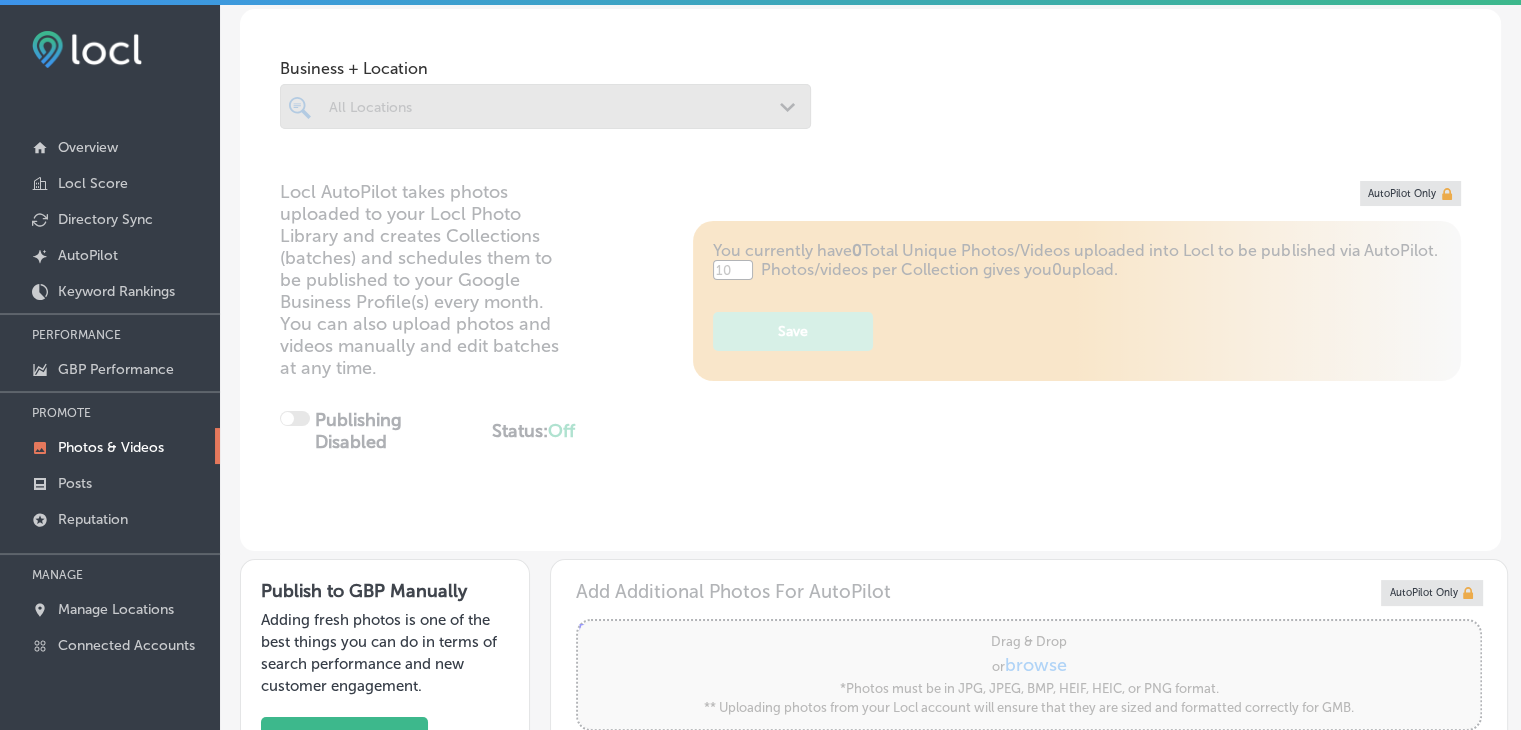 type on "5" 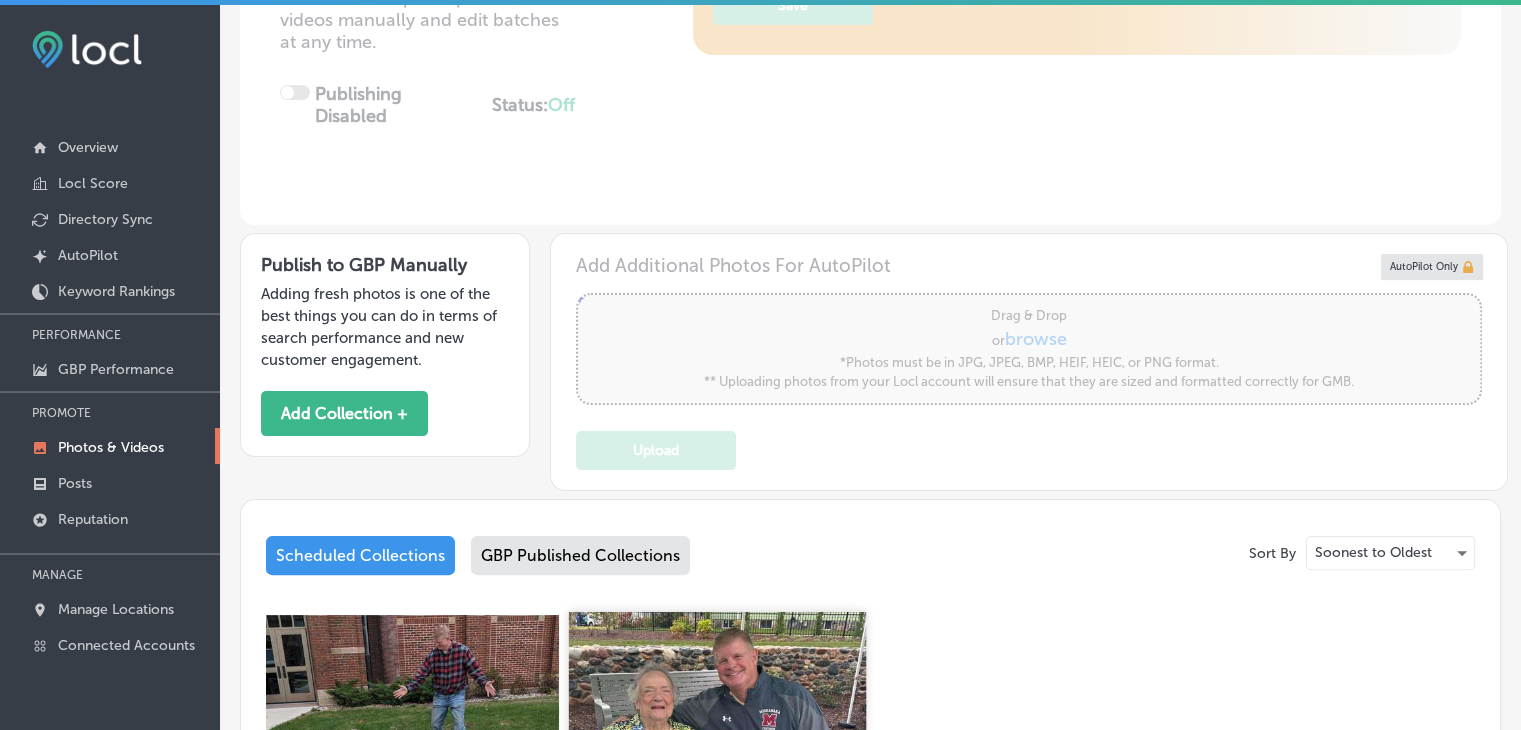 scroll, scrollTop: 700, scrollLeft: 0, axis: vertical 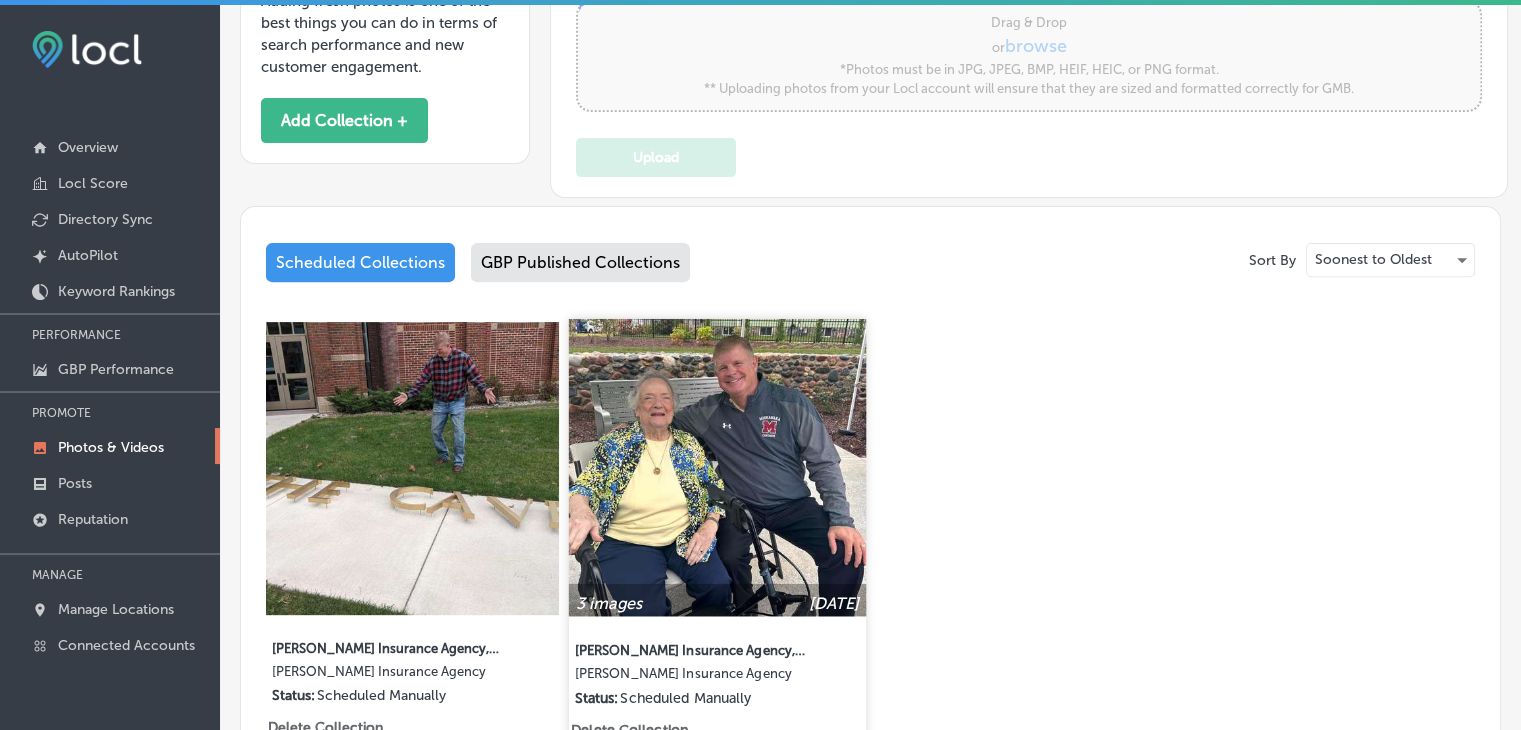 click at bounding box center [717, 467] 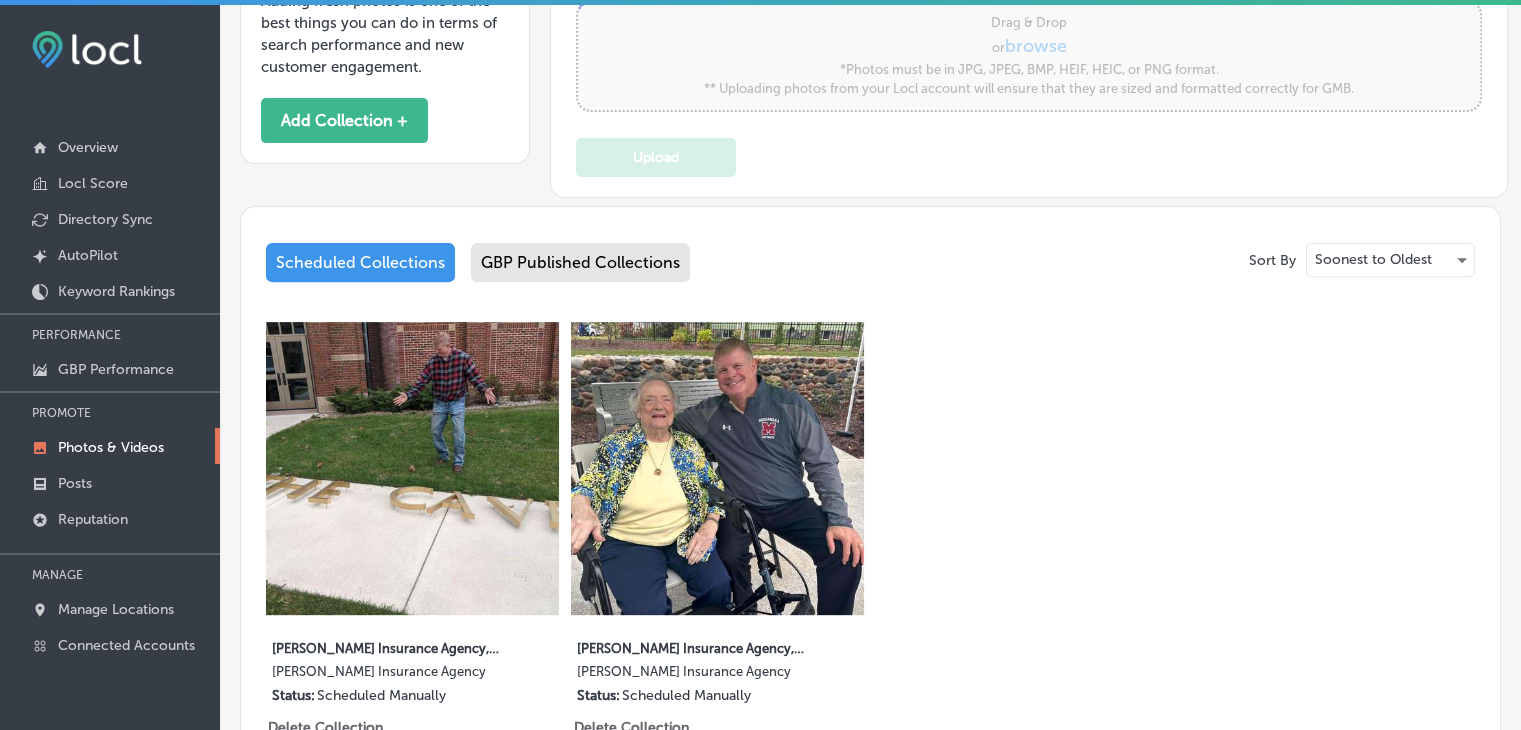scroll, scrollTop: 0, scrollLeft: 0, axis: both 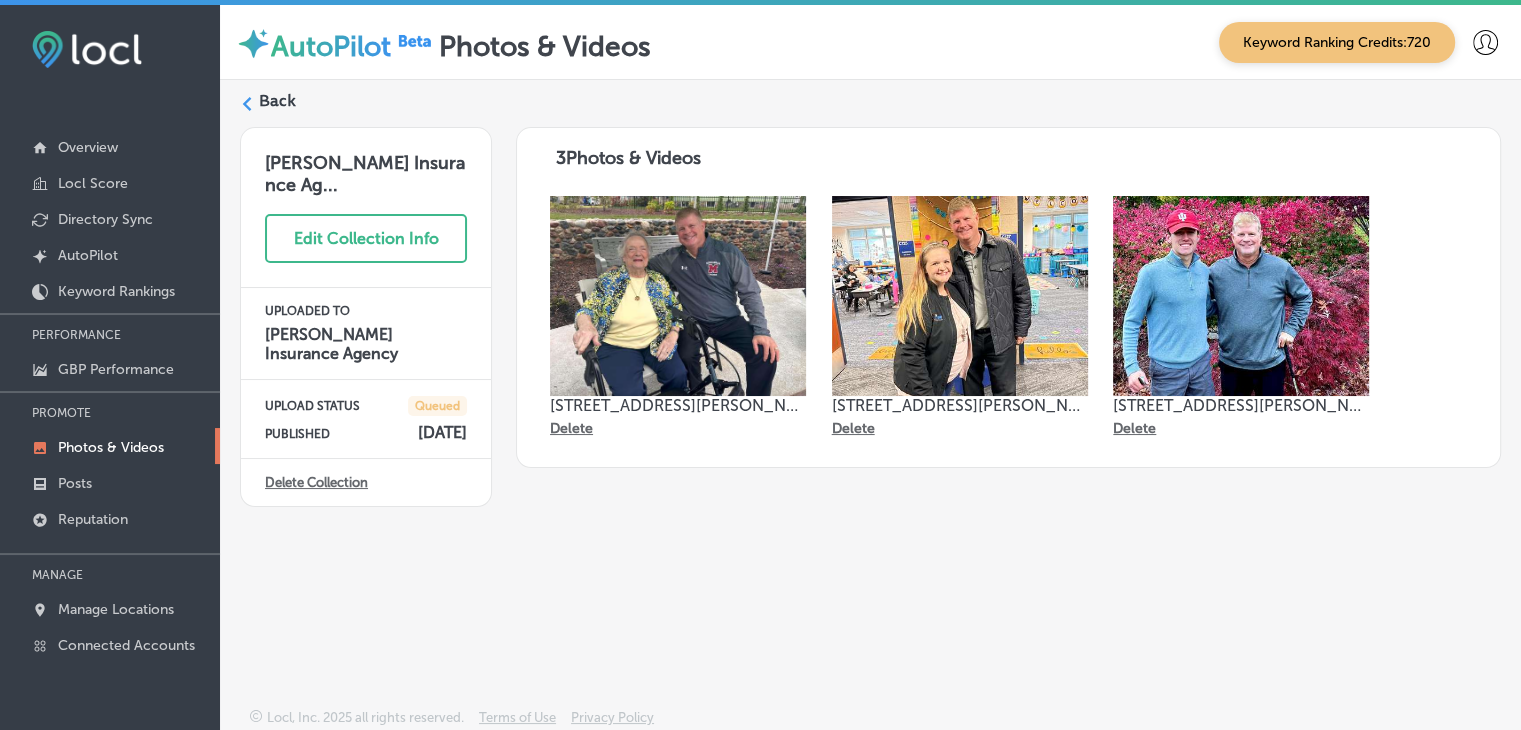 click on "Back [PERSON_NAME] Insurance Ag... Edit Collection Info UPLOADED TO [PERSON_NAME] Insurance Agency UPLOAD STATUS Queued PUBLISHED [DATE] Delete Collection 3  Photos & Videos [STREET_ADDRESS][GEOGRAPHIC_DATA][PERSON_NAME][PERSON_NAME][PERSON_NAME]" at bounding box center [870, 347] 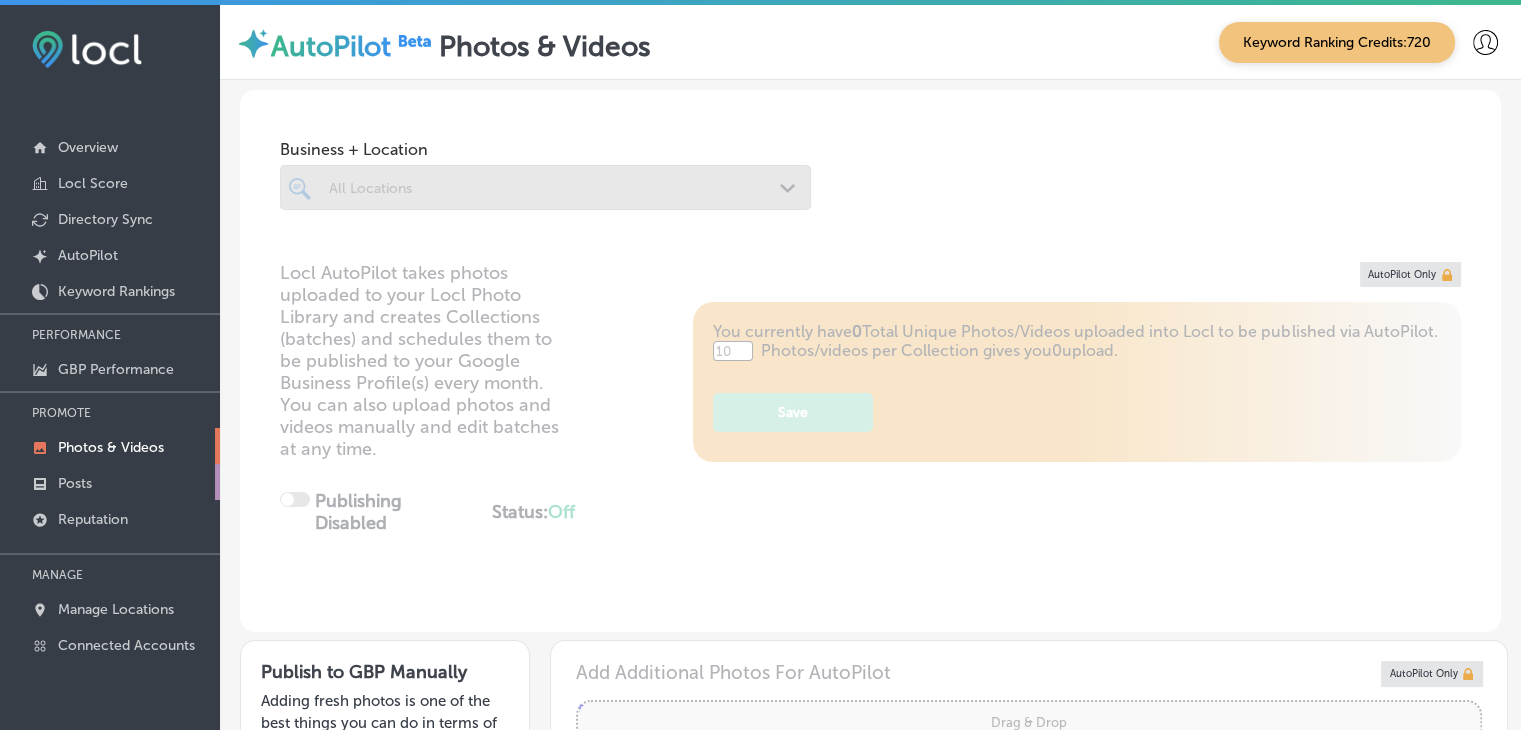 click on "Posts" at bounding box center [110, 482] 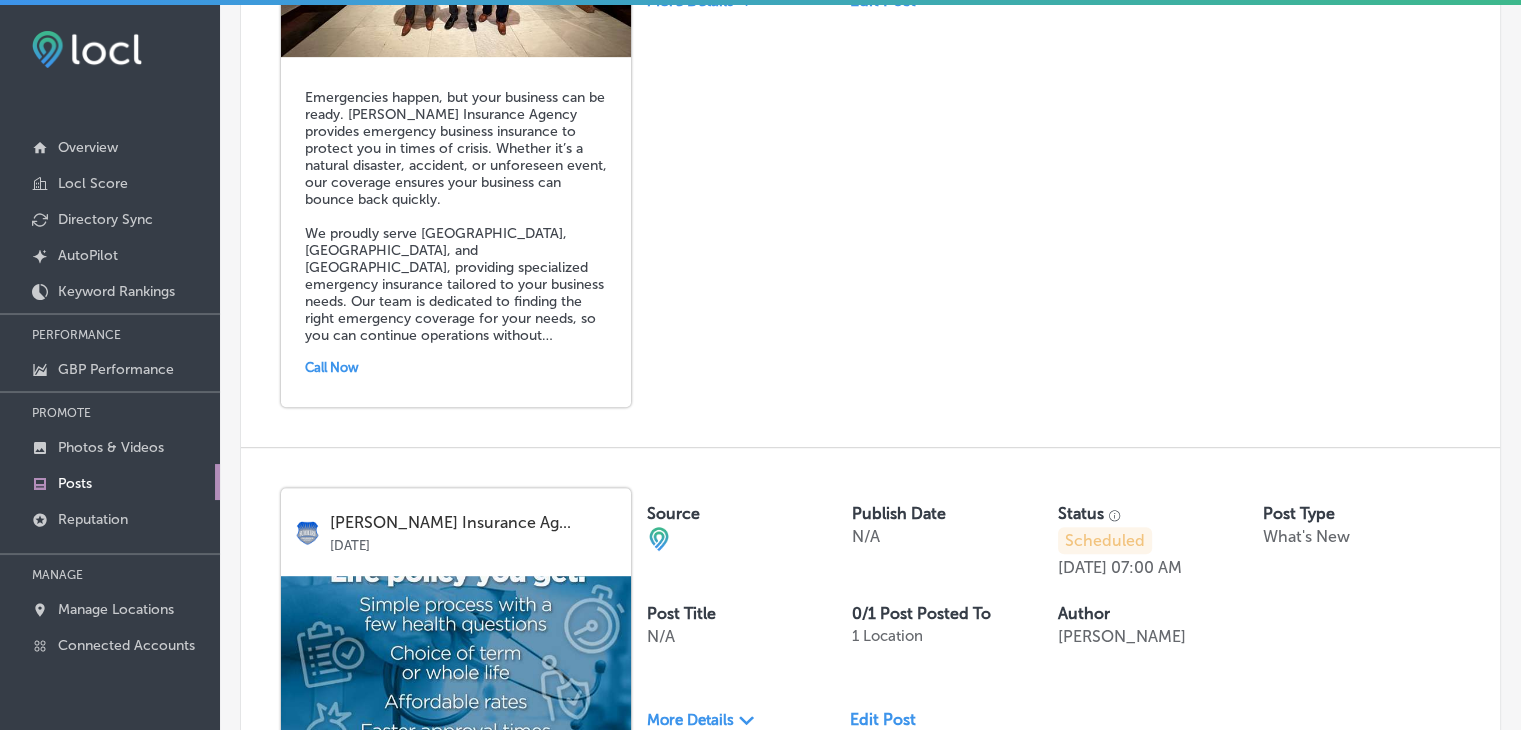 scroll, scrollTop: 1500, scrollLeft: 0, axis: vertical 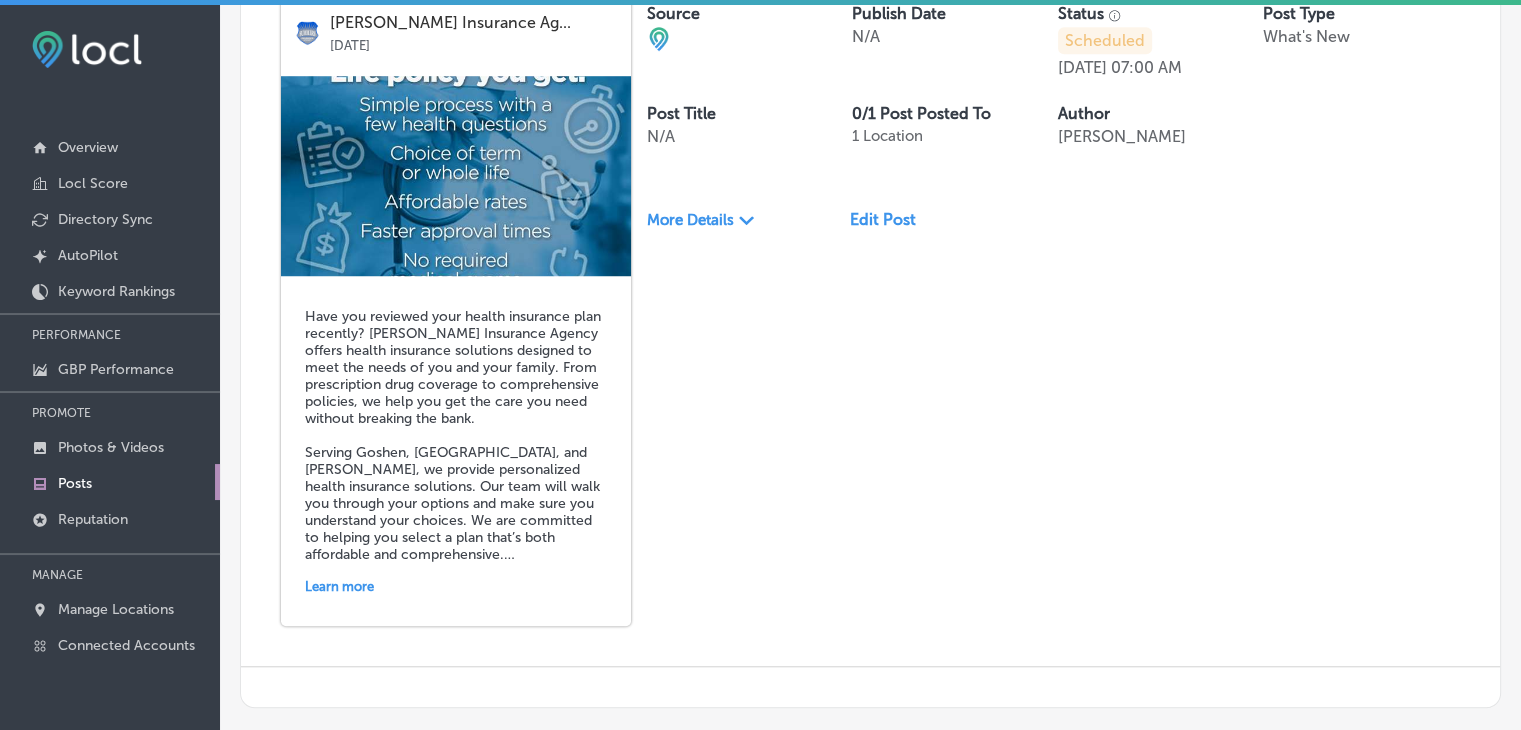 click on "[PERSON_NAME] Insurance Ag... [DATE] Have you reviewed your health insurance plan recently? [PERSON_NAME] Insurance Agency offers health insurance solutions designed to meet the needs of you and your family. From prescription drug coverage to comprehensive policies, we help you get the care you need without breaking the bank.
Serving Goshen, [GEOGRAPHIC_DATA], and [PERSON_NAME], we provide personalized health insurance solutions. Our team will walk you through your options and make sure you understand your choices. We are committed to helping you select a plan that’s both affordable and comprehensive.
Visit our website [DATE] to get a health insurance quote. We’ll help you make the right choice for your healthcare needs. Take control of your health [DATE] with the right coverage. Learn more Source Publish Date N/A Status
Scheduled [DATE] 07:00 AM Post Type   What's New   Post Title N/A 0/1 Post Posted To Author   [PERSON_NAME]" at bounding box center (870, 307) 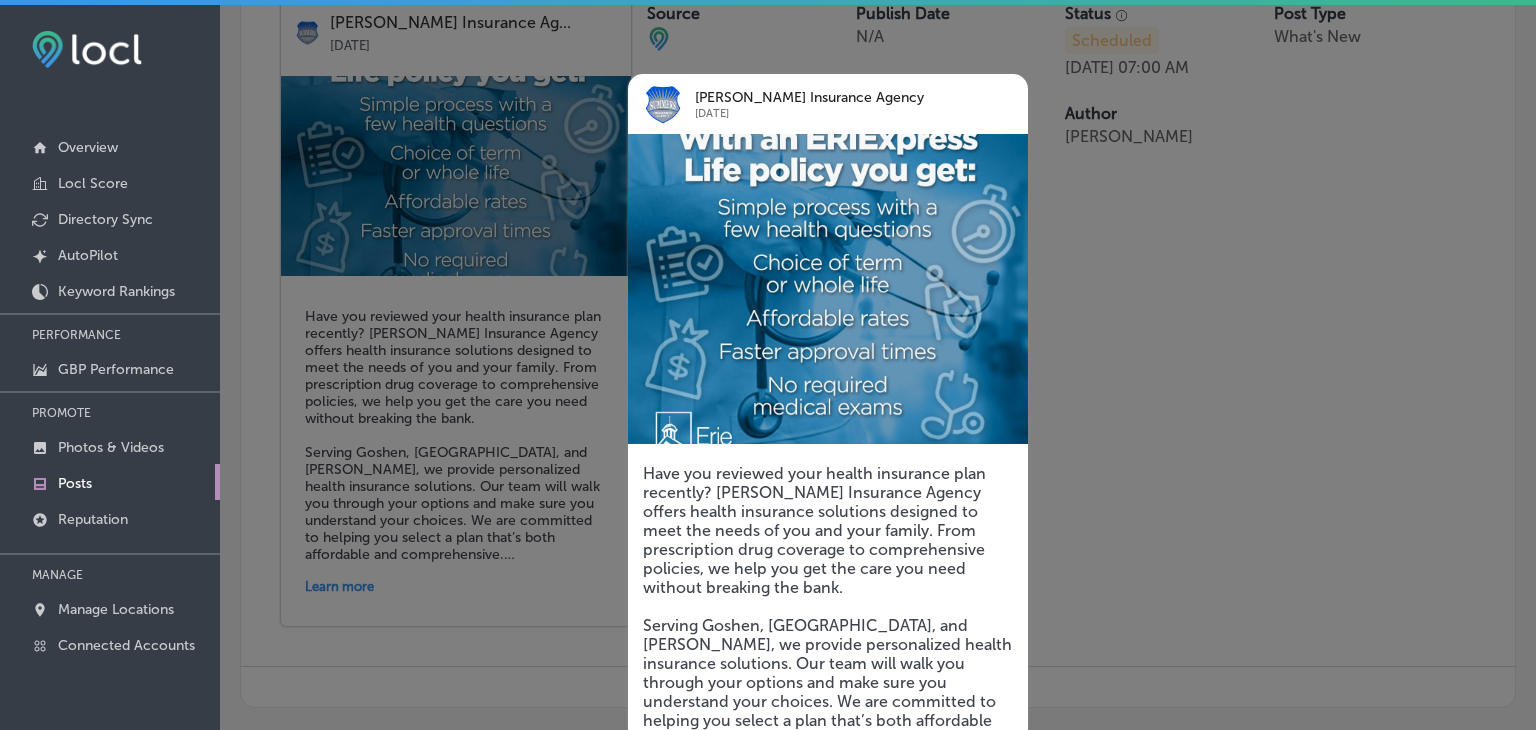 click at bounding box center (768, 365) 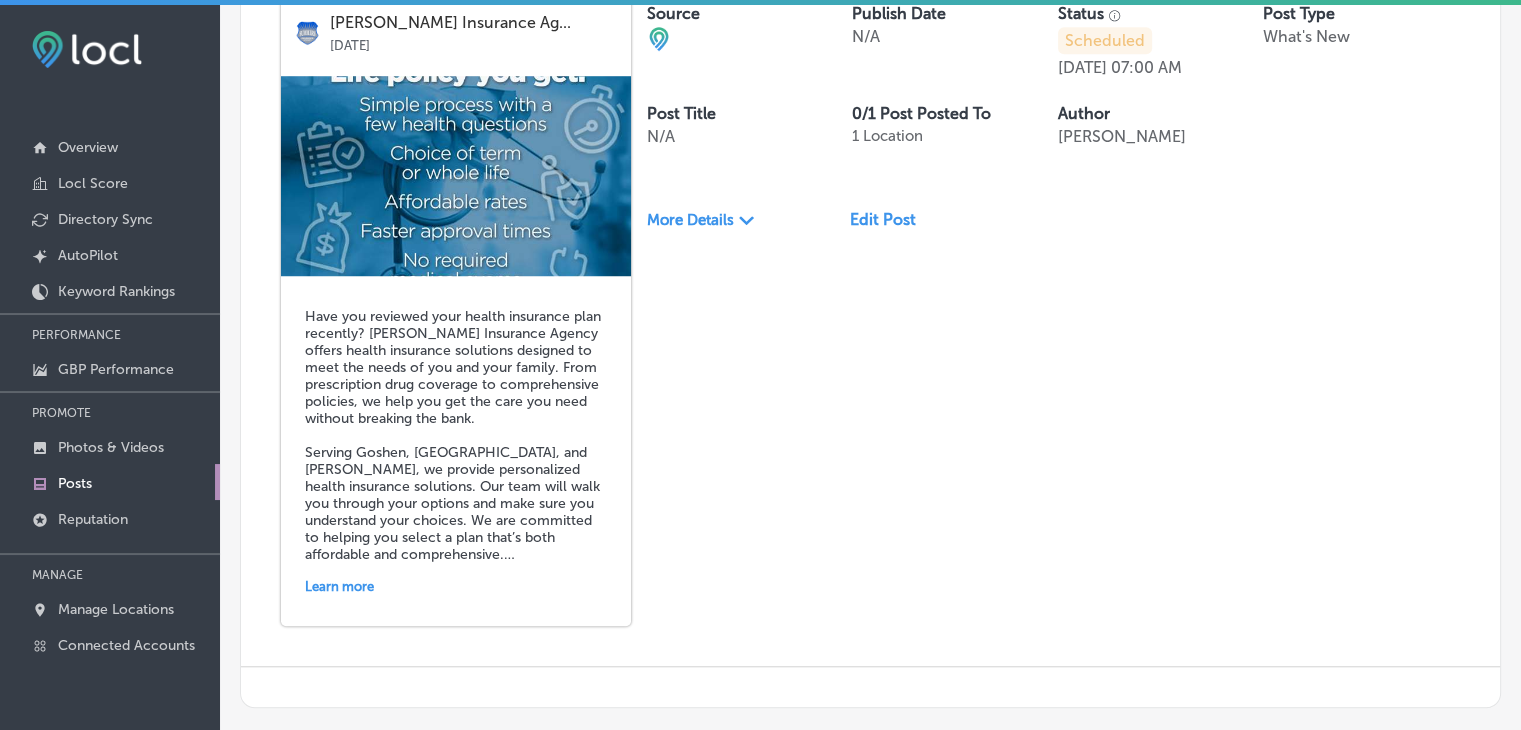 click on "More Details
Path
Created with Sketch." at bounding box center (748, 220) 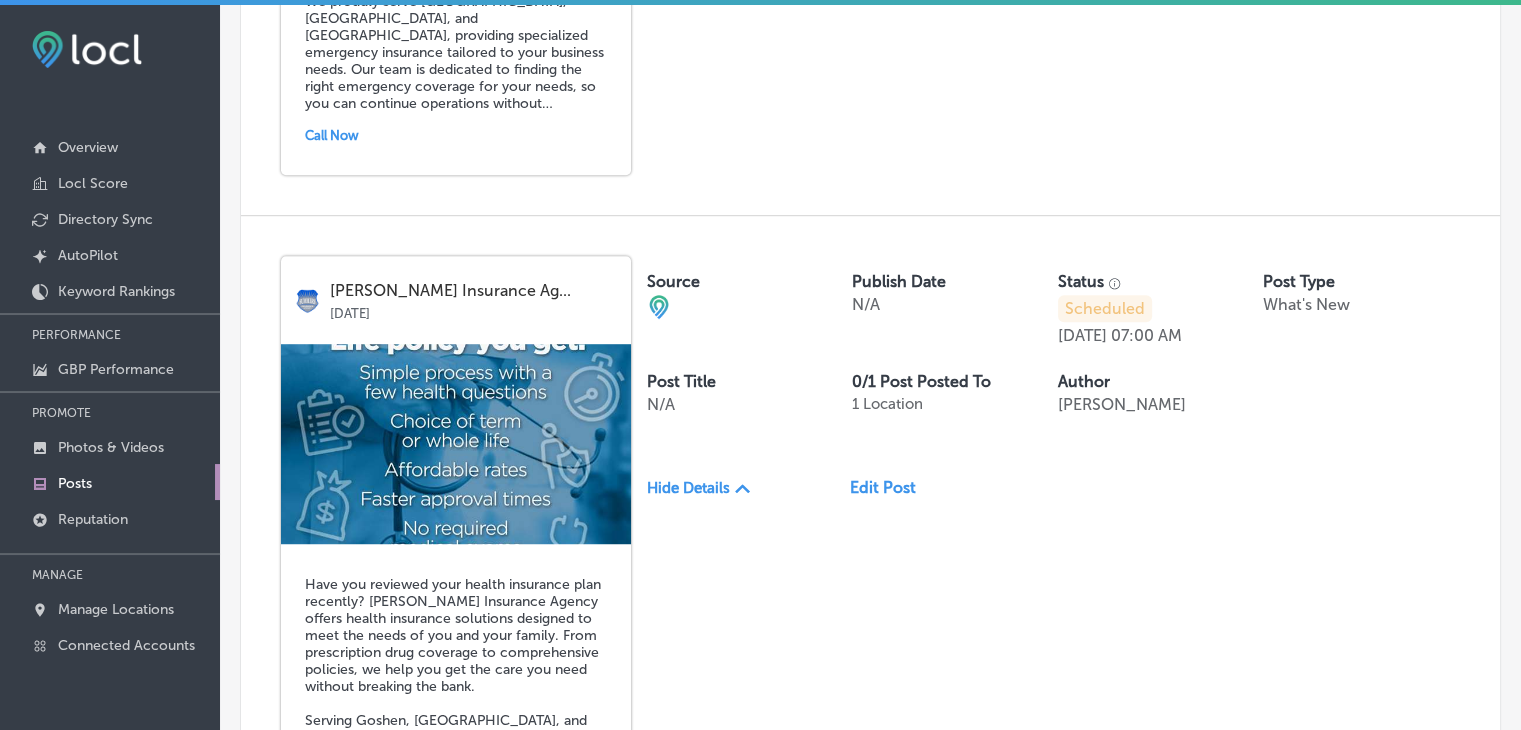 scroll, scrollTop: 1232, scrollLeft: 0, axis: vertical 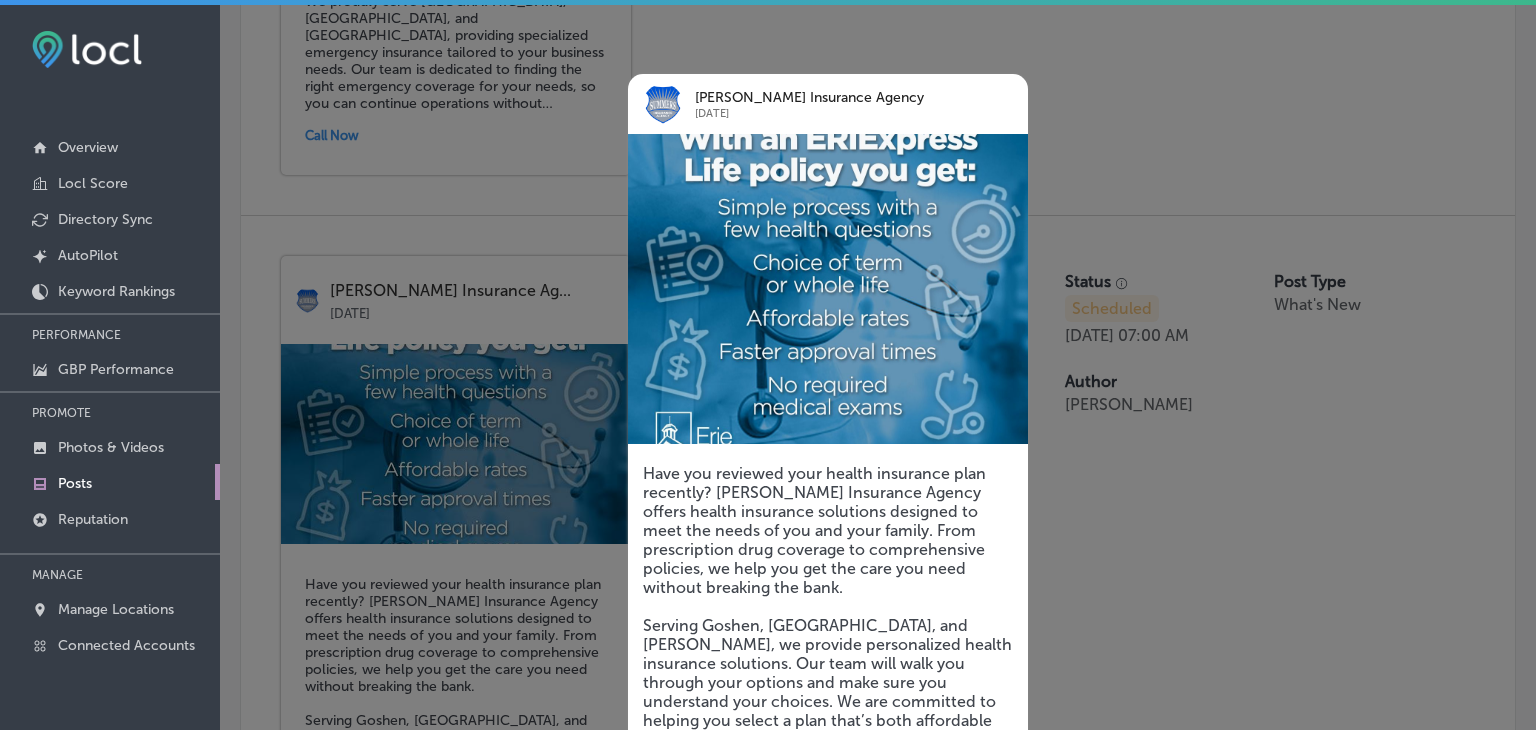 drag, startPoint x: 1268, startPoint y: 155, endPoint x: 1238, endPoint y: 99, distance: 63.529522 